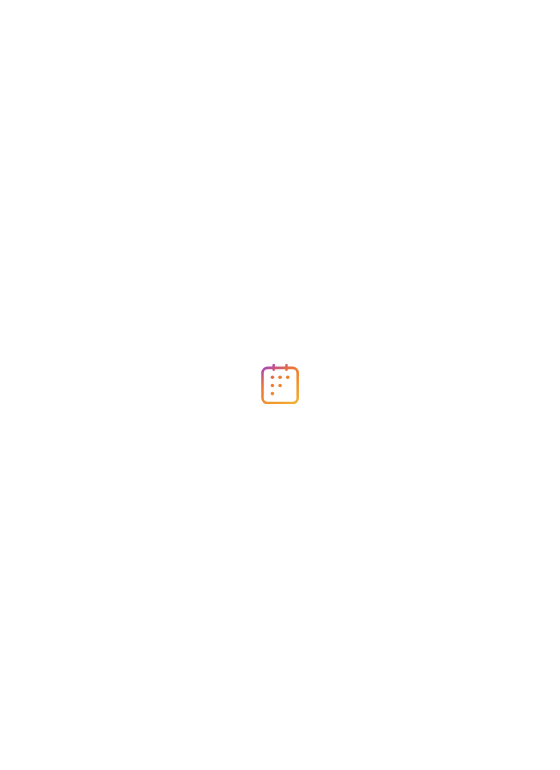 scroll, scrollTop: 0, scrollLeft: 0, axis: both 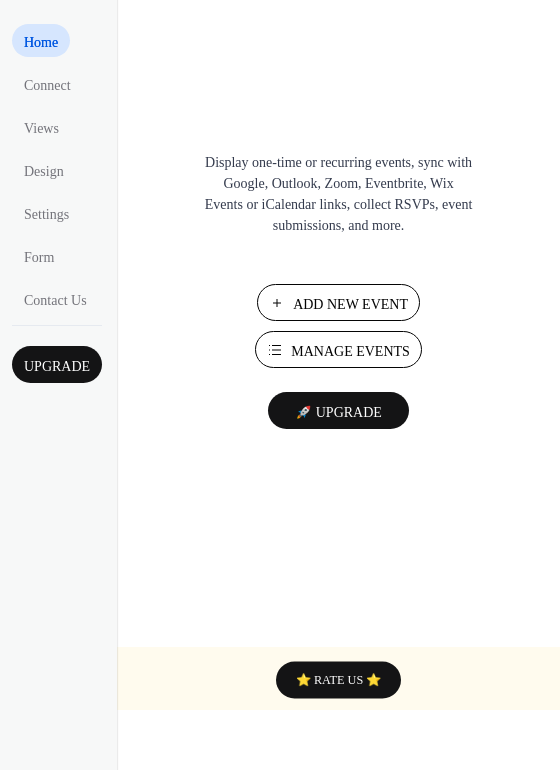 click on "Manage Events" at bounding box center [350, 351] 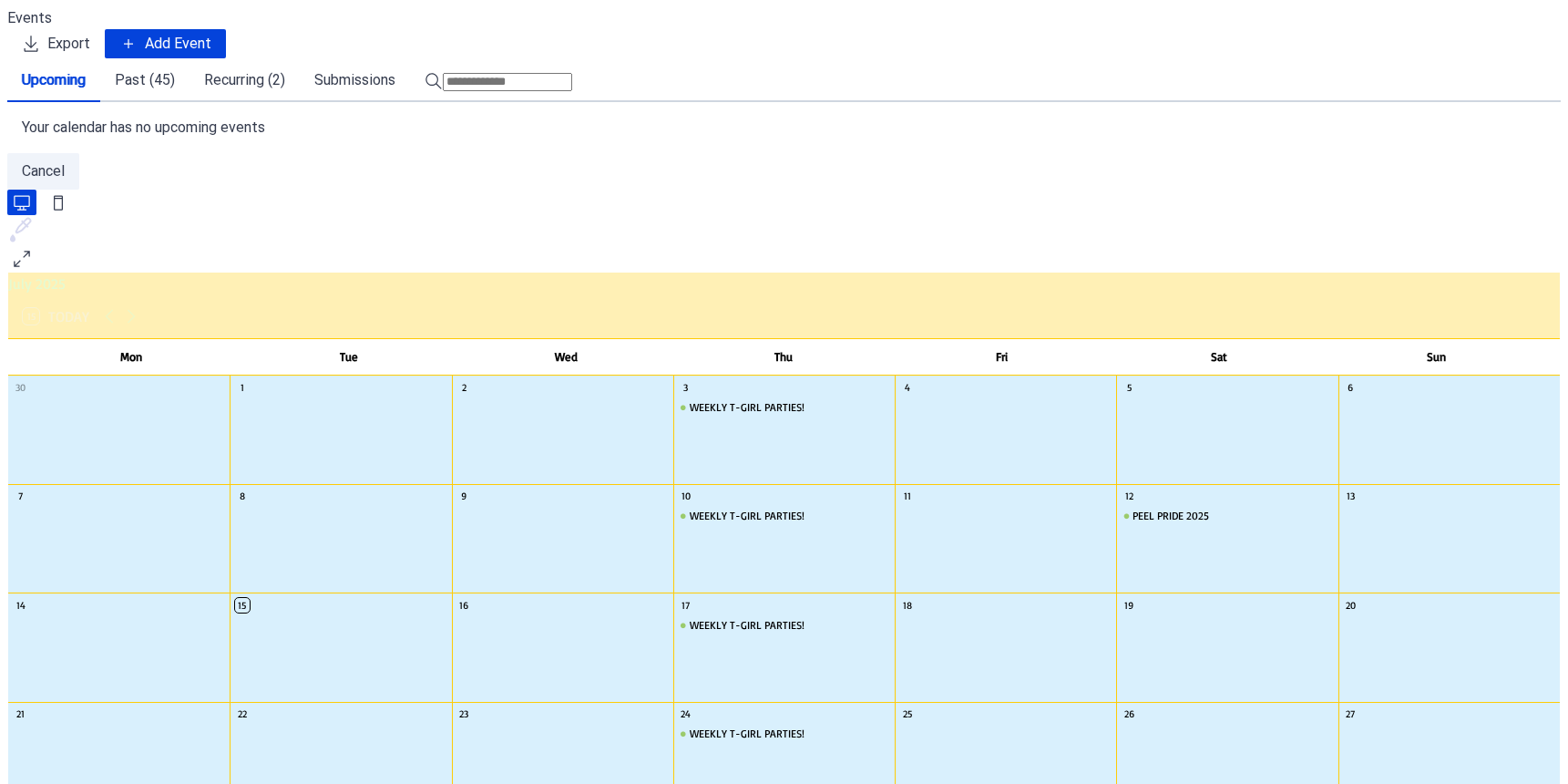 scroll, scrollTop: 0, scrollLeft: 0, axis: both 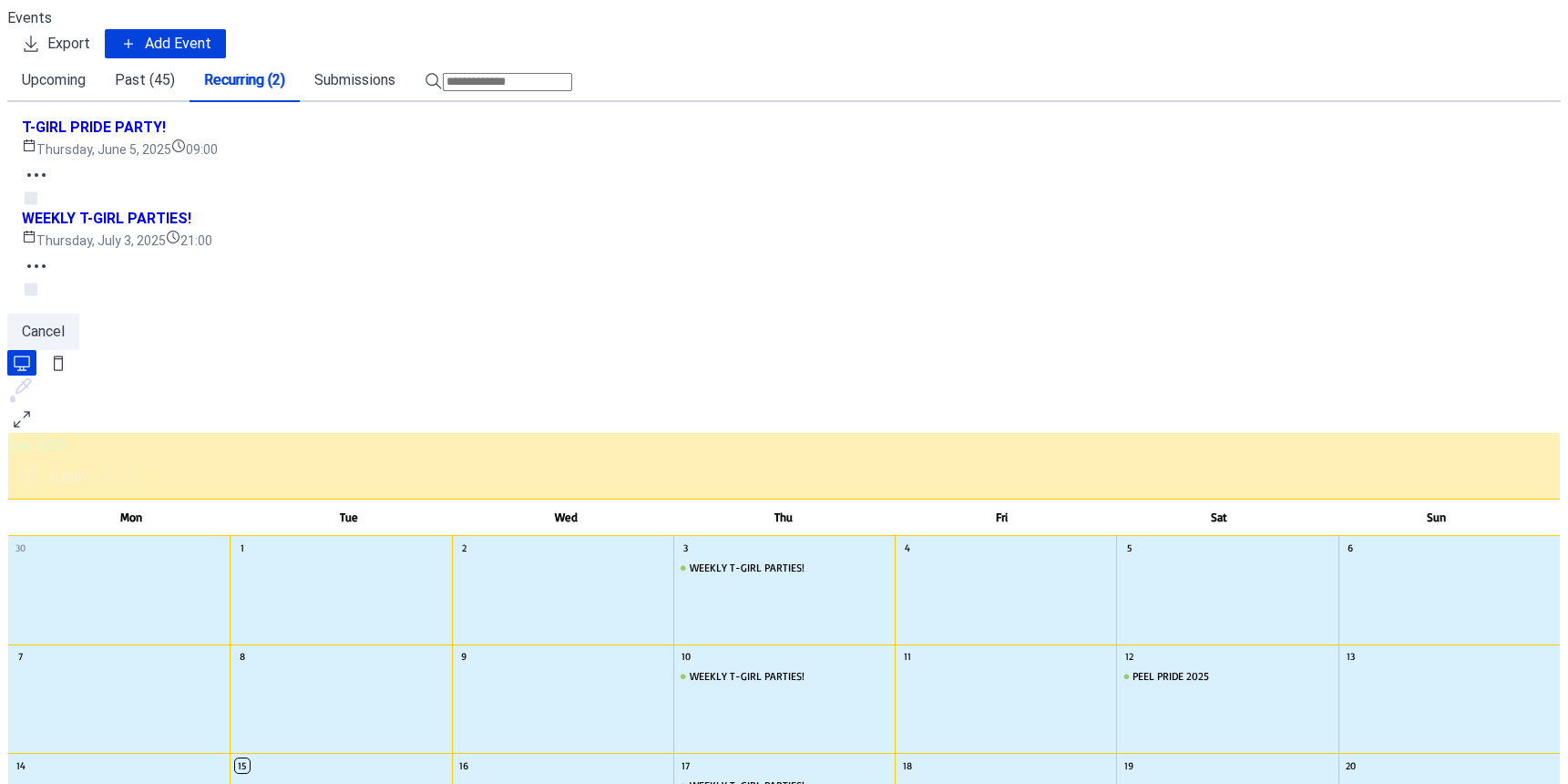 click 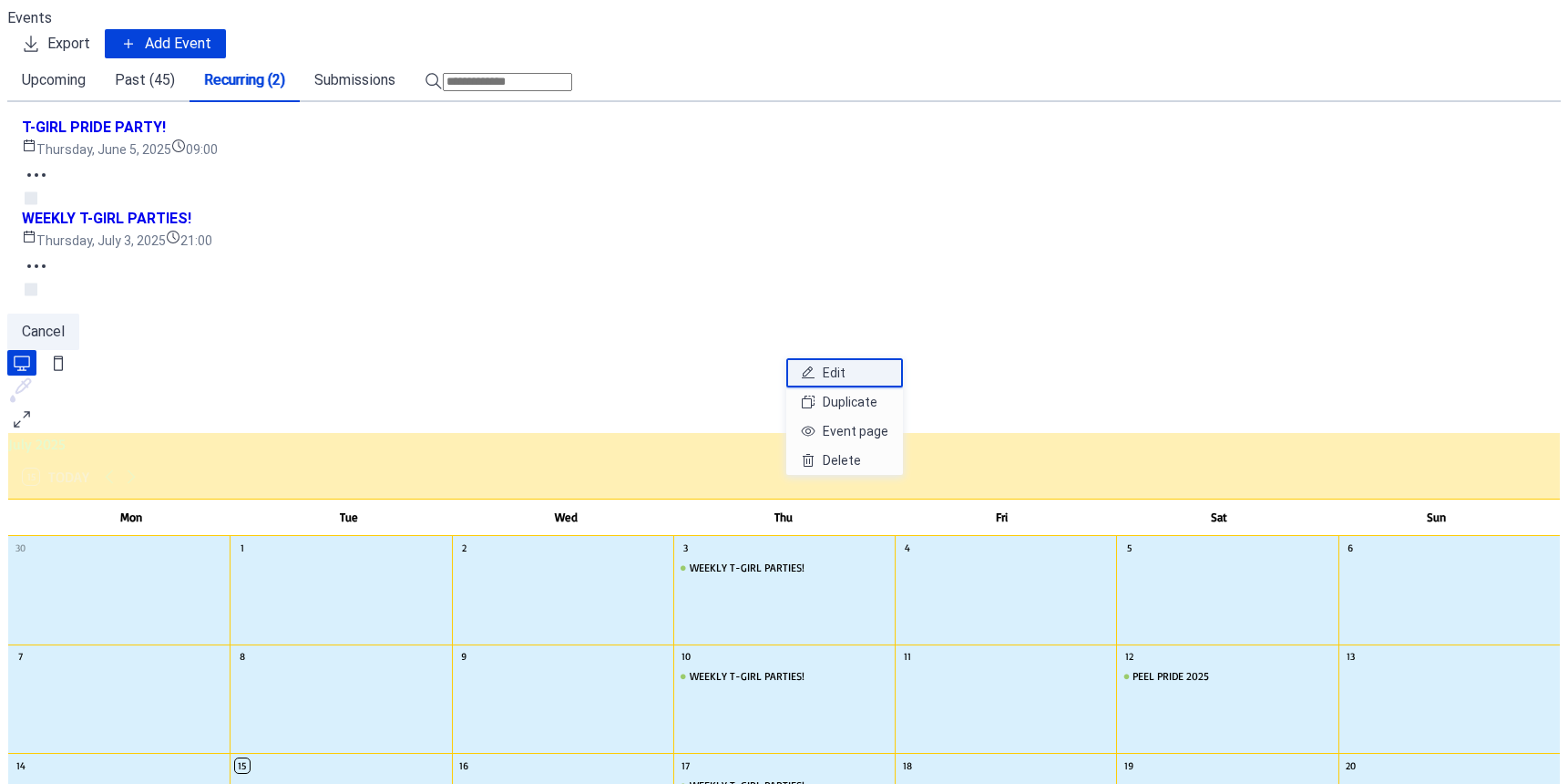 click on "Edit" at bounding box center [832, 373] 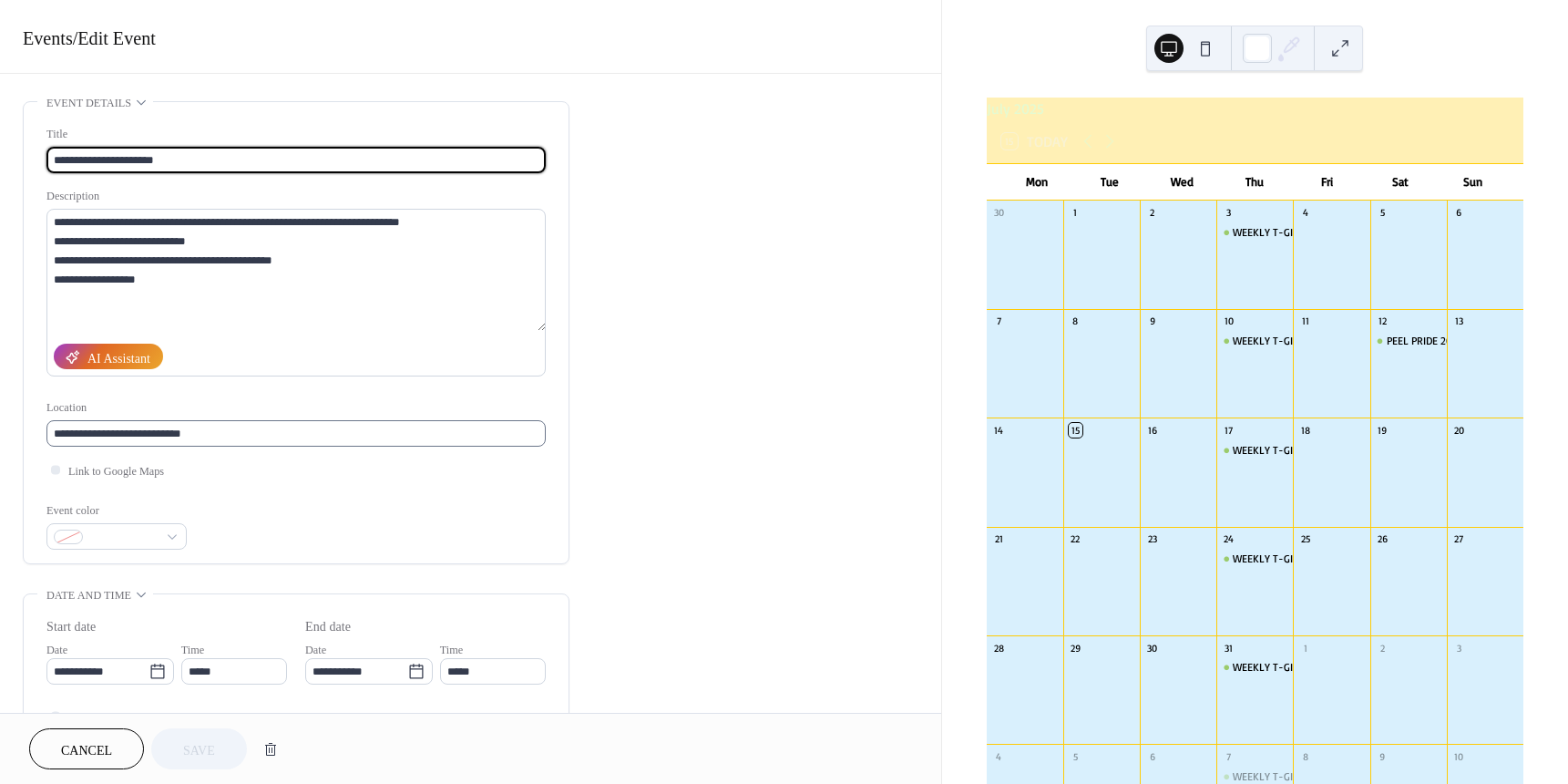 scroll, scrollTop: 1, scrollLeft: 0, axis: vertical 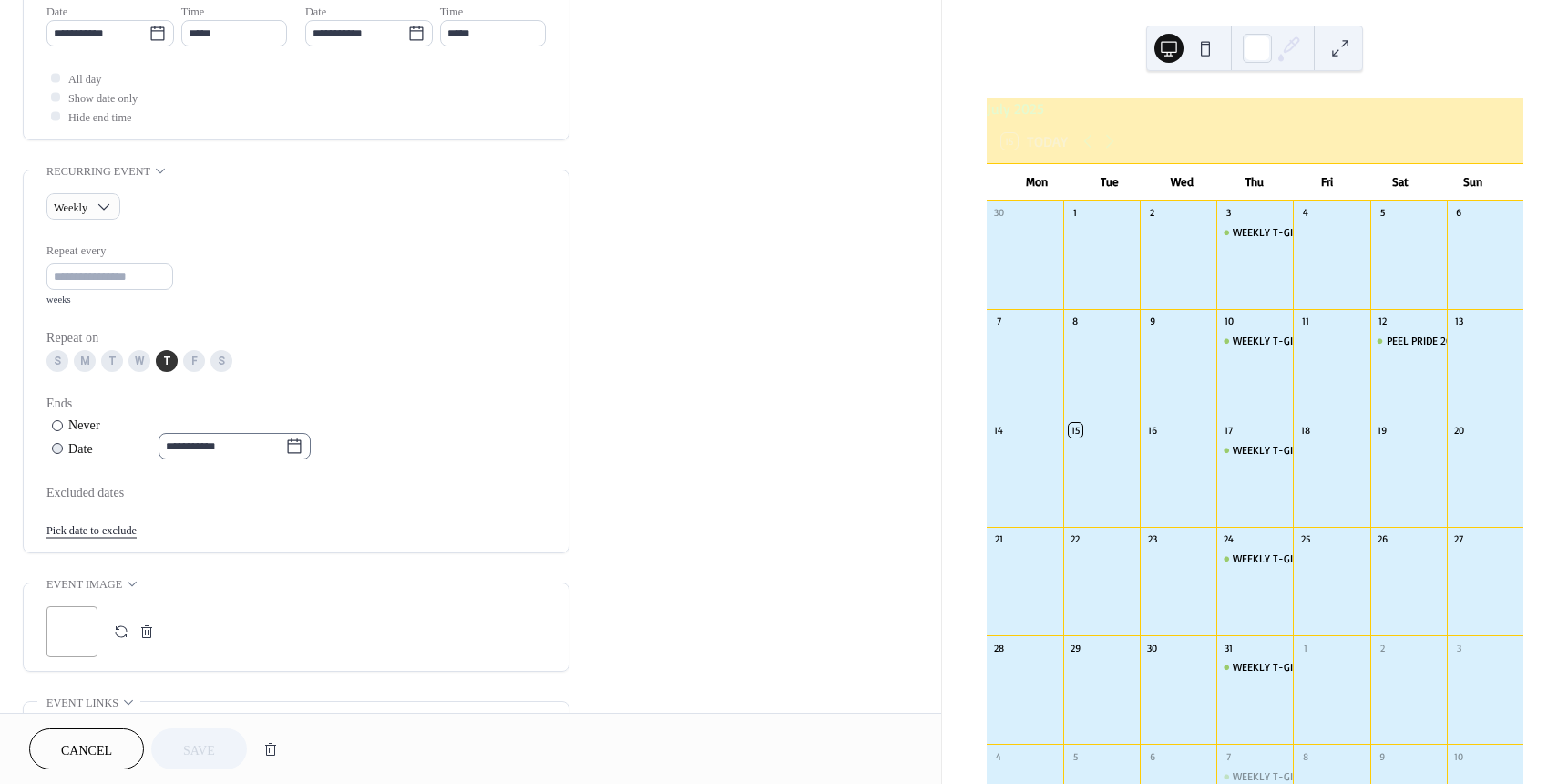 click 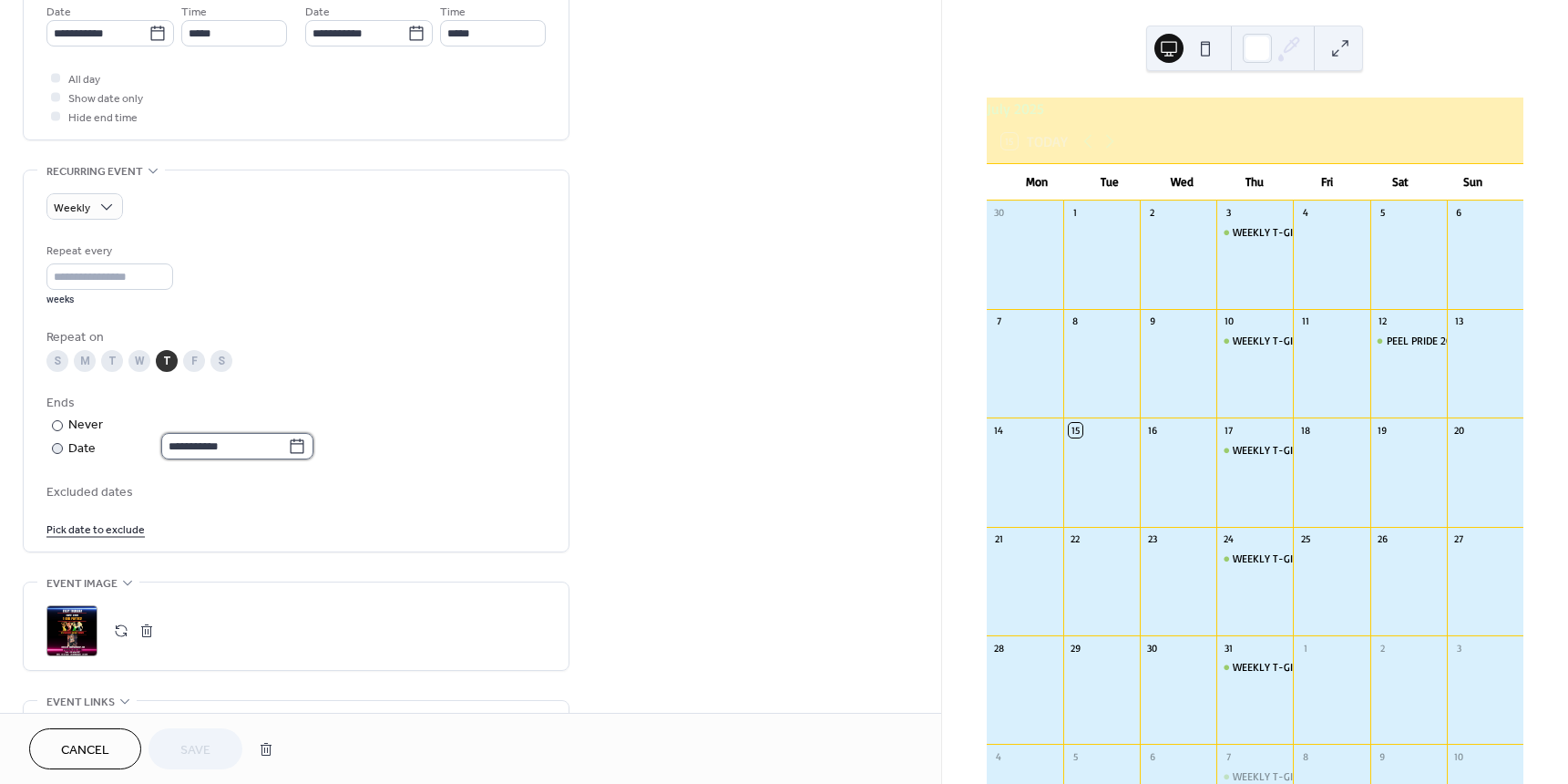 click on "**********" at bounding box center (224, 446) 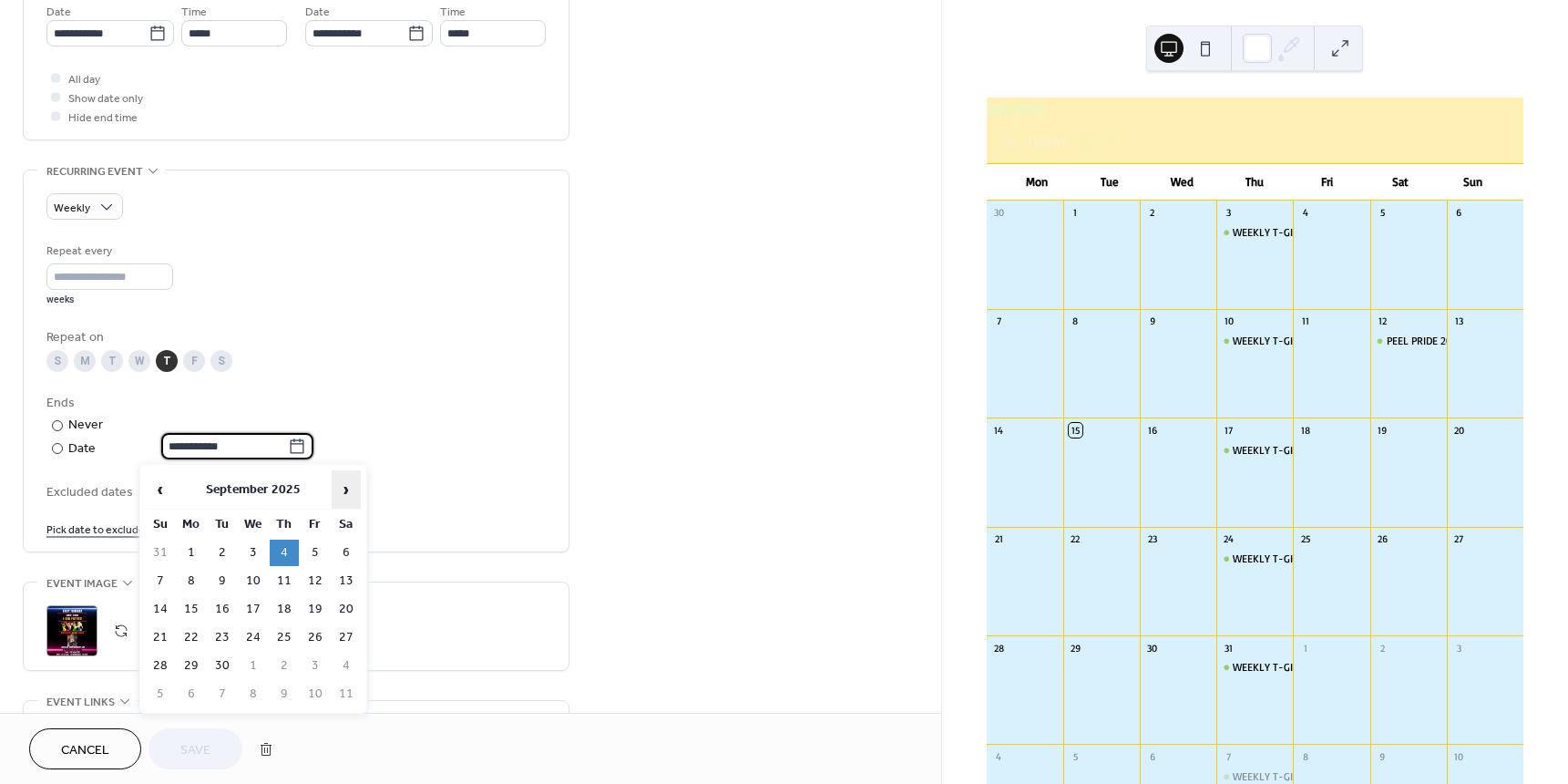 click on "›" at bounding box center [346, 490] 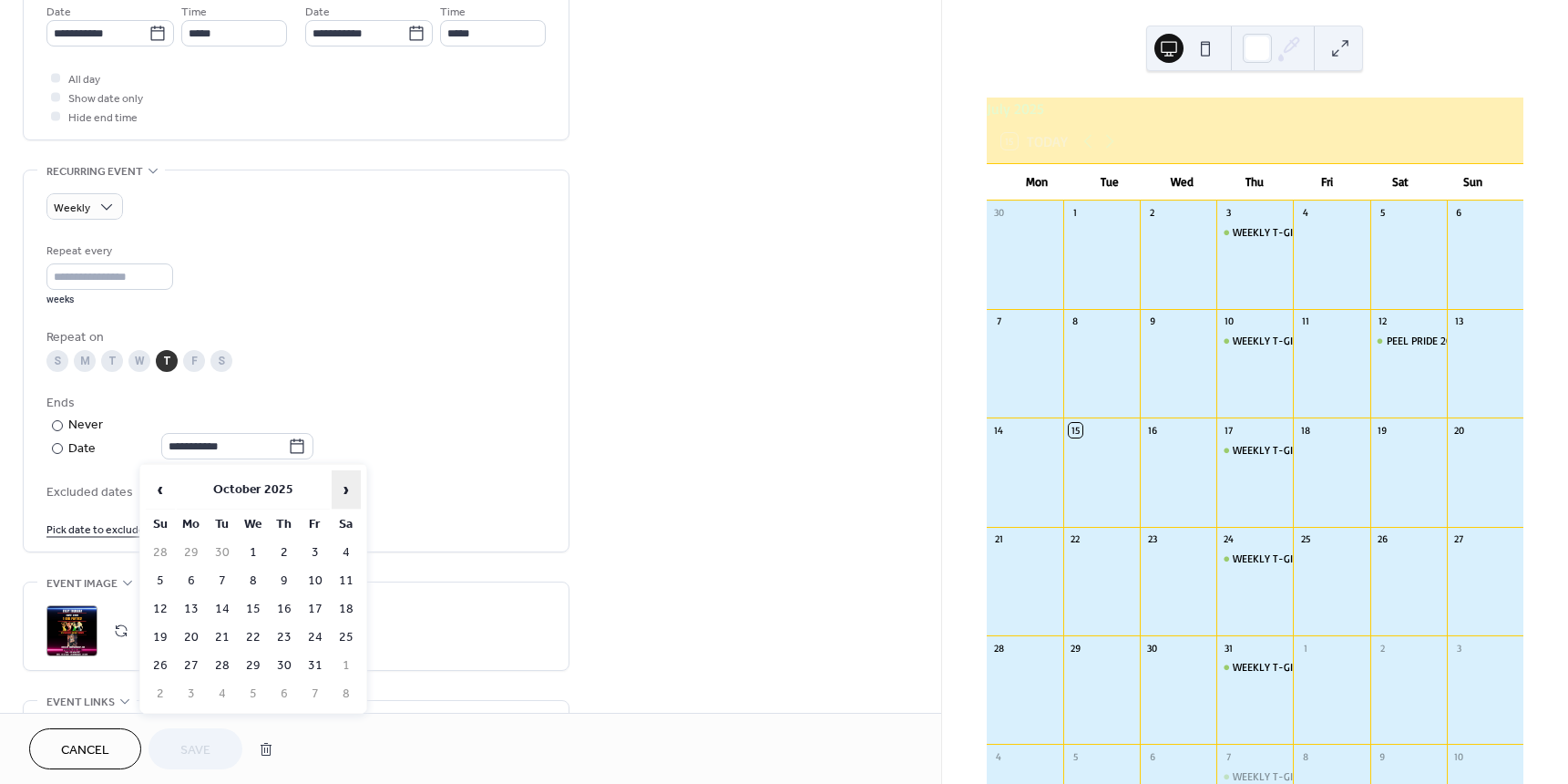 click on "›" at bounding box center (346, 490) 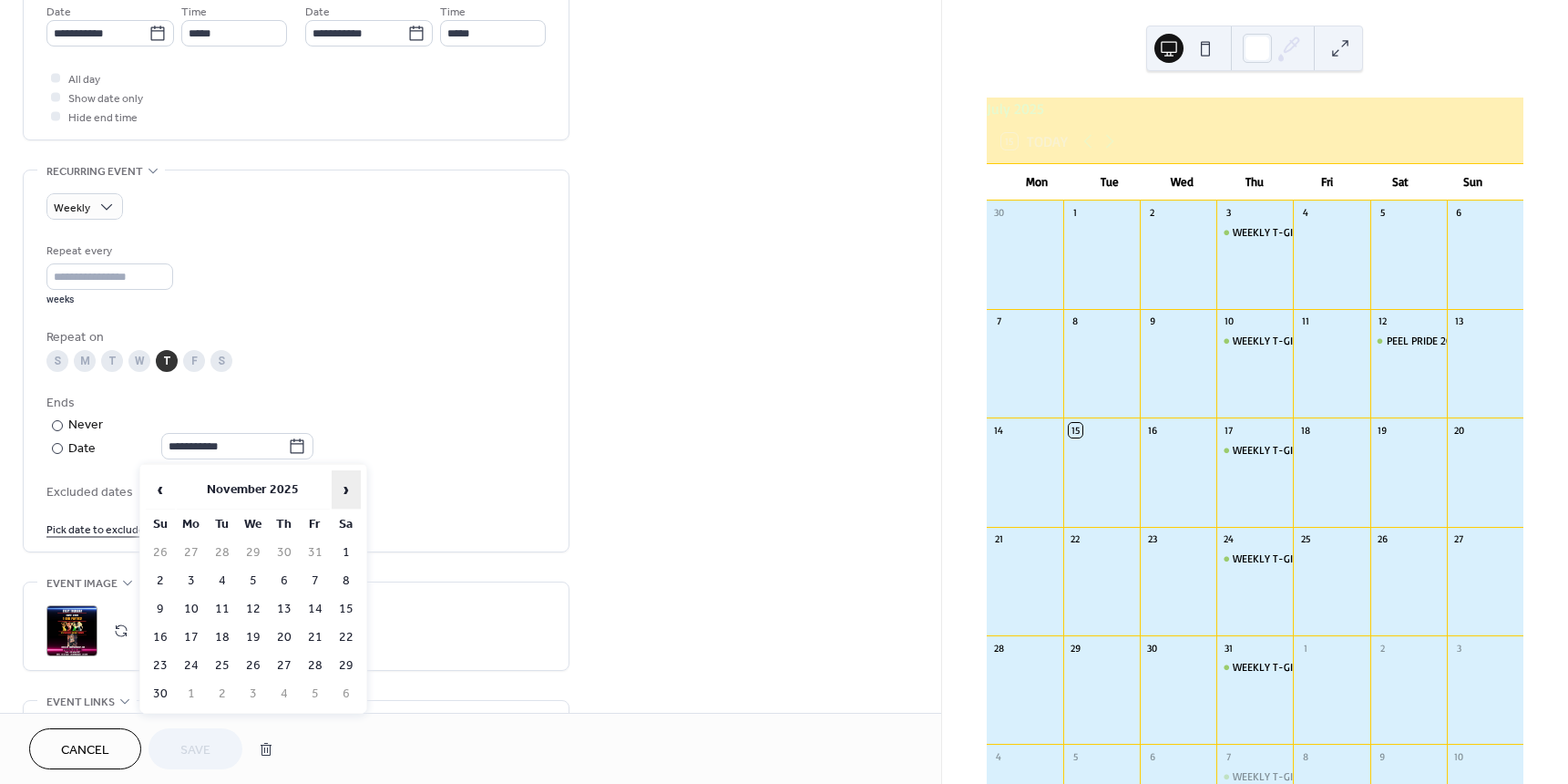click on "›" at bounding box center (346, 490) 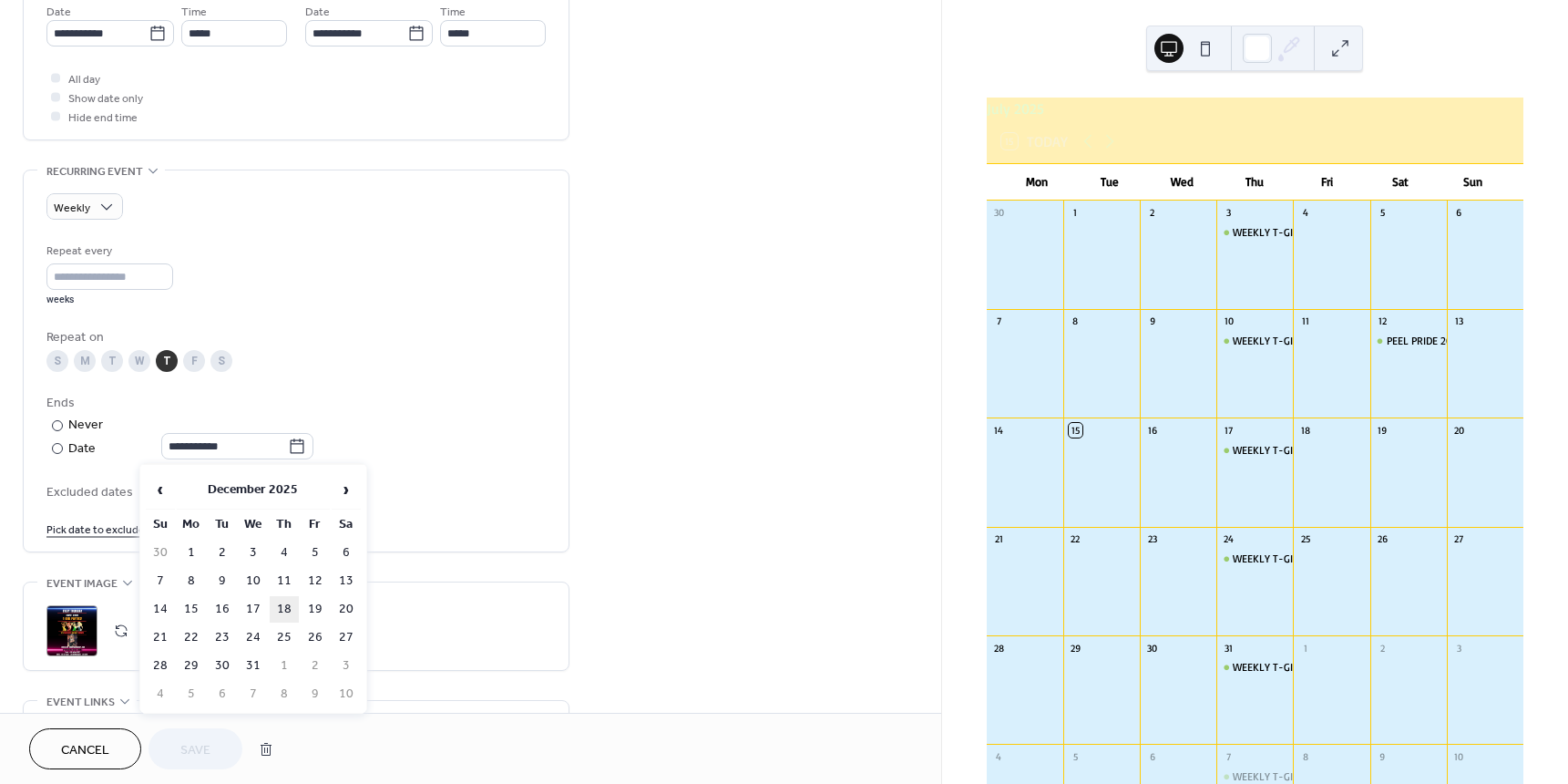 click on "18" at bounding box center [284, 609] 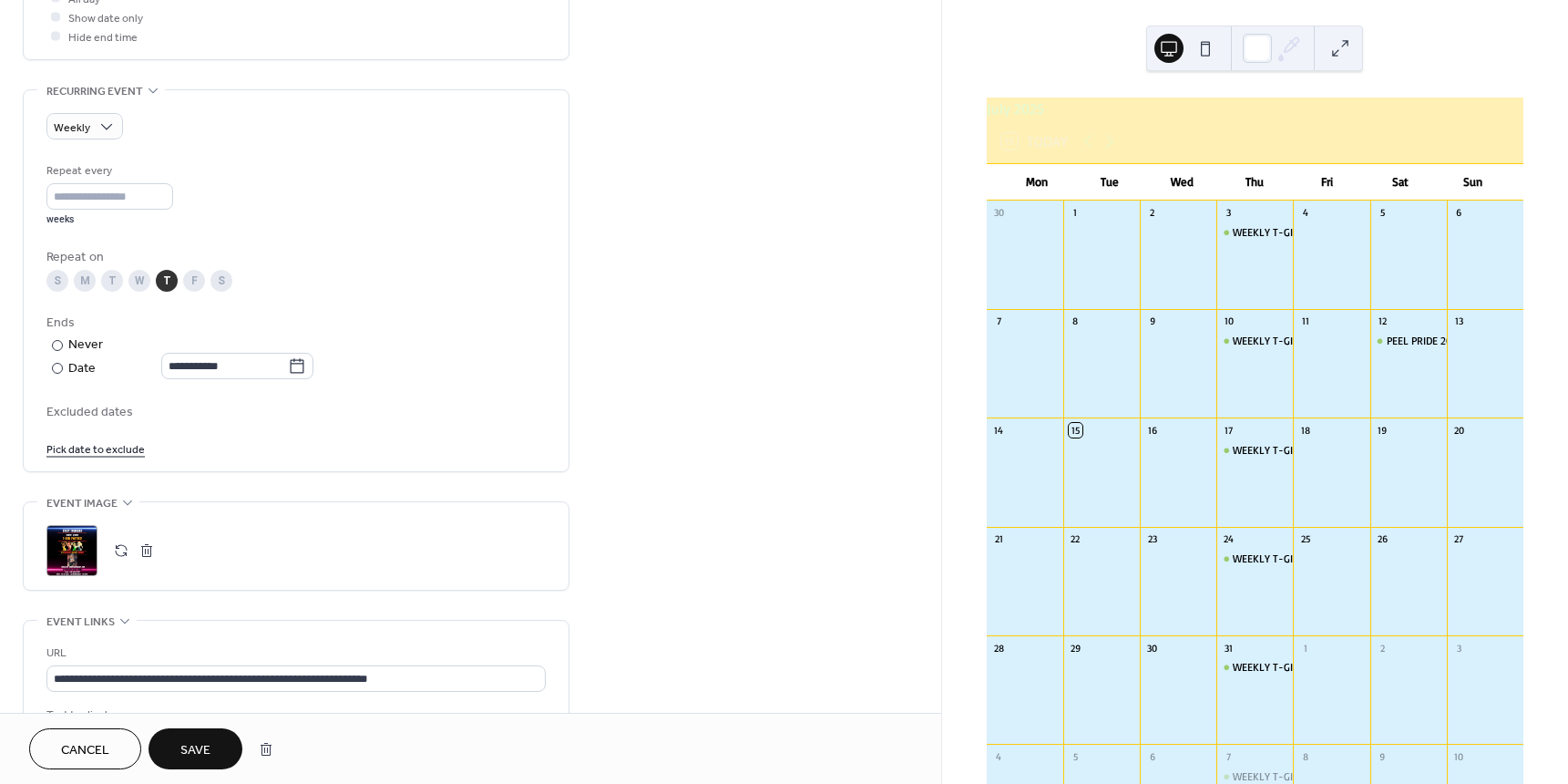scroll, scrollTop: 729, scrollLeft: 0, axis: vertical 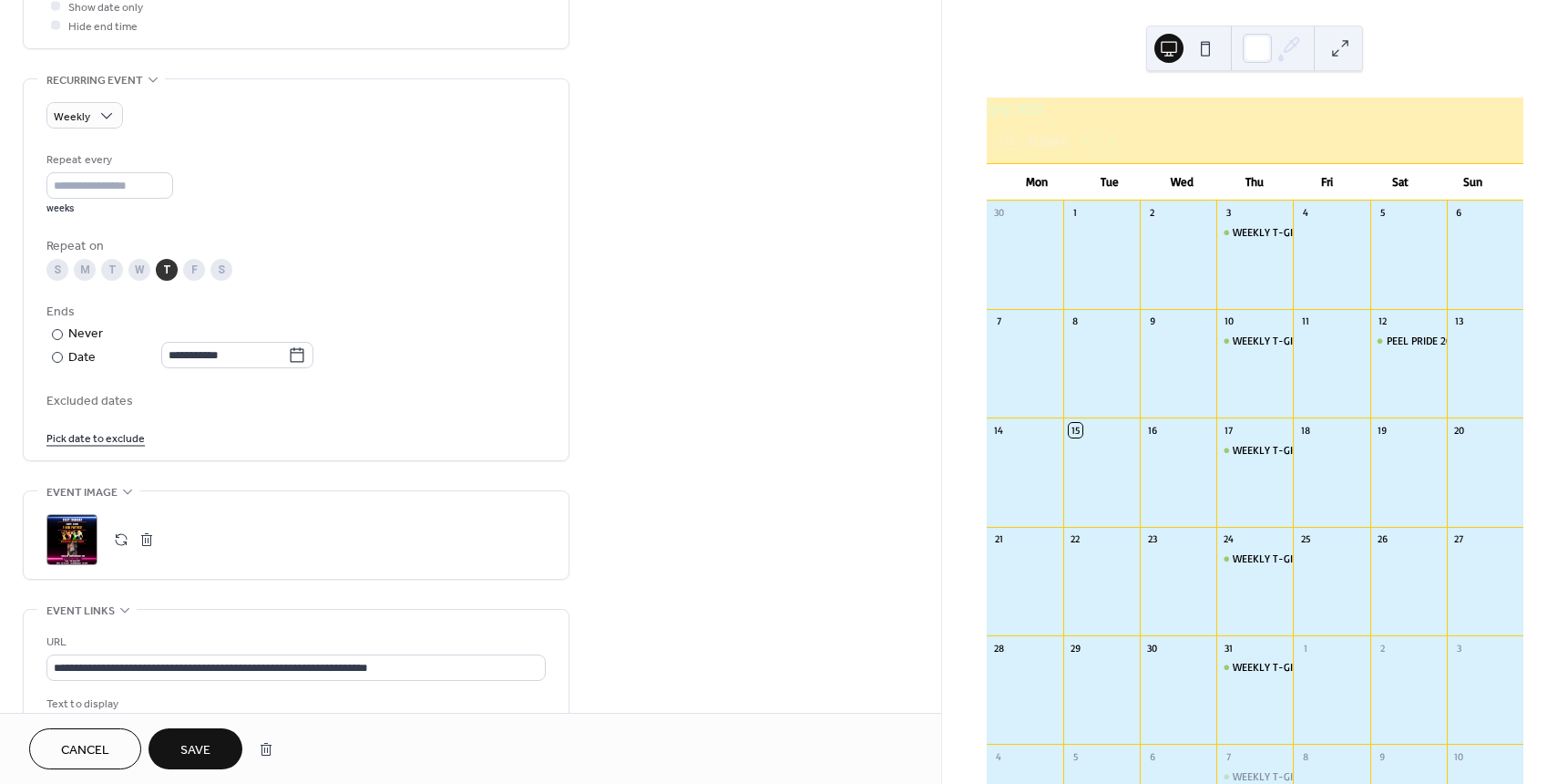 click on ";" at bounding box center [72, 540] 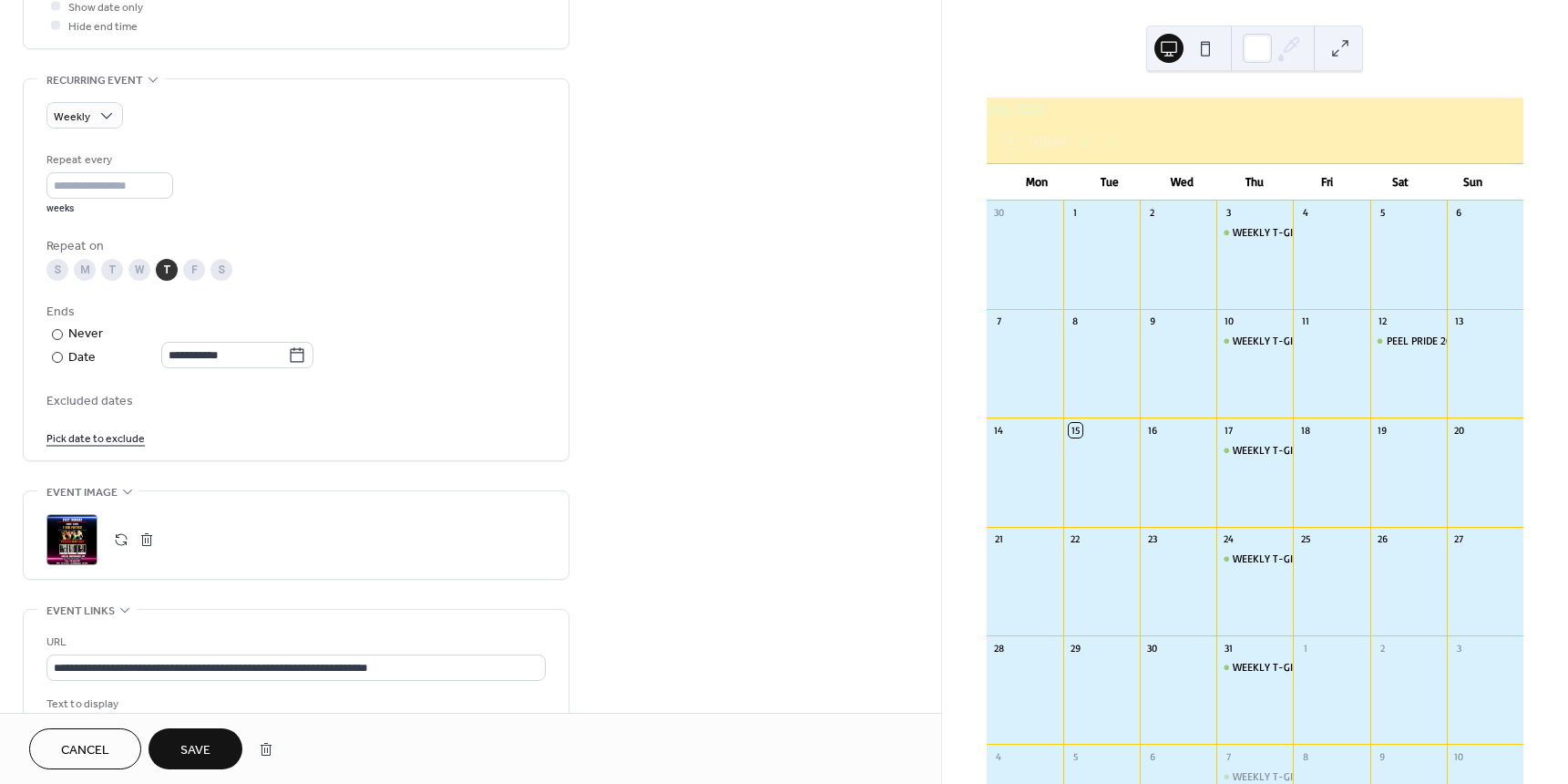click on "Save" at bounding box center [195, 750] 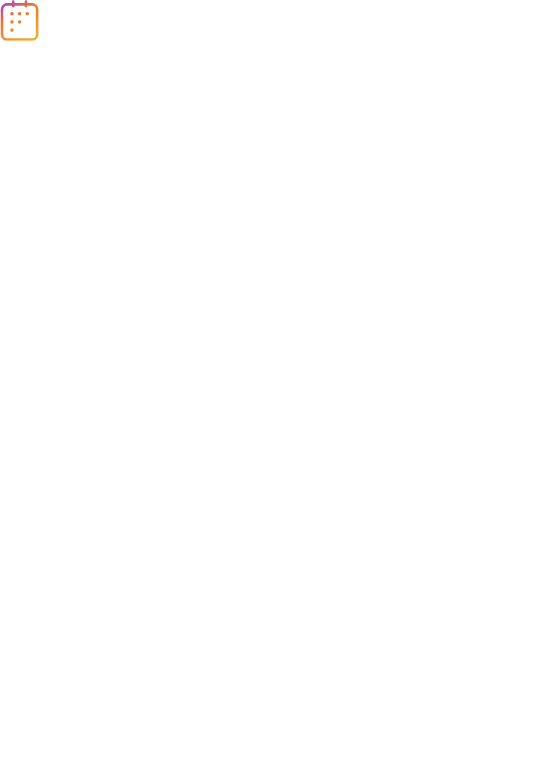 scroll, scrollTop: 0, scrollLeft: 0, axis: both 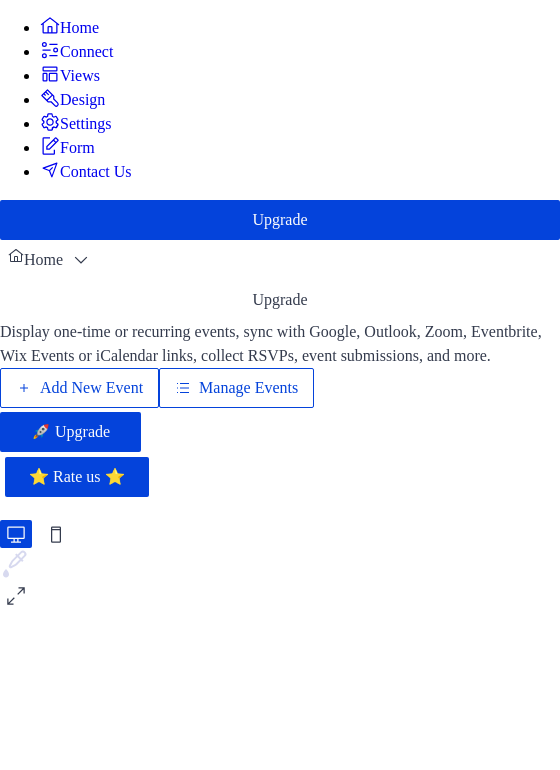 click on "Manage Events" at bounding box center [248, 388] 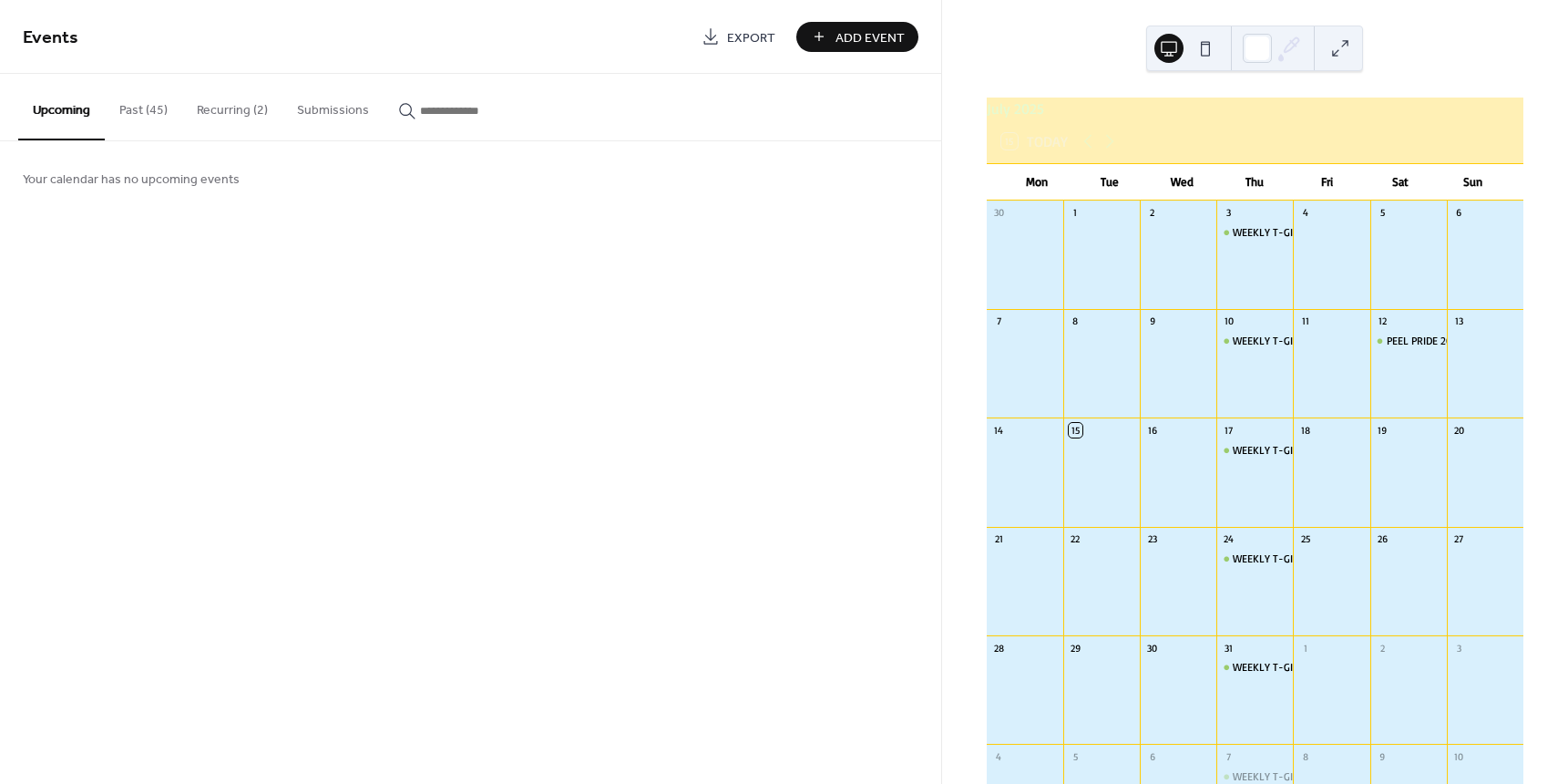 scroll, scrollTop: 0, scrollLeft: 0, axis: both 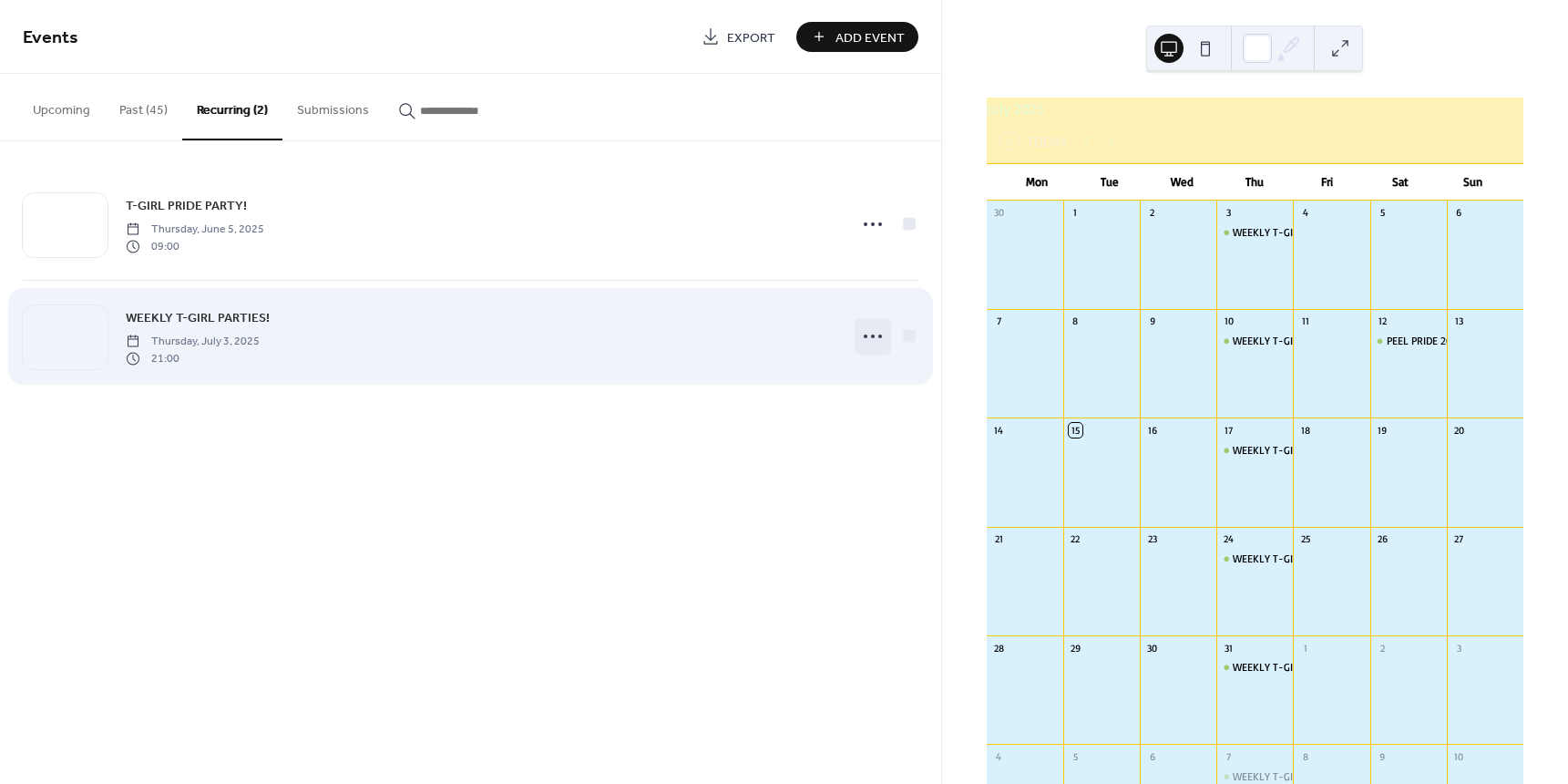 click 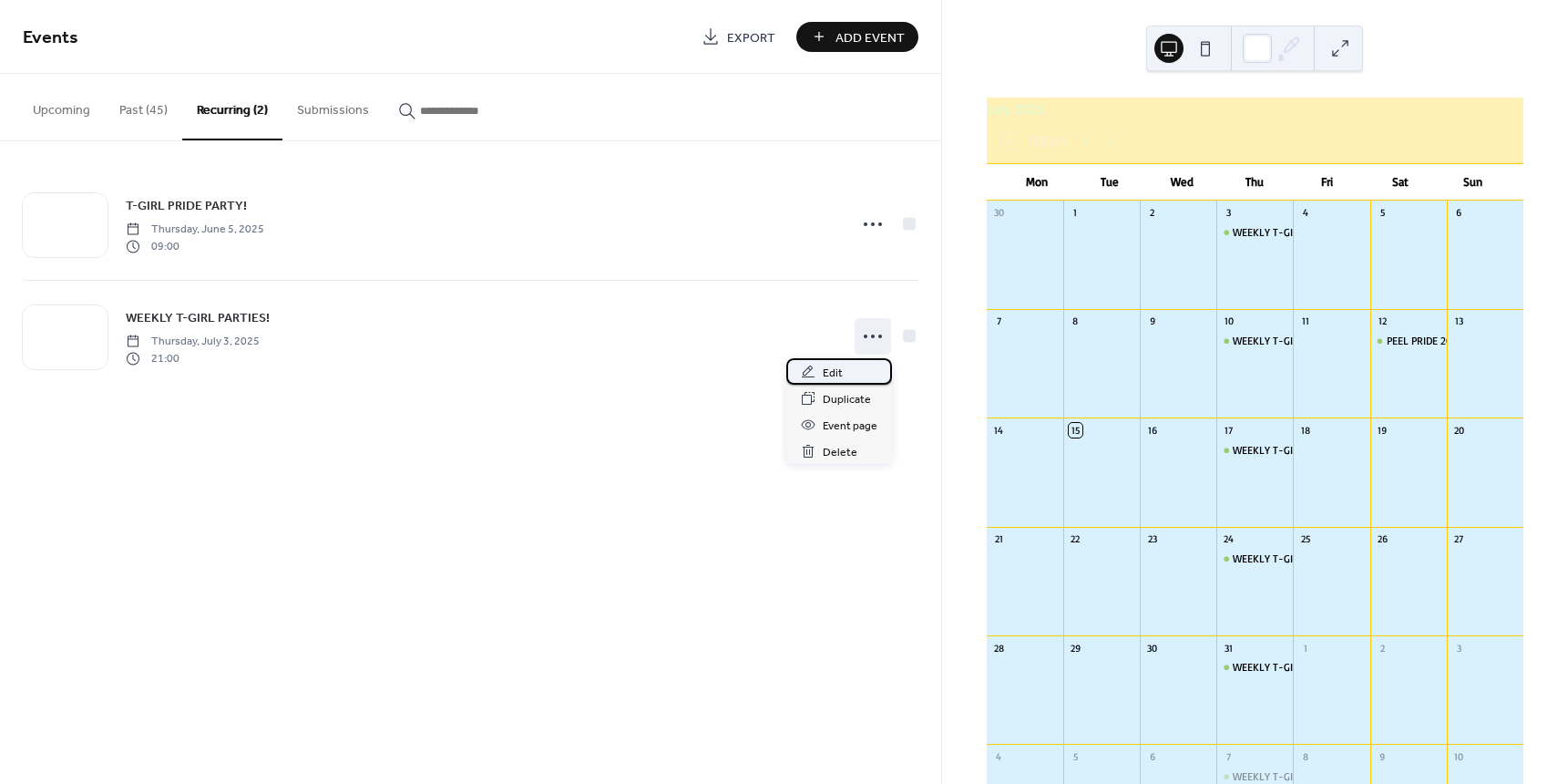 click on "Edit" at bounding box center [833, 373] 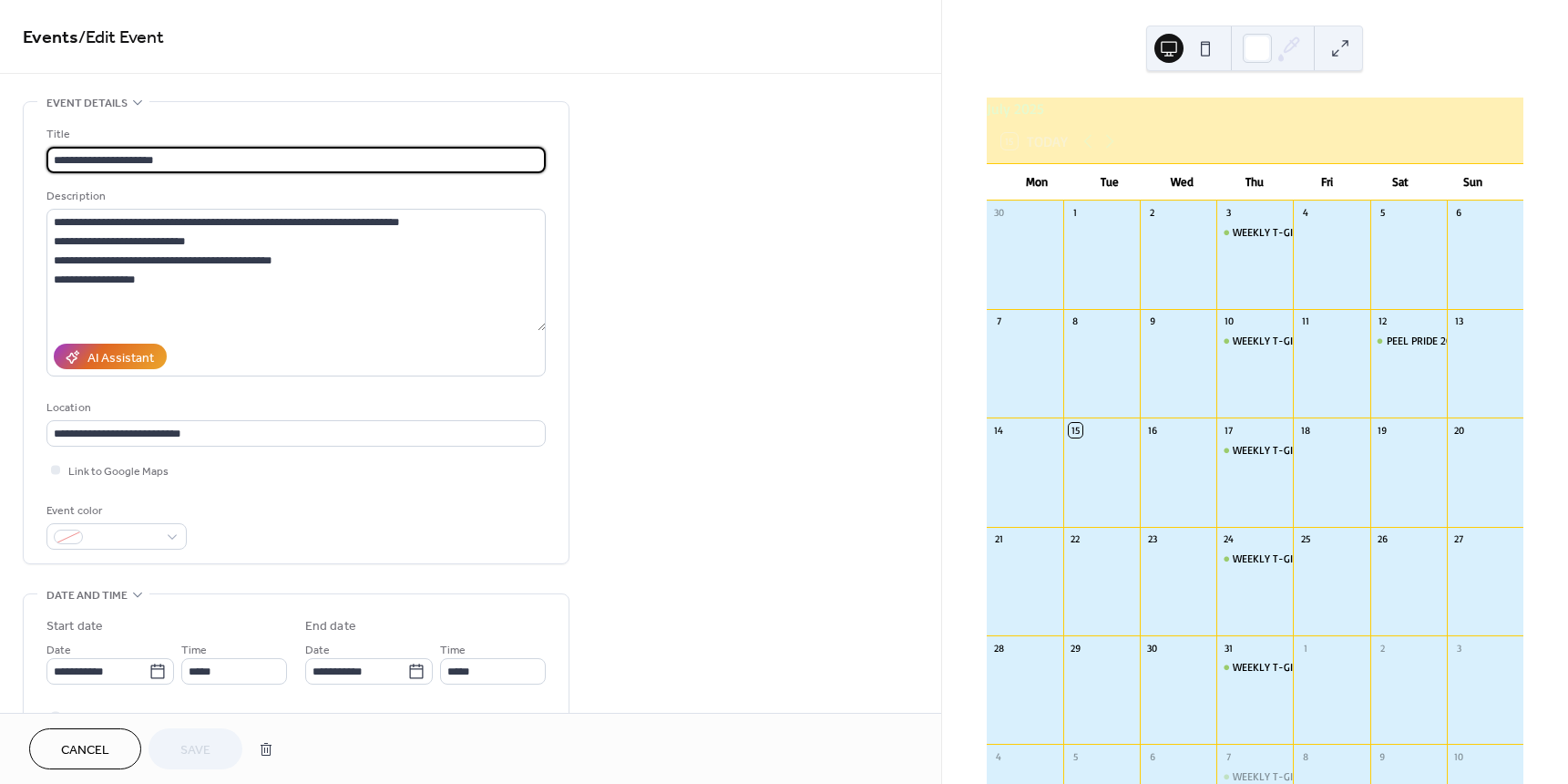 scroll, scrollTop: 1, scrollLeft: 0, axis: vertical 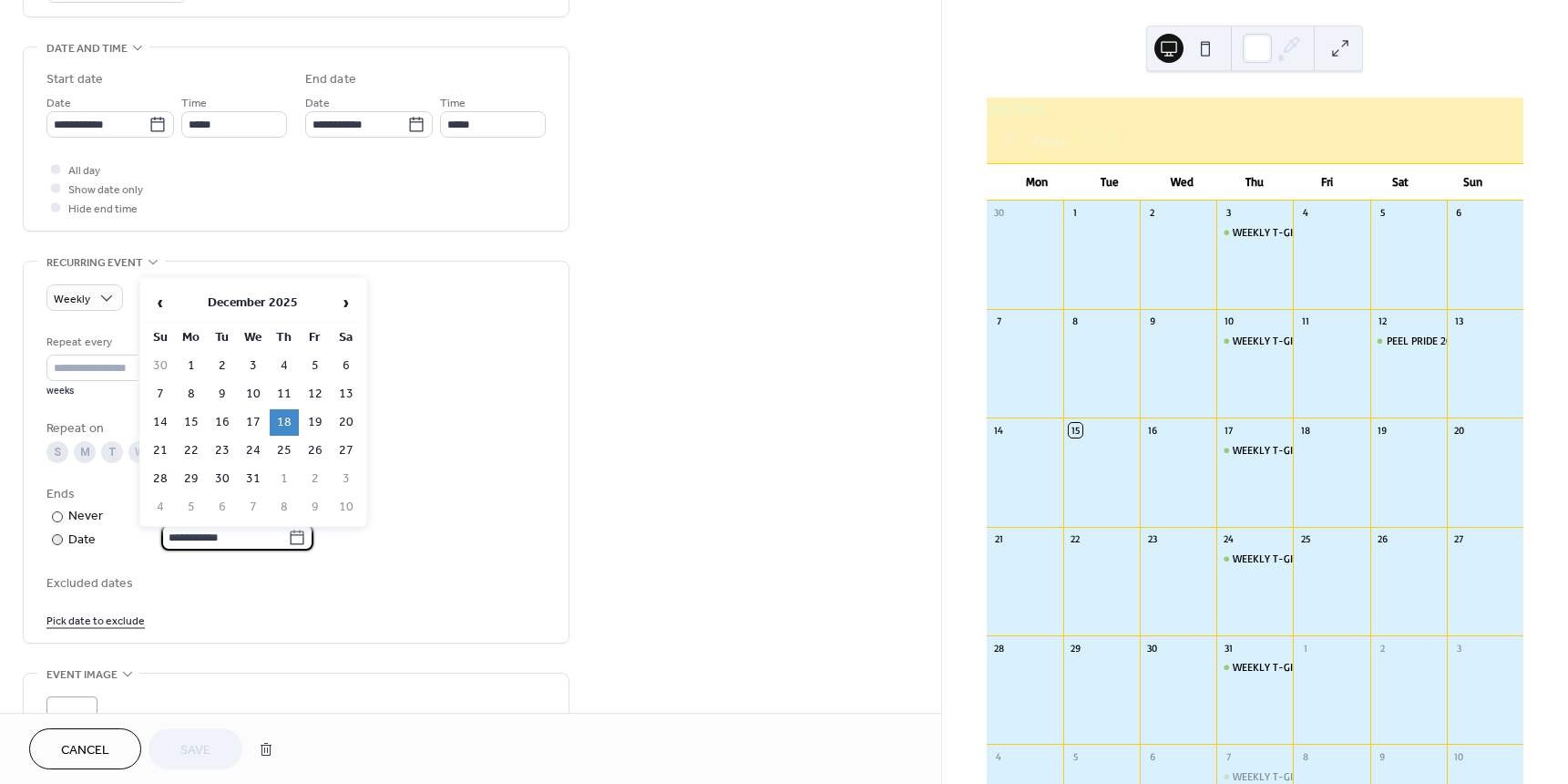 click on "**********" at bounding box center (784, 392) 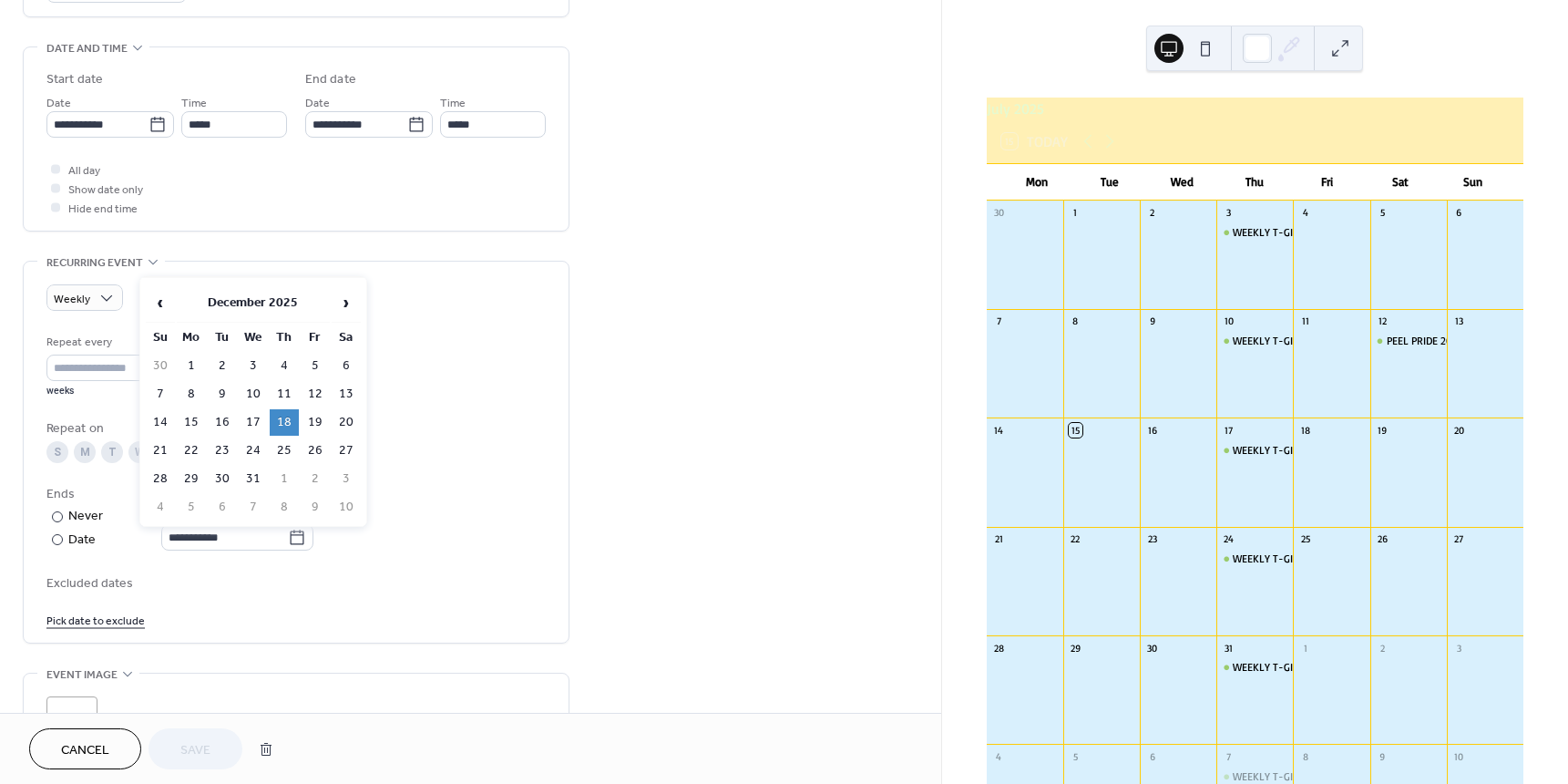 click on "18" at bounding box center (284, 422) 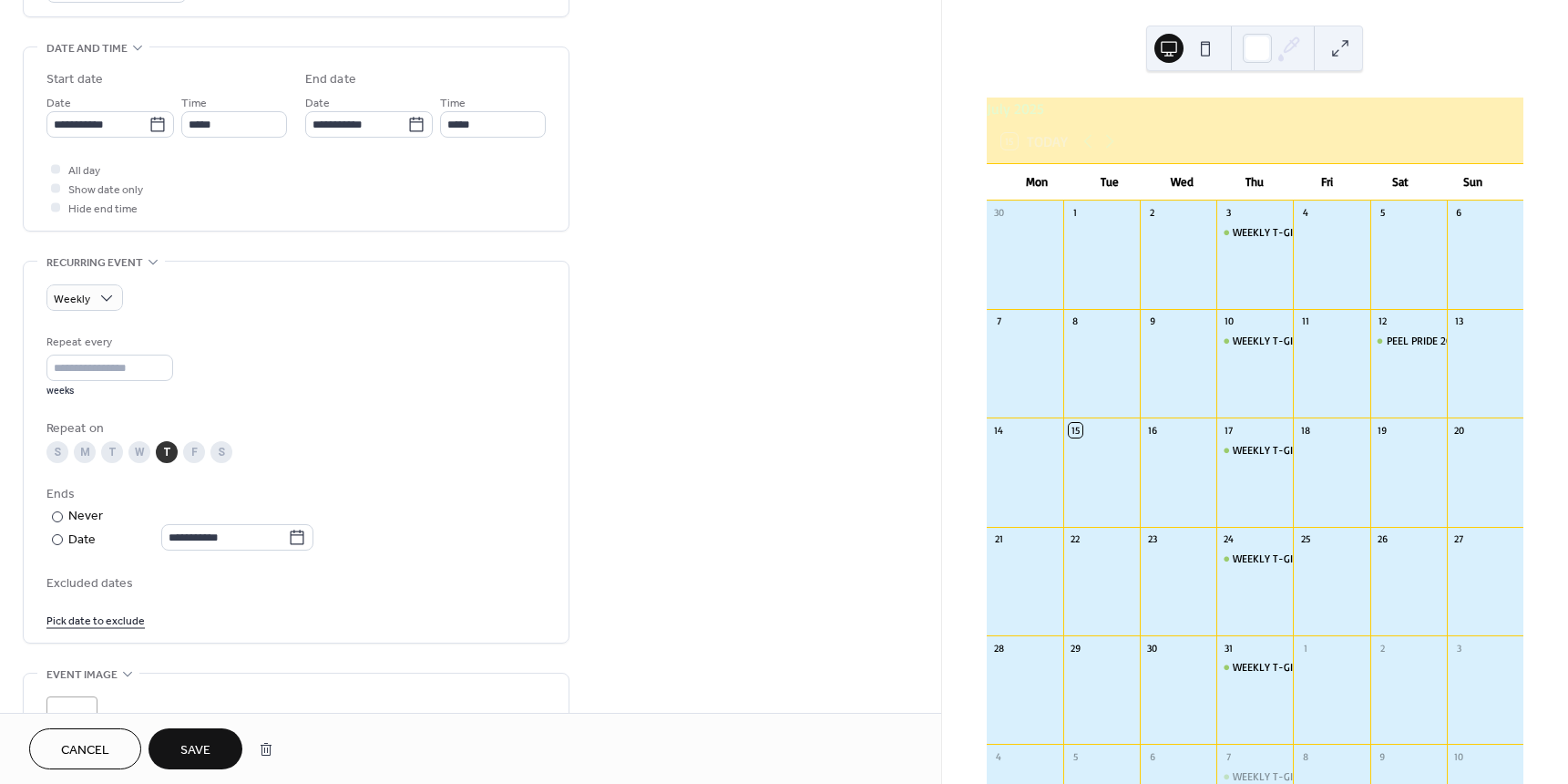 click on "Save" at bounding box center (195, 750) 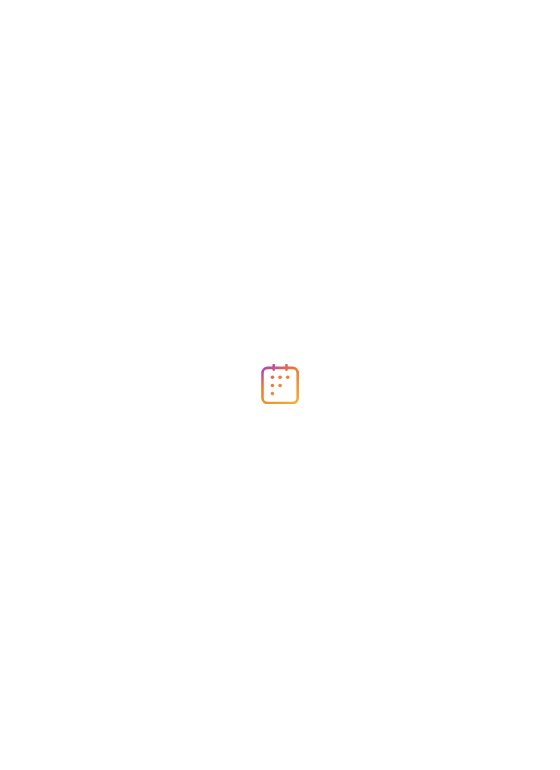 scroll, scrollTop: 0, scrollLeft: 0, axis: both 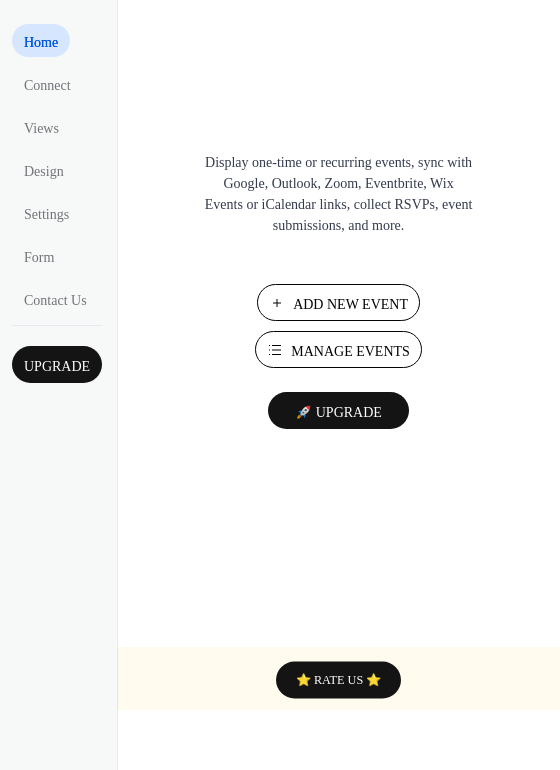 click on "Manage Events" at bounding box center (350, 351) 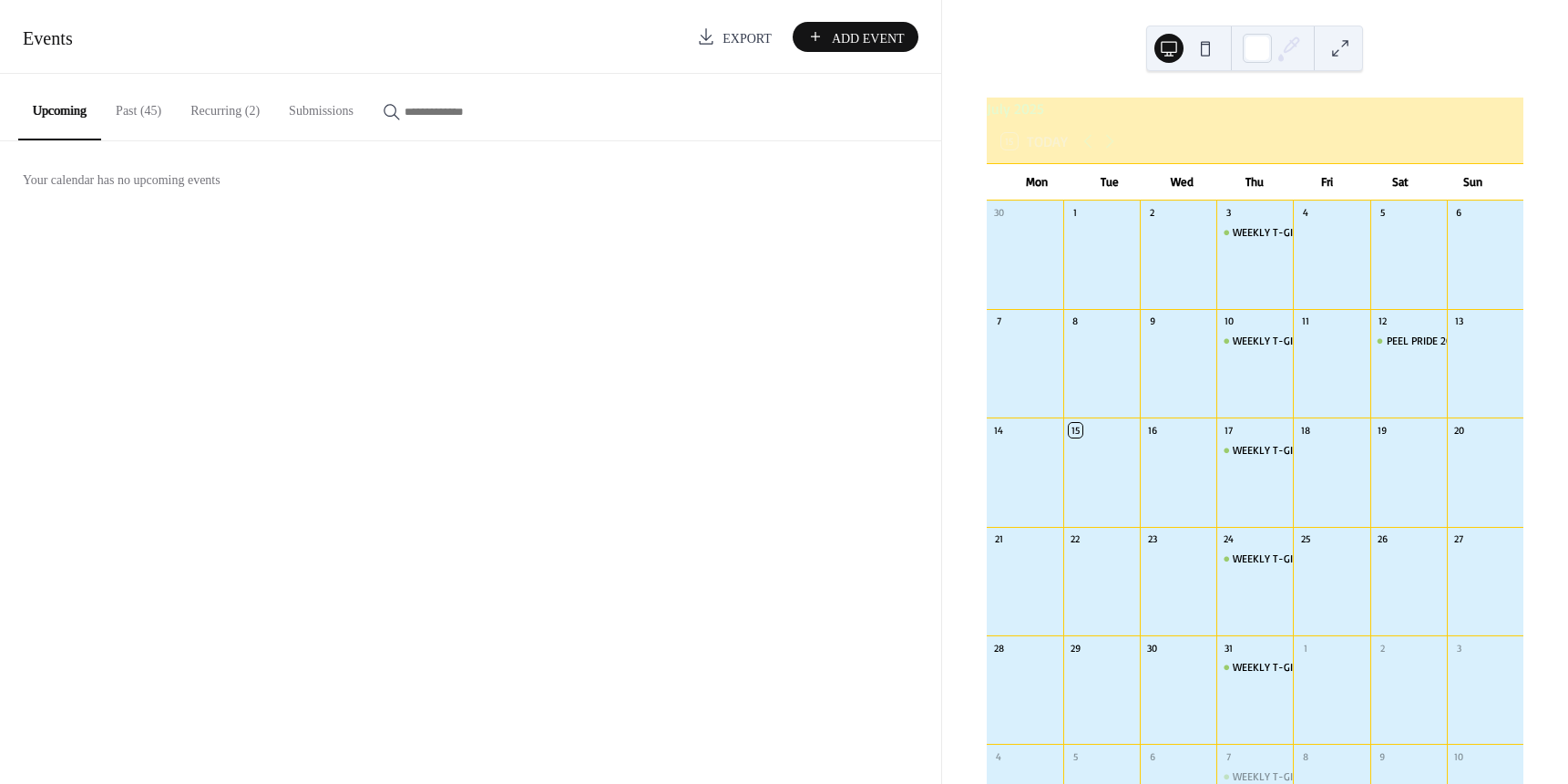 scroll, scrollTop: 0, scrollLeft: 0, axis: both 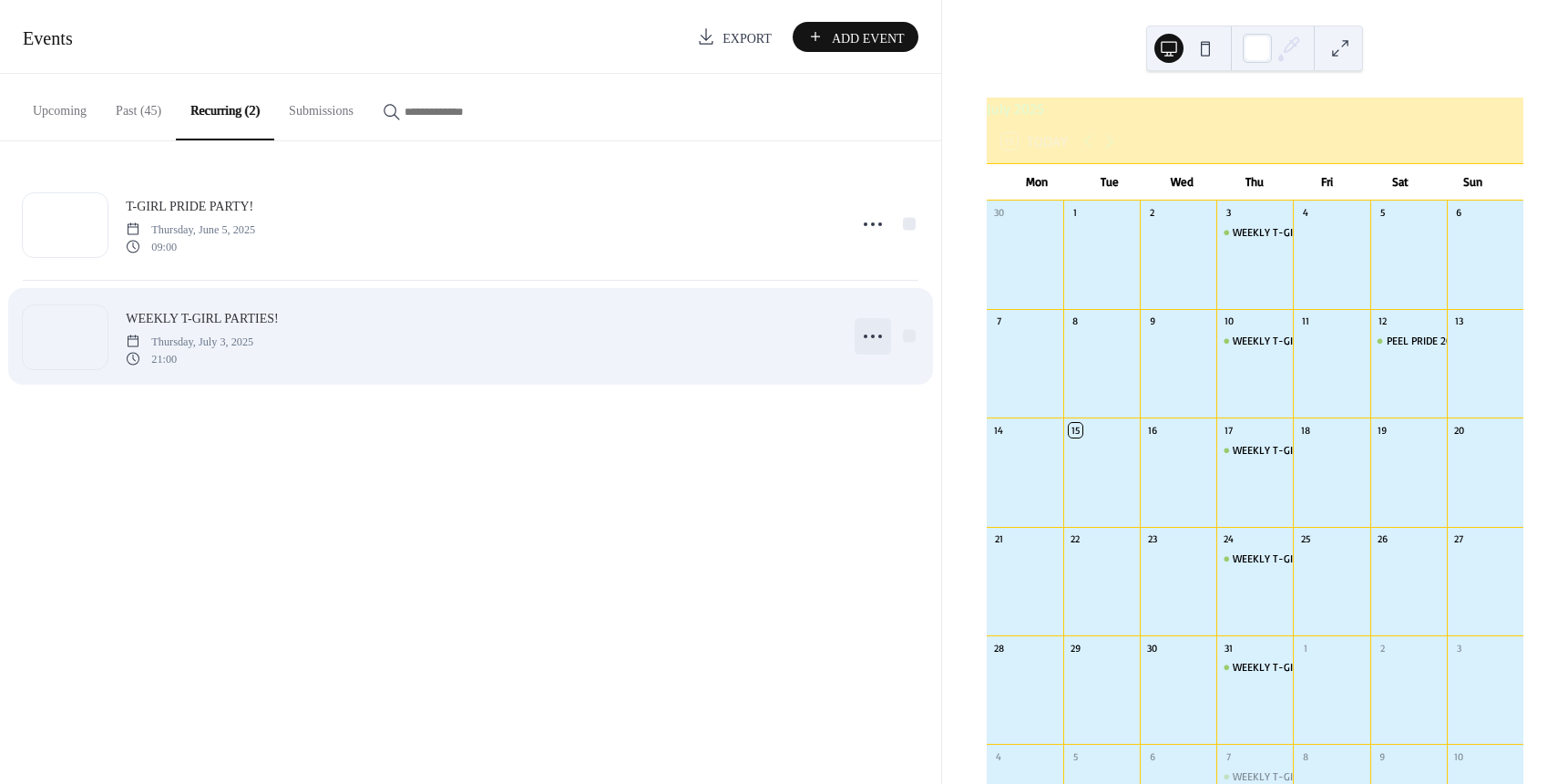 click 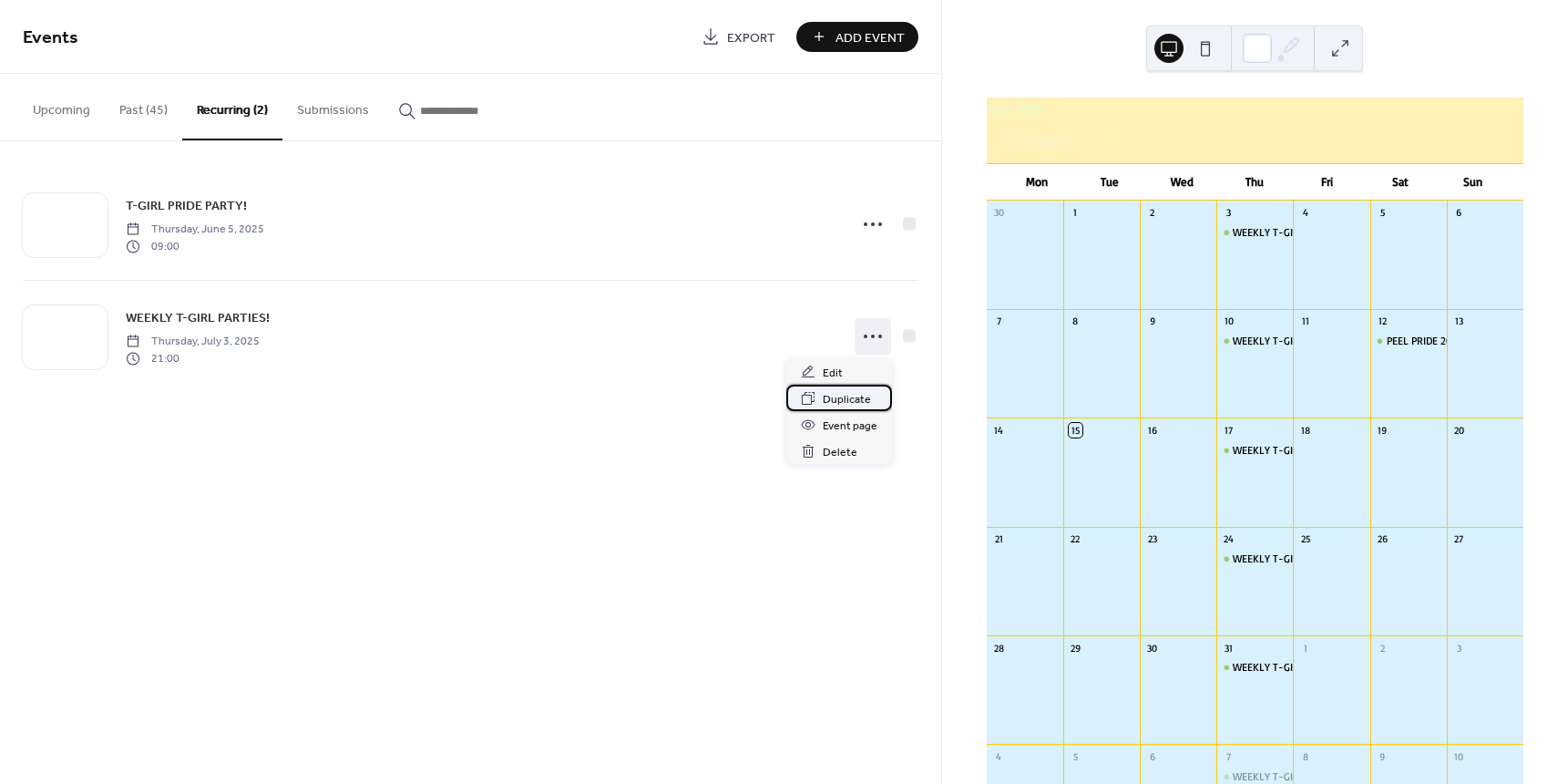click on "Duplicate" at bounding box center [846, 399] 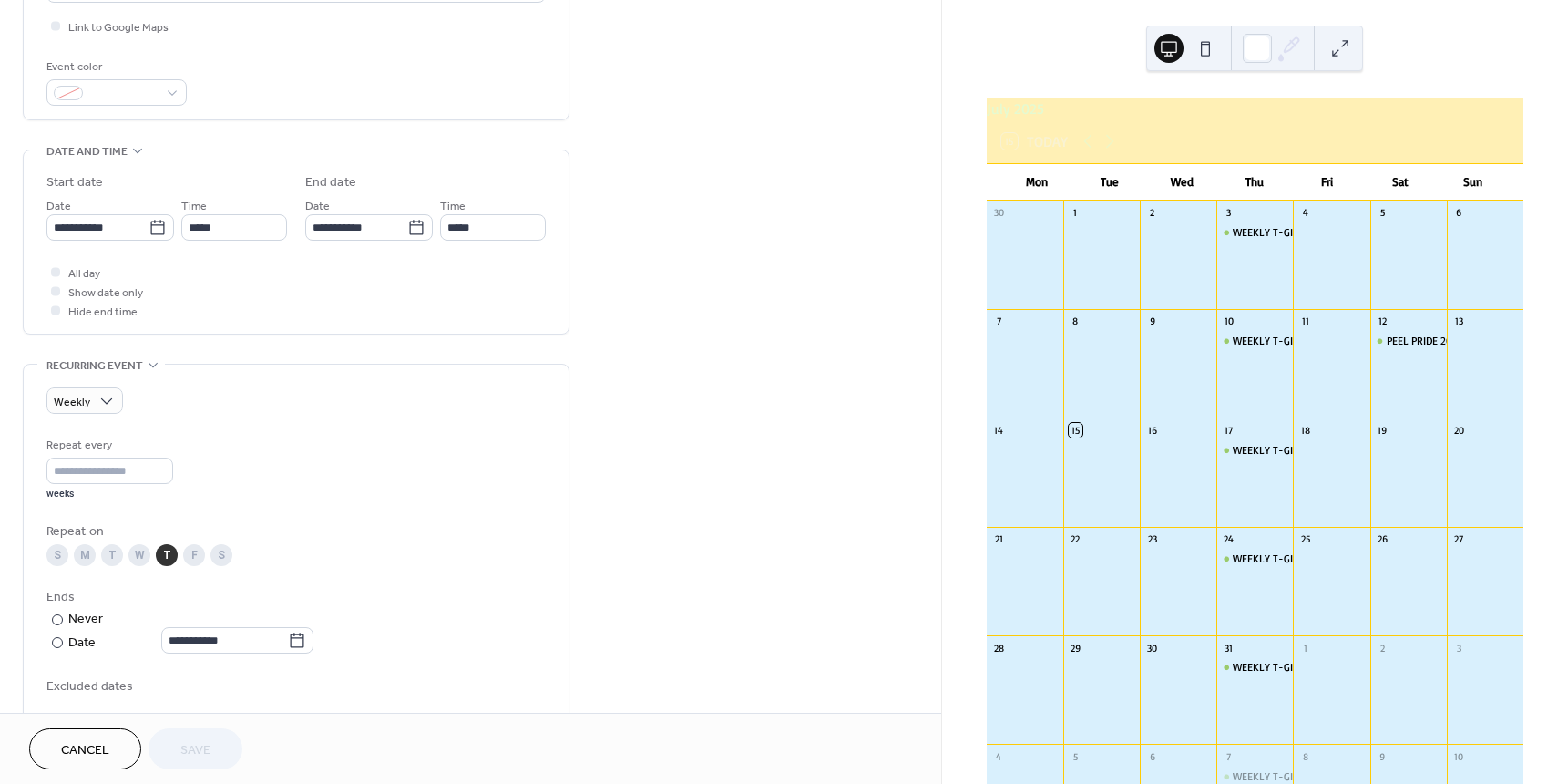 scroll, scrollTop: 456, scrollLeft: 0, axis: vertical 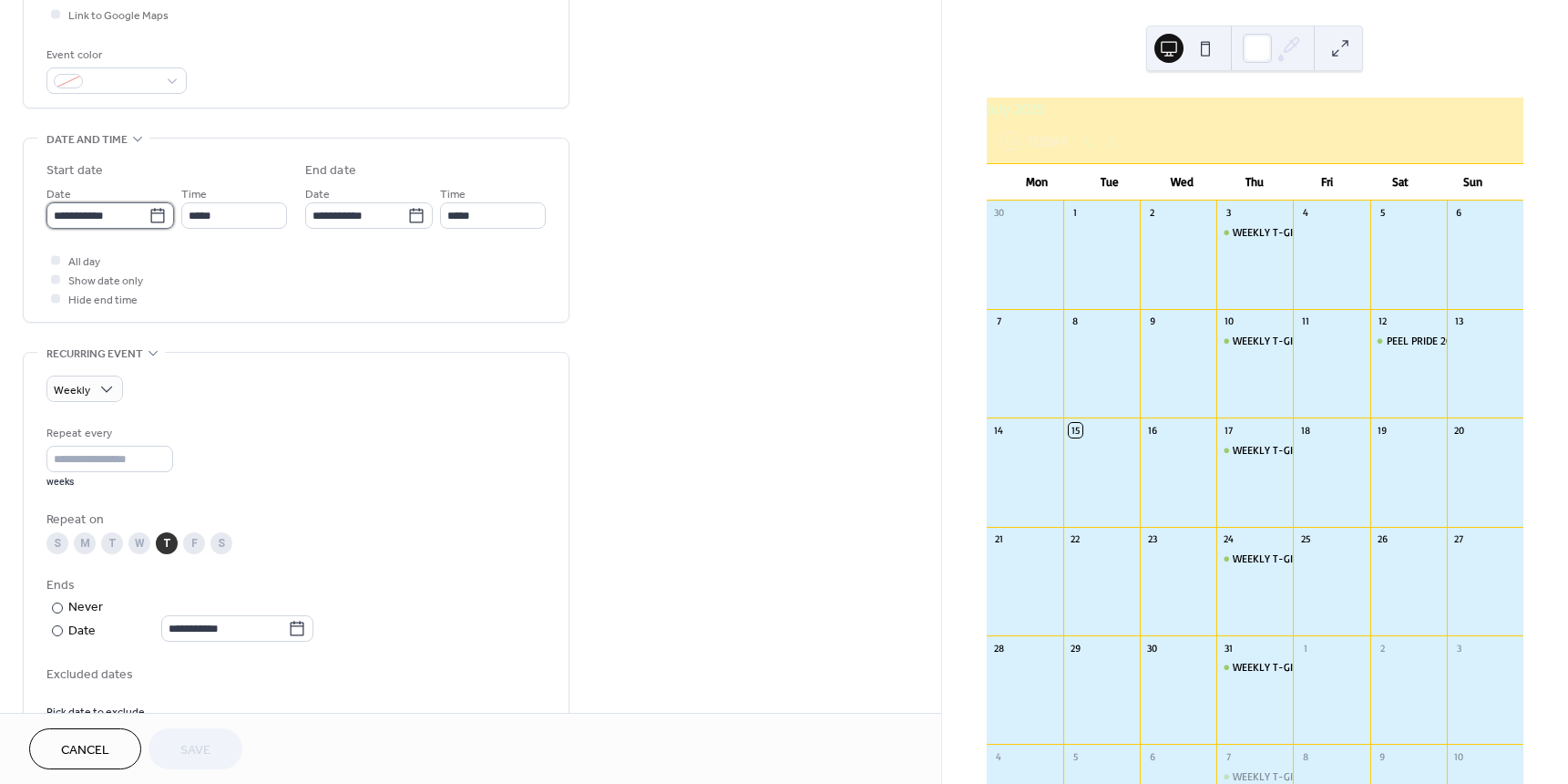 click on "**********" at bounding box center [97, 215] 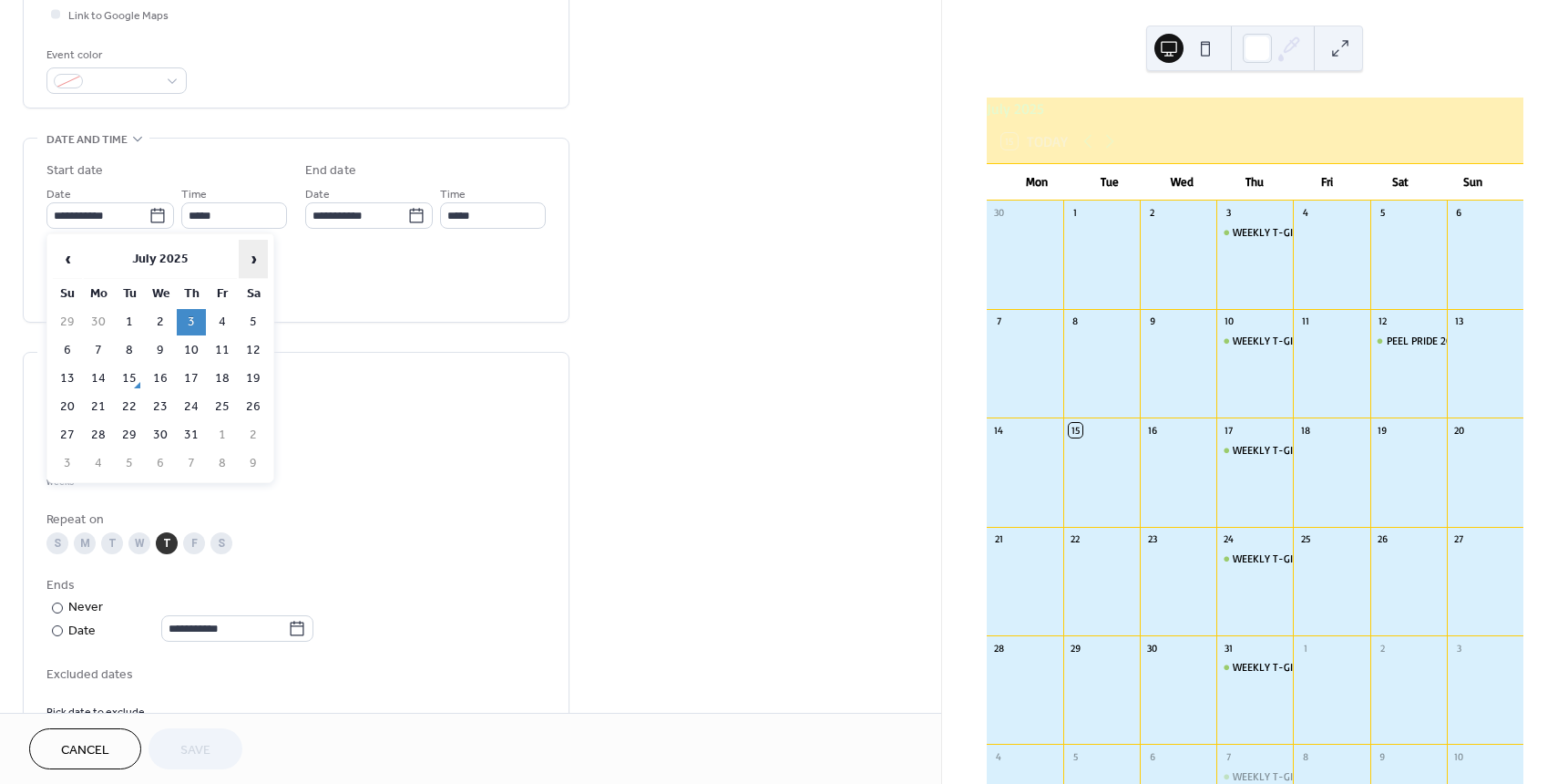 click on "›" at bounding box center [253, 259] 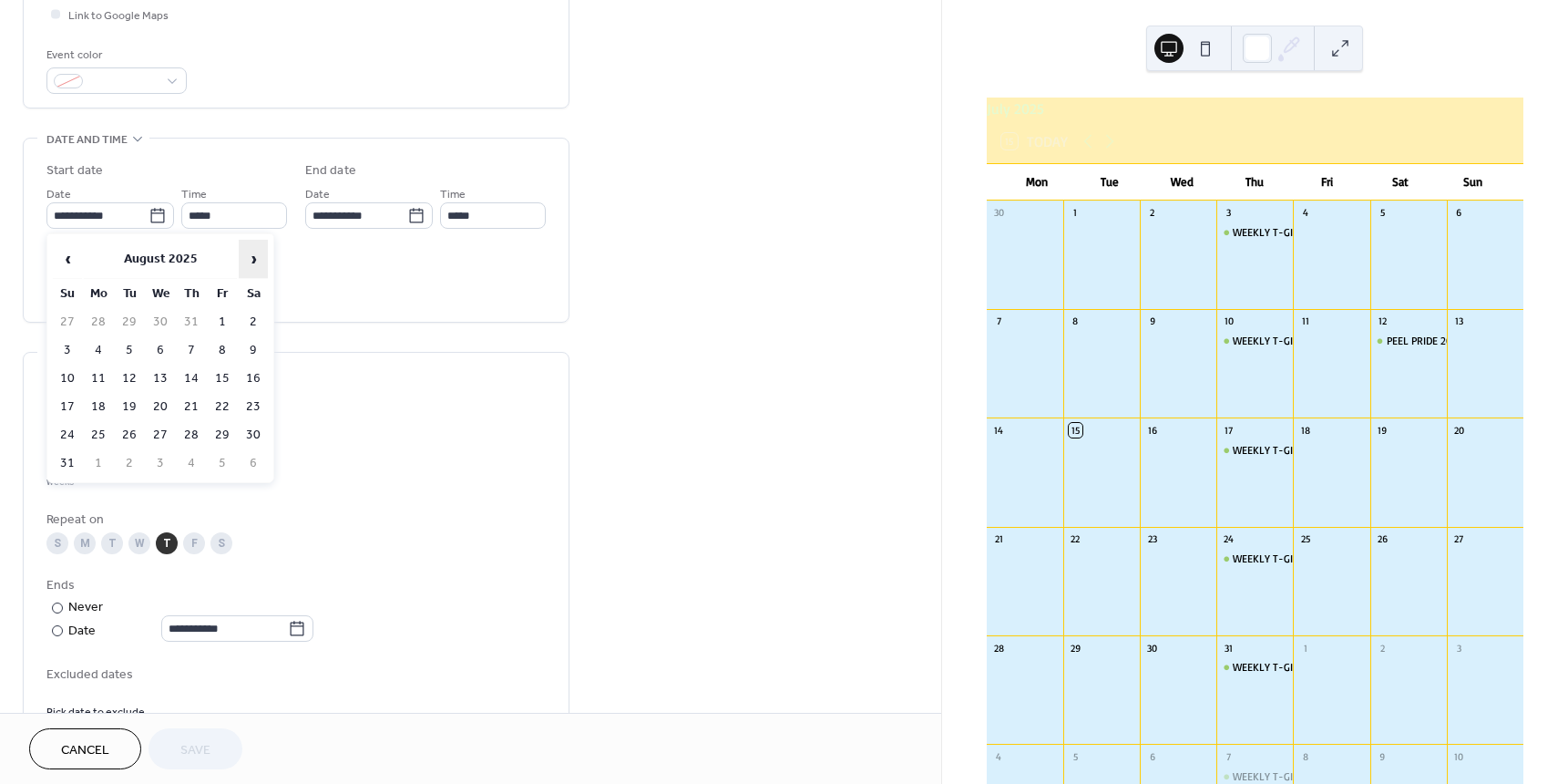 click on "›" at bounding box center (253, 259) 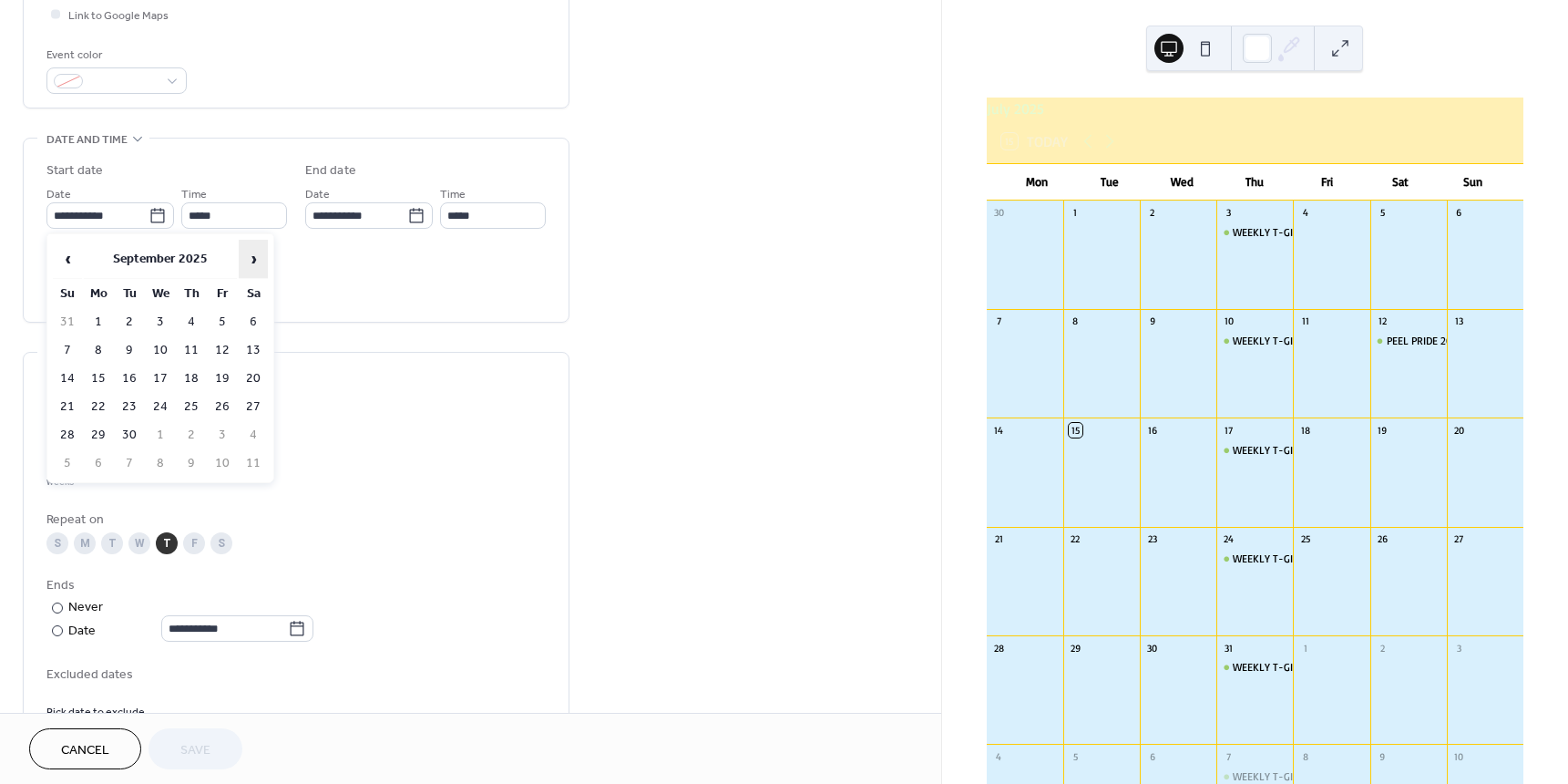 click on "›" at bounding box center [253, 259] 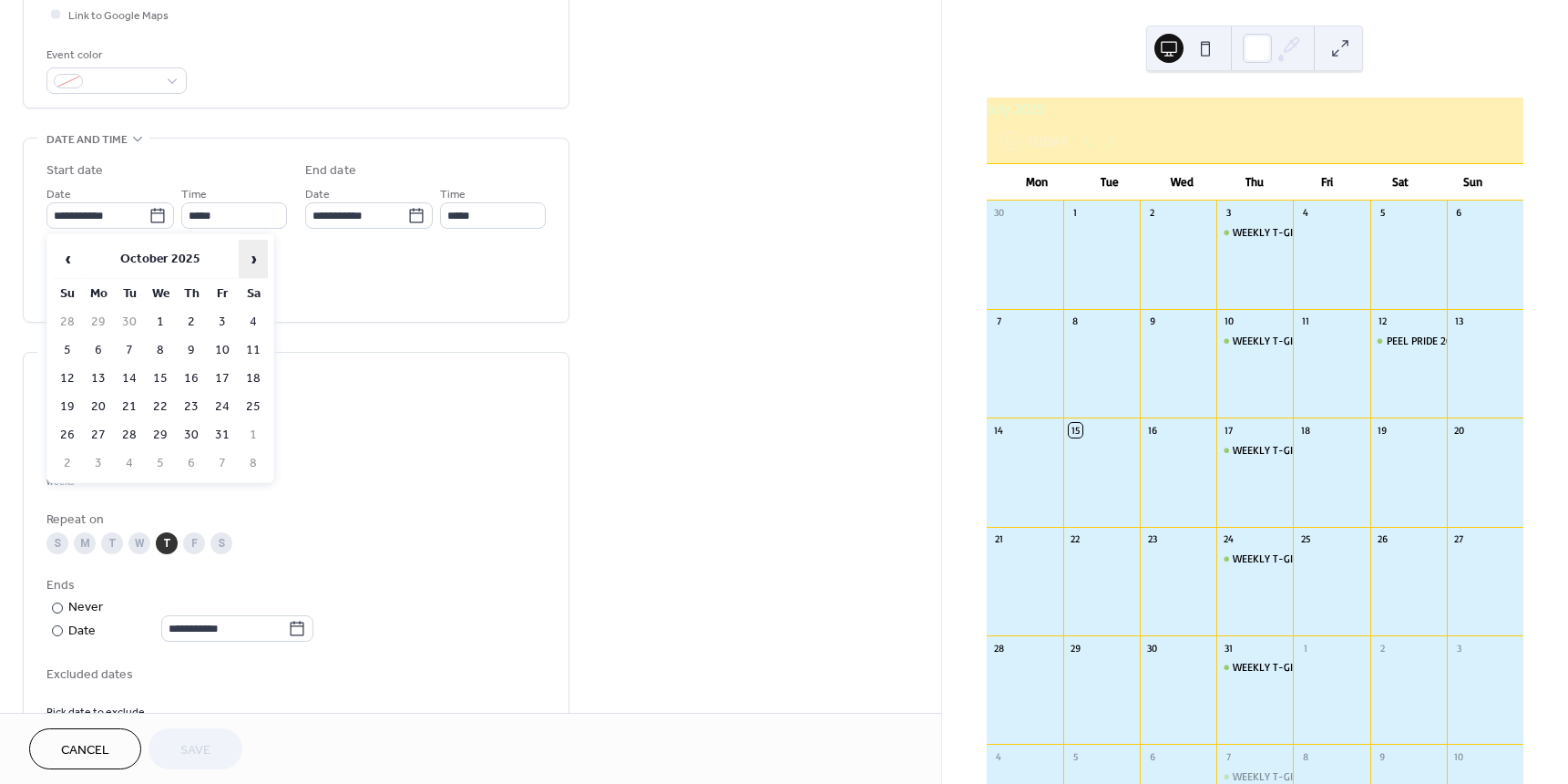 click on "›" at bounding box center [253, 259] 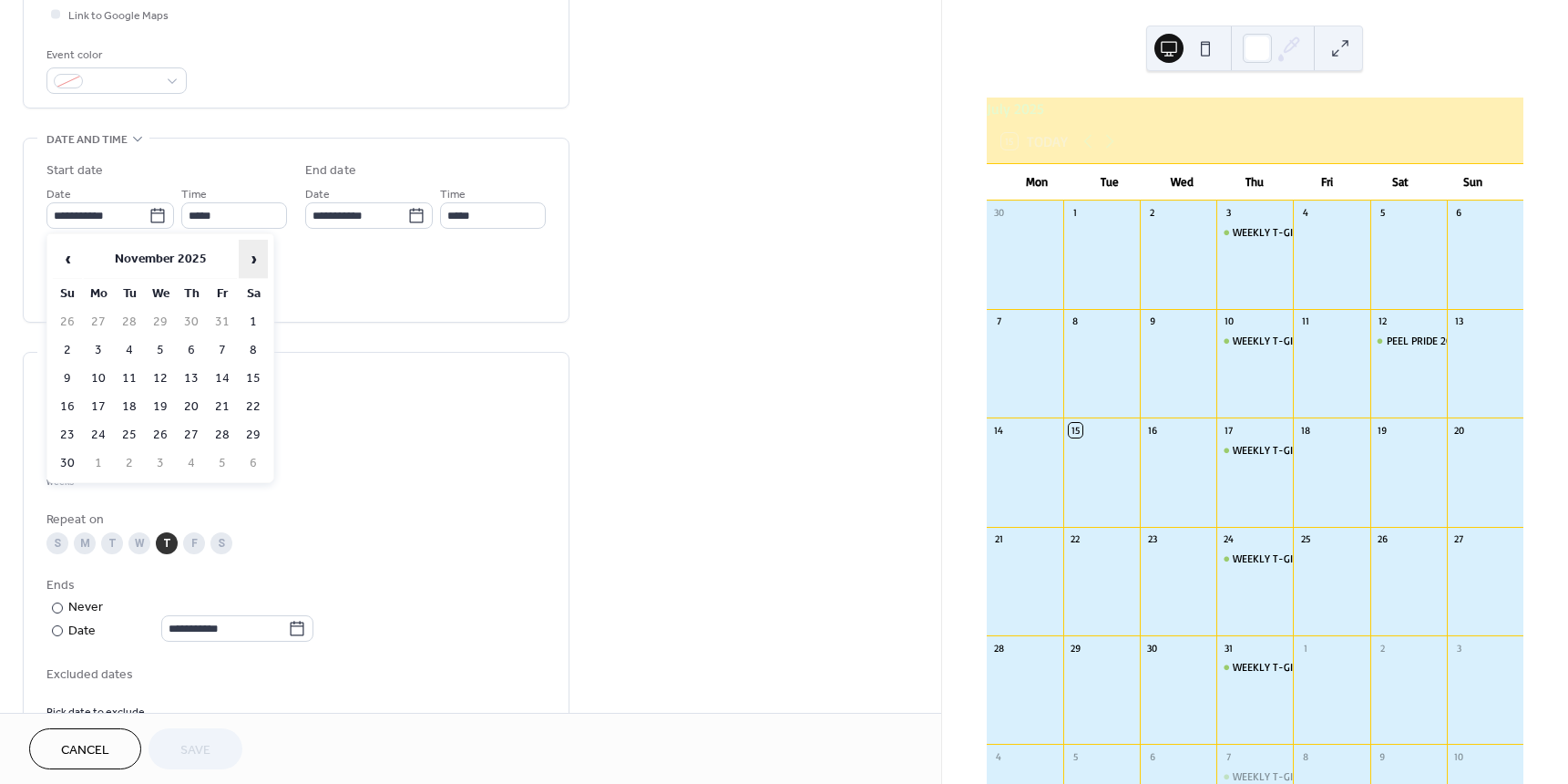 click on "›" at bounding box center [253, 259] 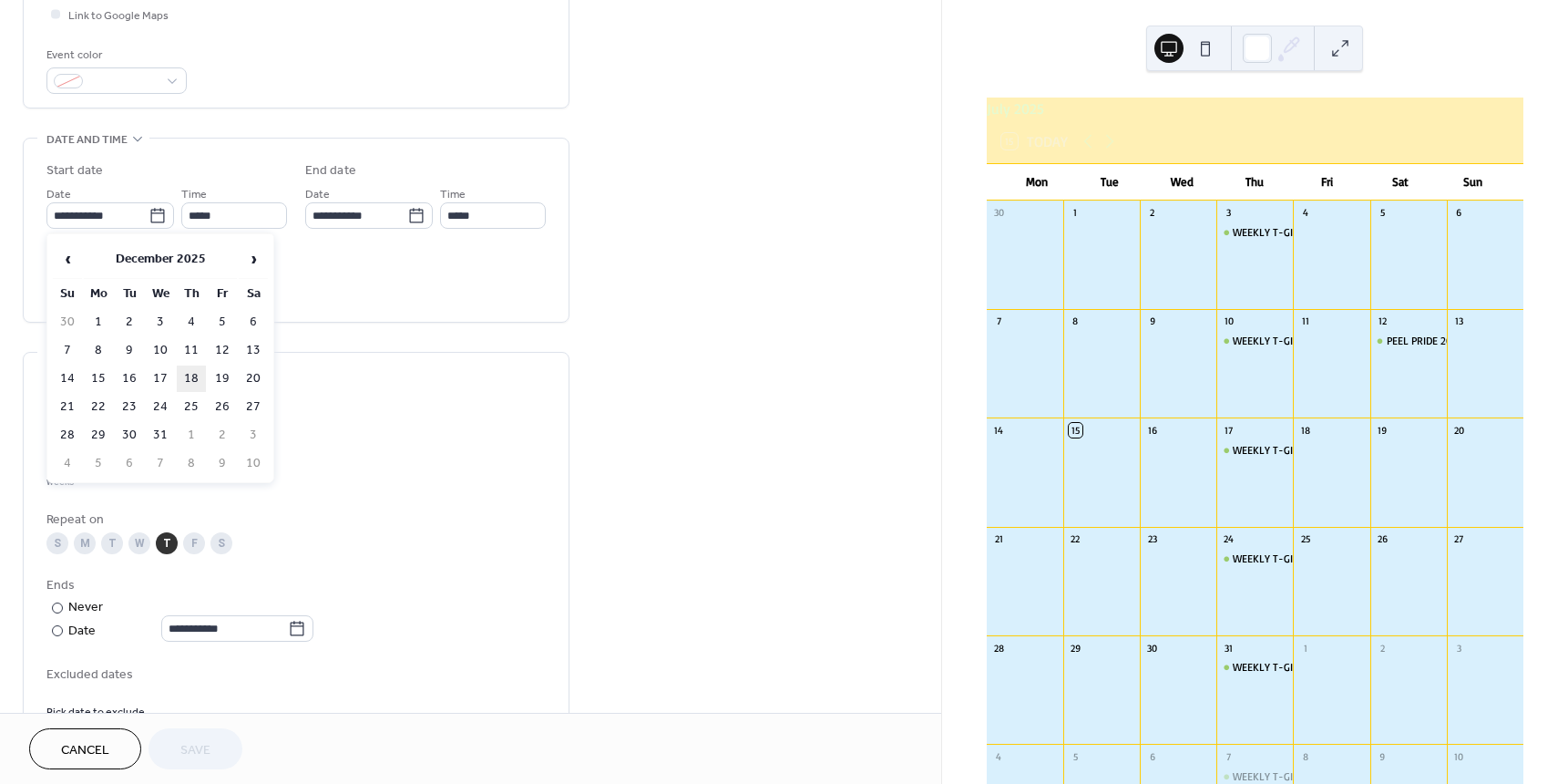 click on "18" at bounding box center (191, 378) 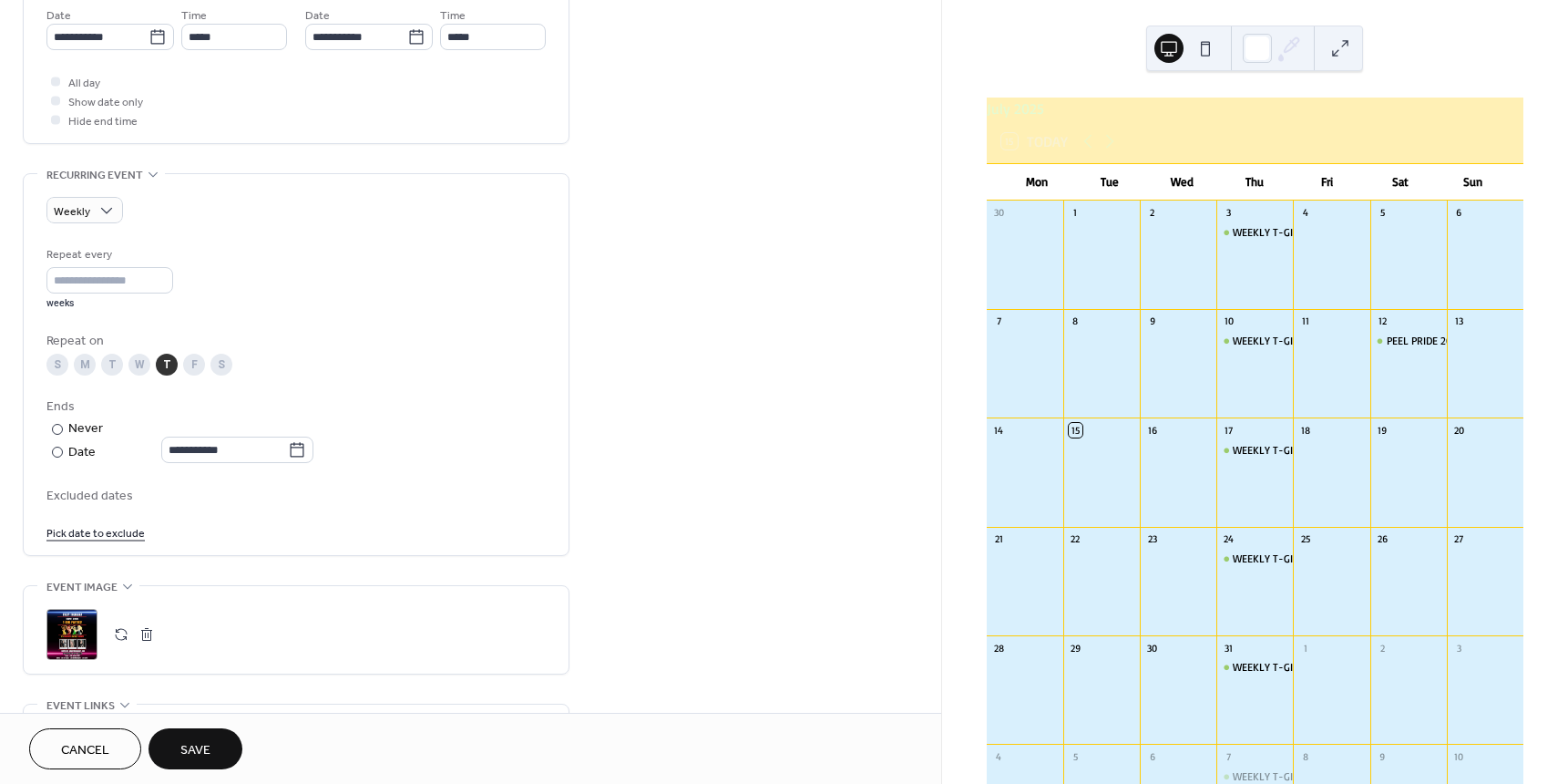 scroll, scrollTop: 638, scrollLeft: 0, axis: vertical 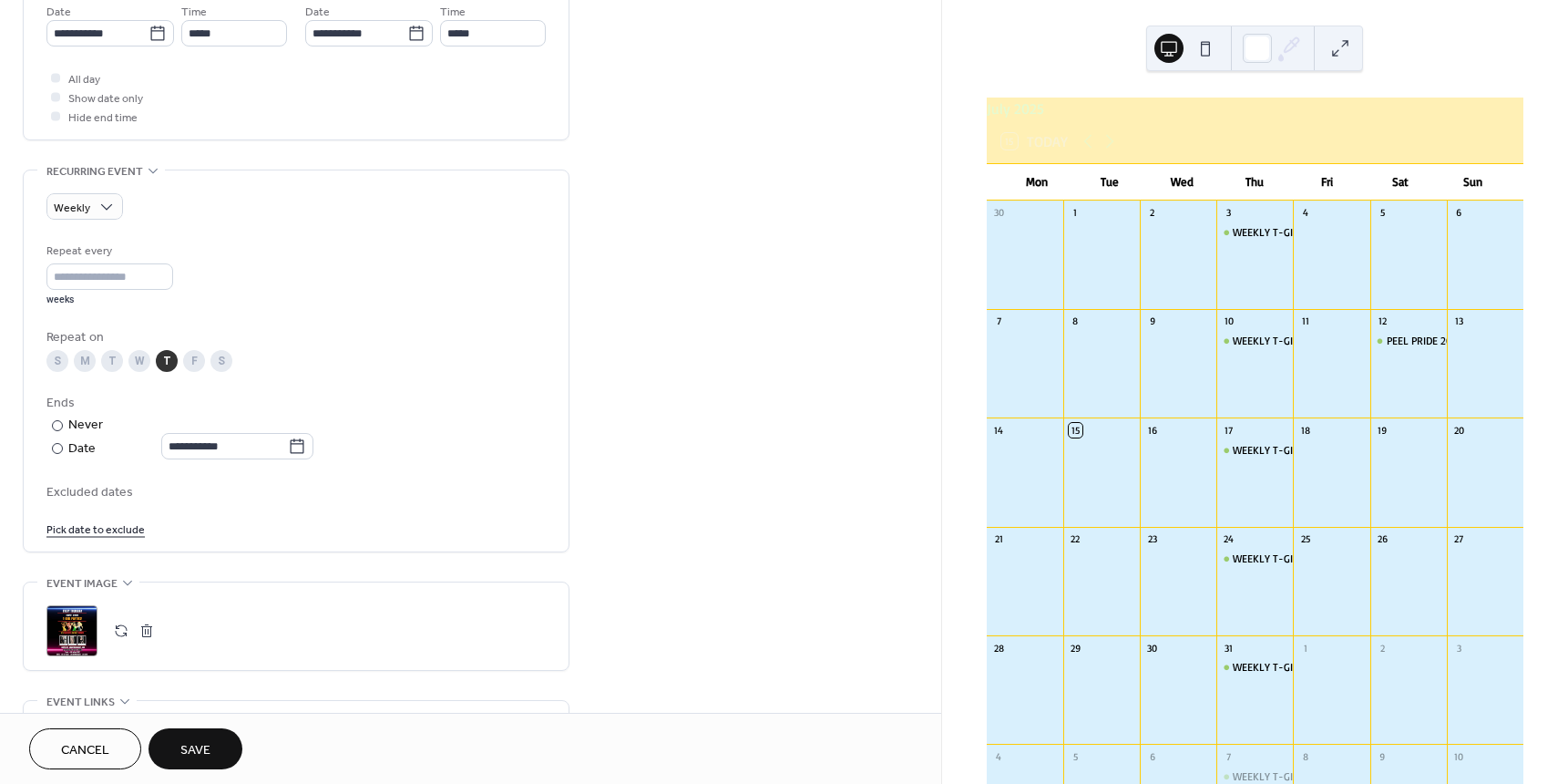 click on "Save" at bounding box center (195, 750) 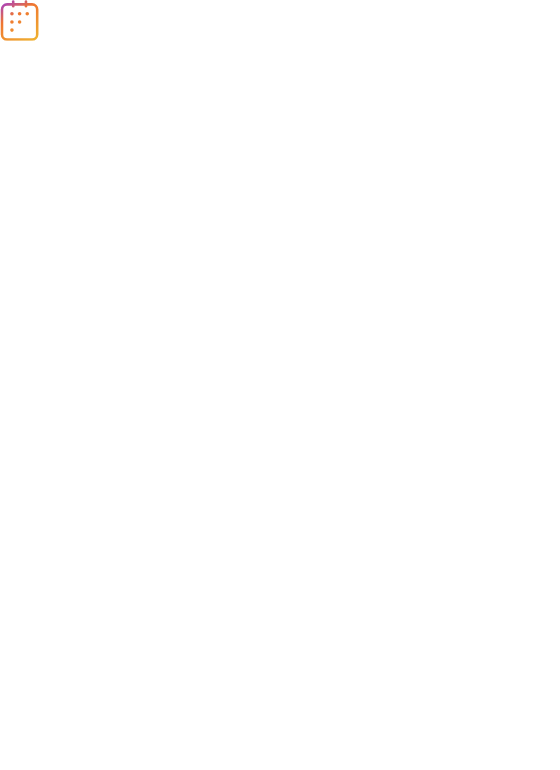 scroll, scrollTop: 0, scrollLeft: 0, axis: both 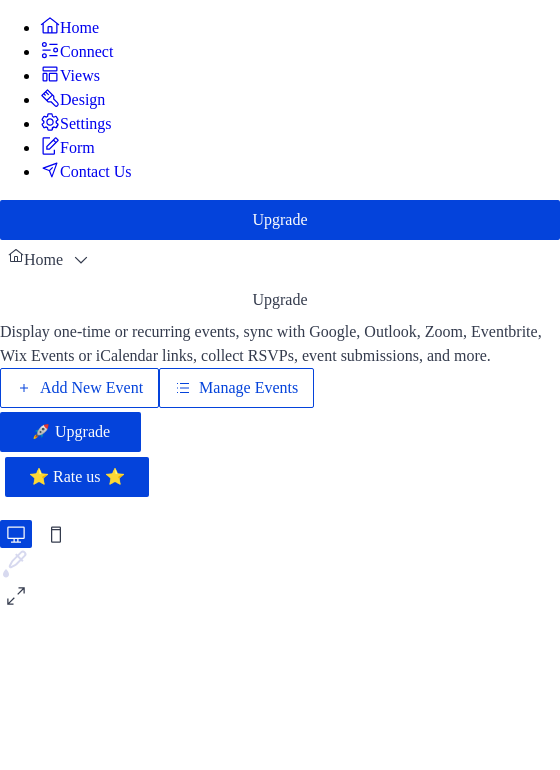 click on "Manage Events" at bounding box center (248, 388) 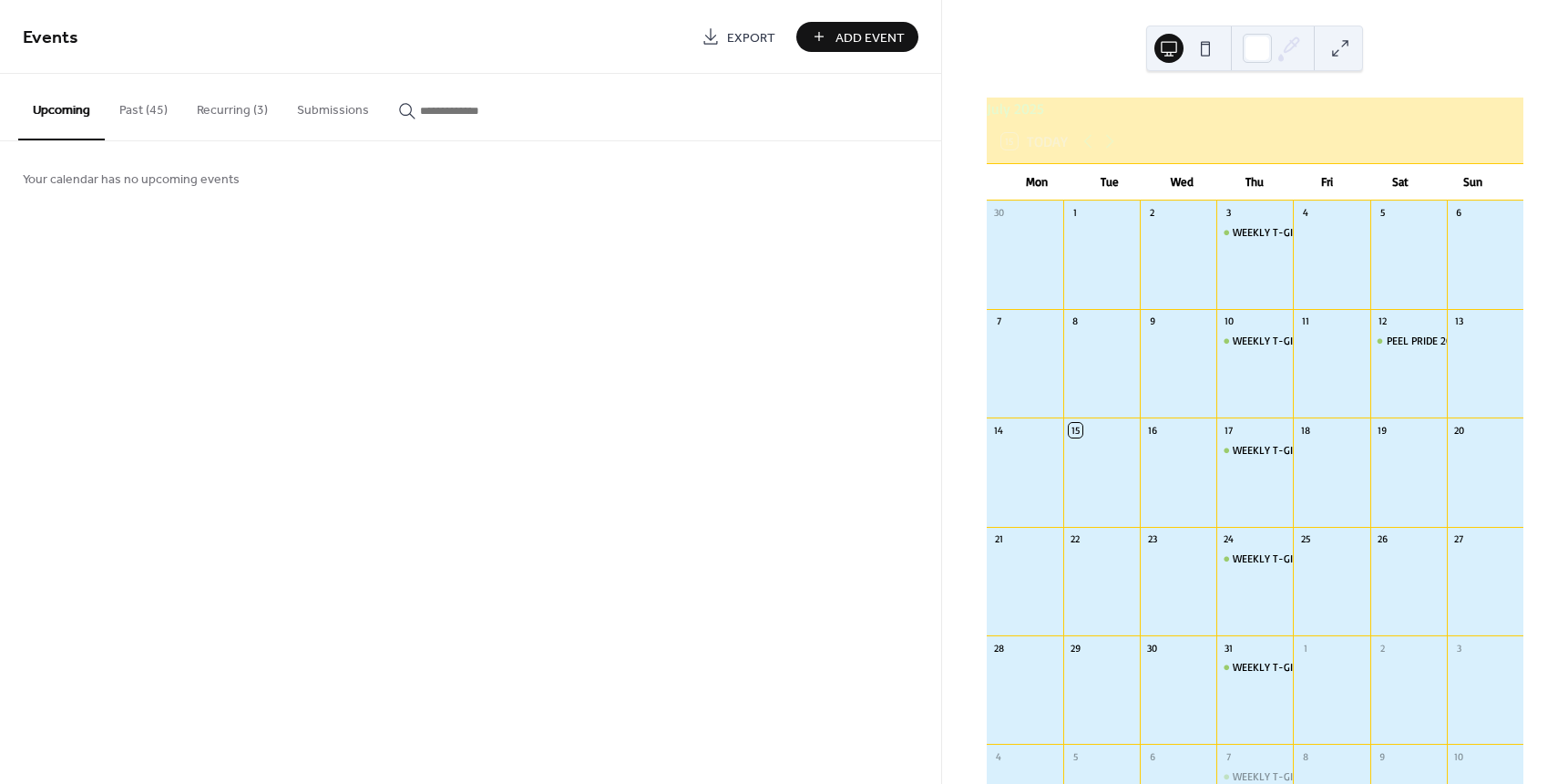 scroll, scrollTop: 0, scrollLeft: 0, axis: both 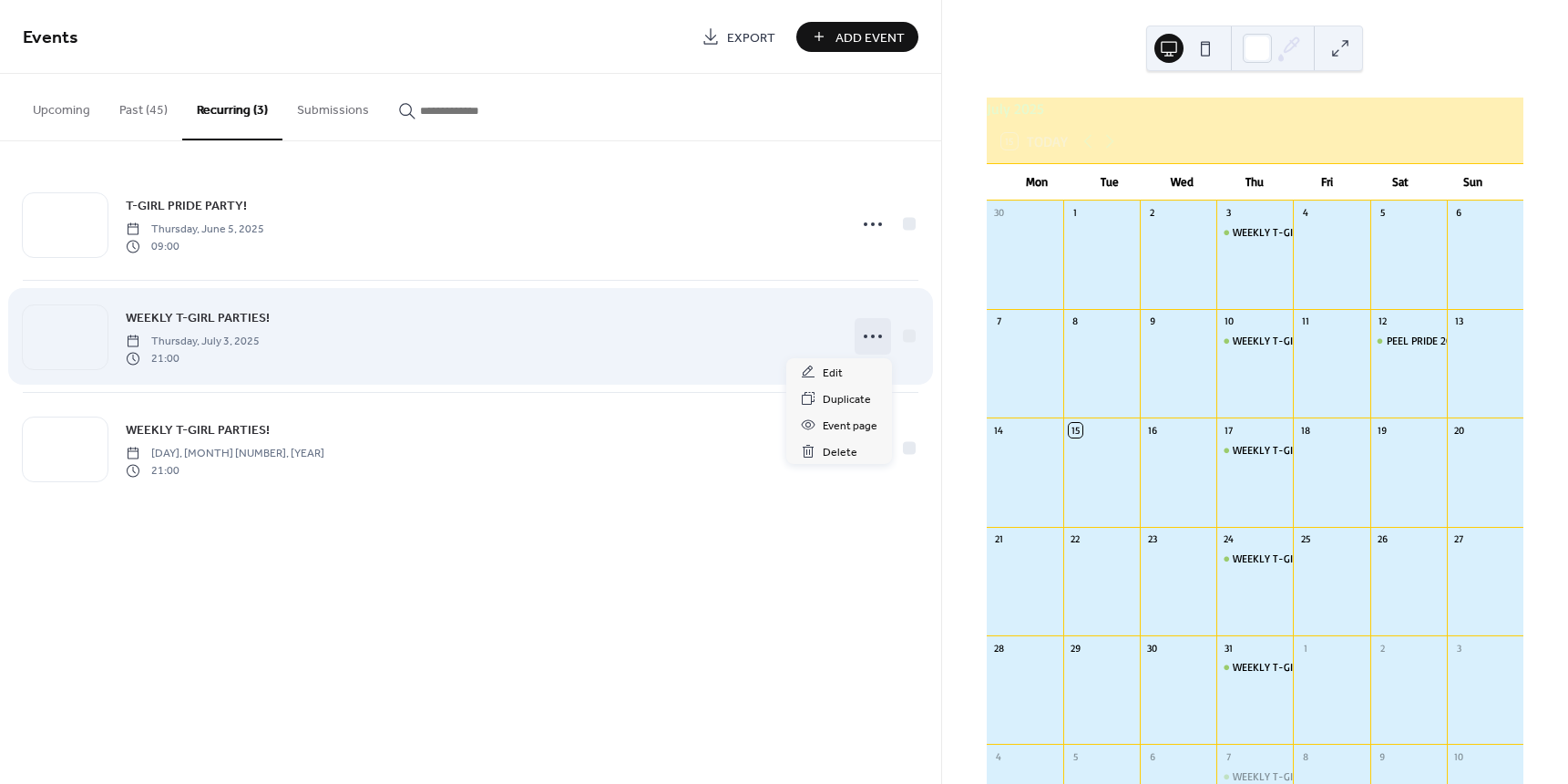 click 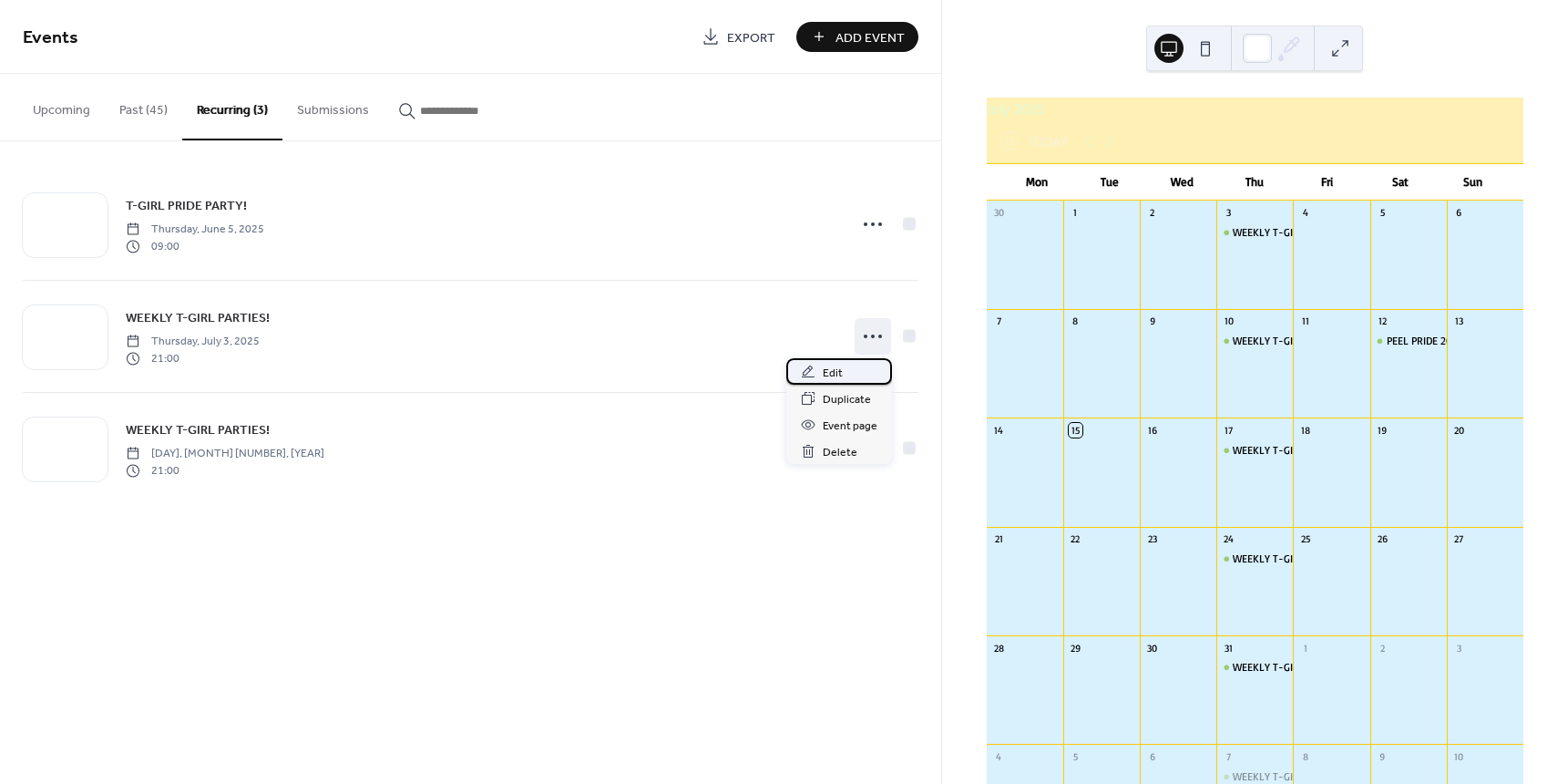 click on "Edit" at bounding box center (833, 373) 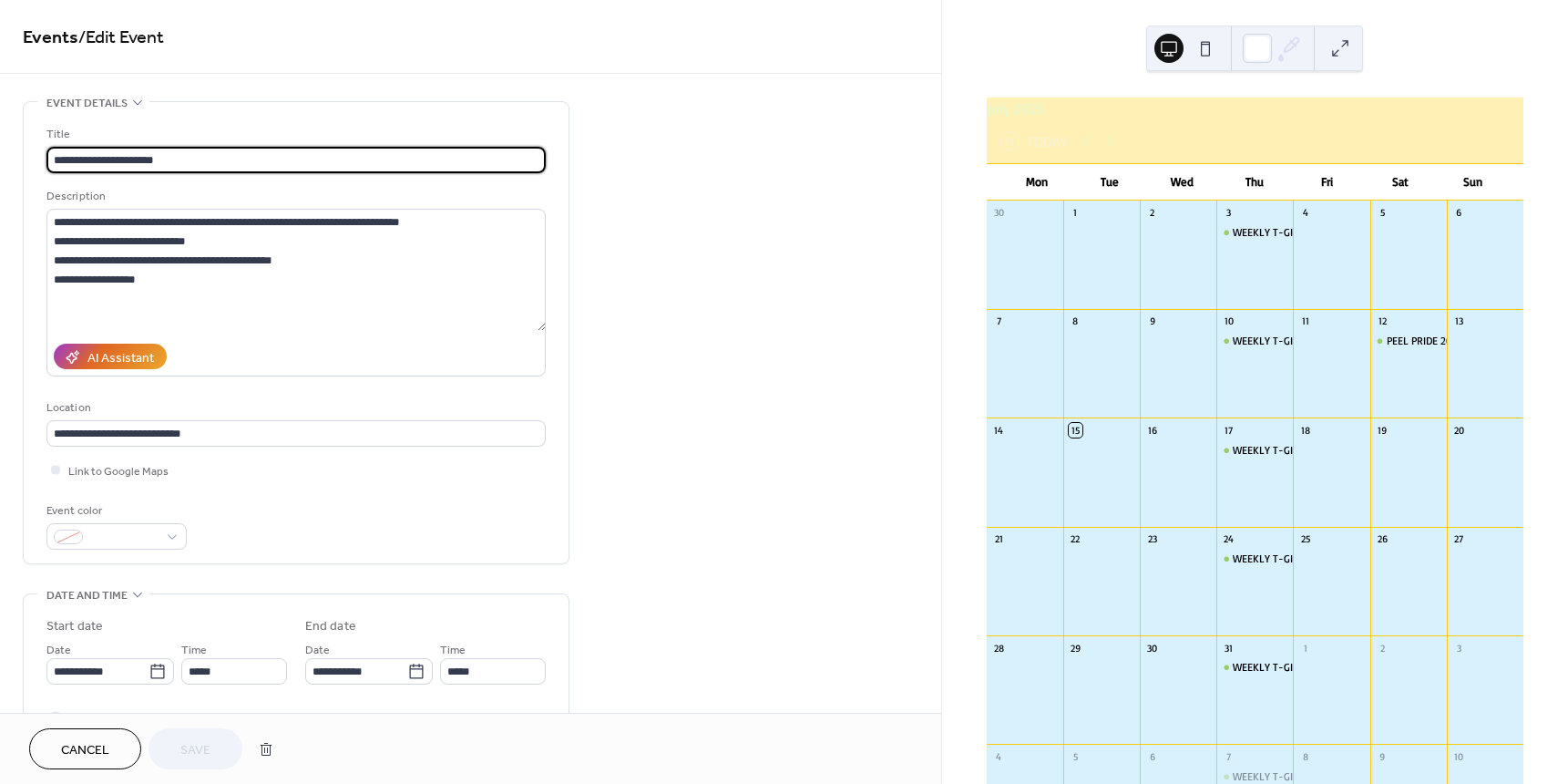 type on "**********" 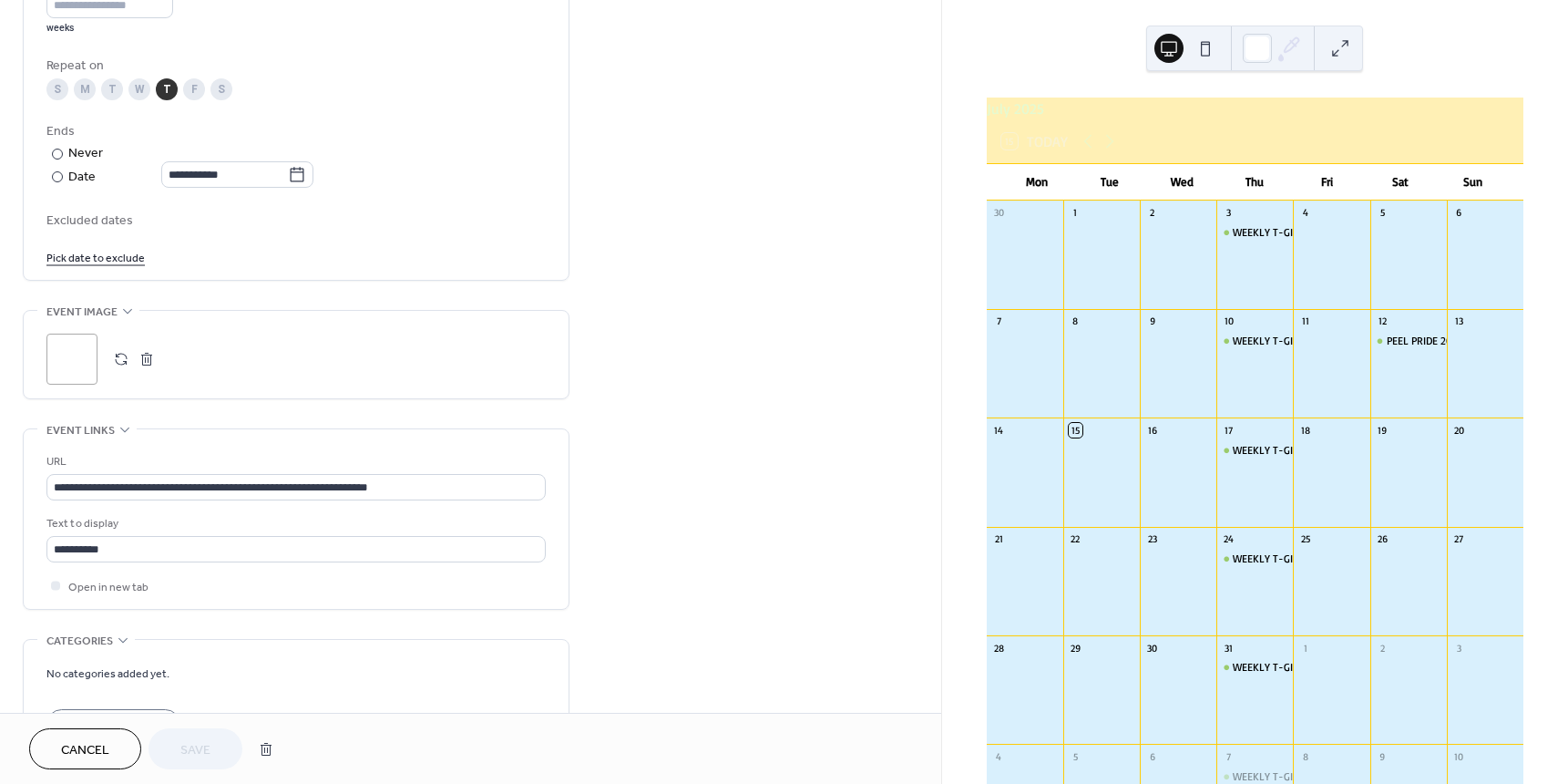 scroll, scrollTop: 912, scrollLeft: 0, axis: vertical 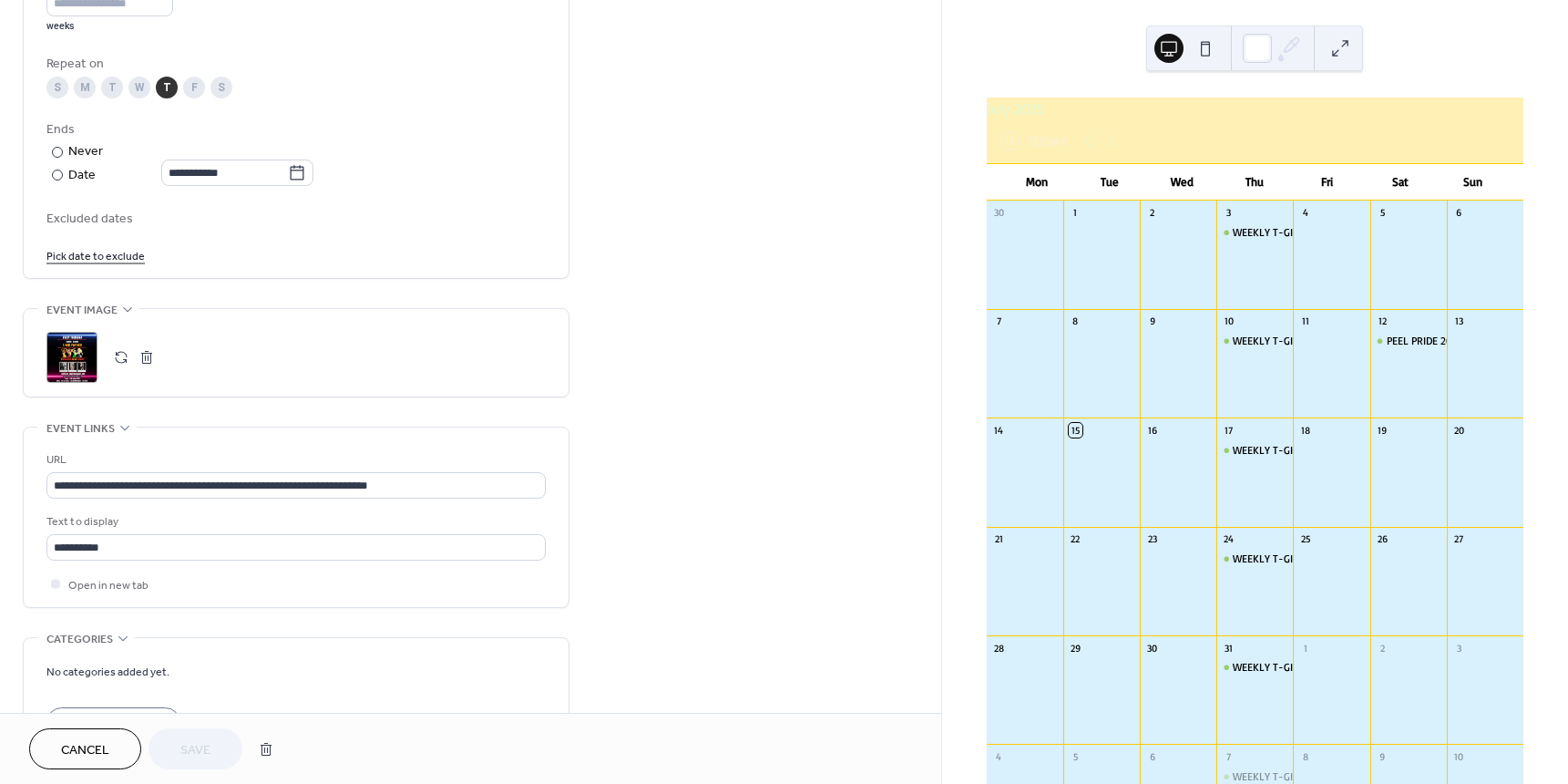 click on "Cancel Save" at bounding box center [156, 748] 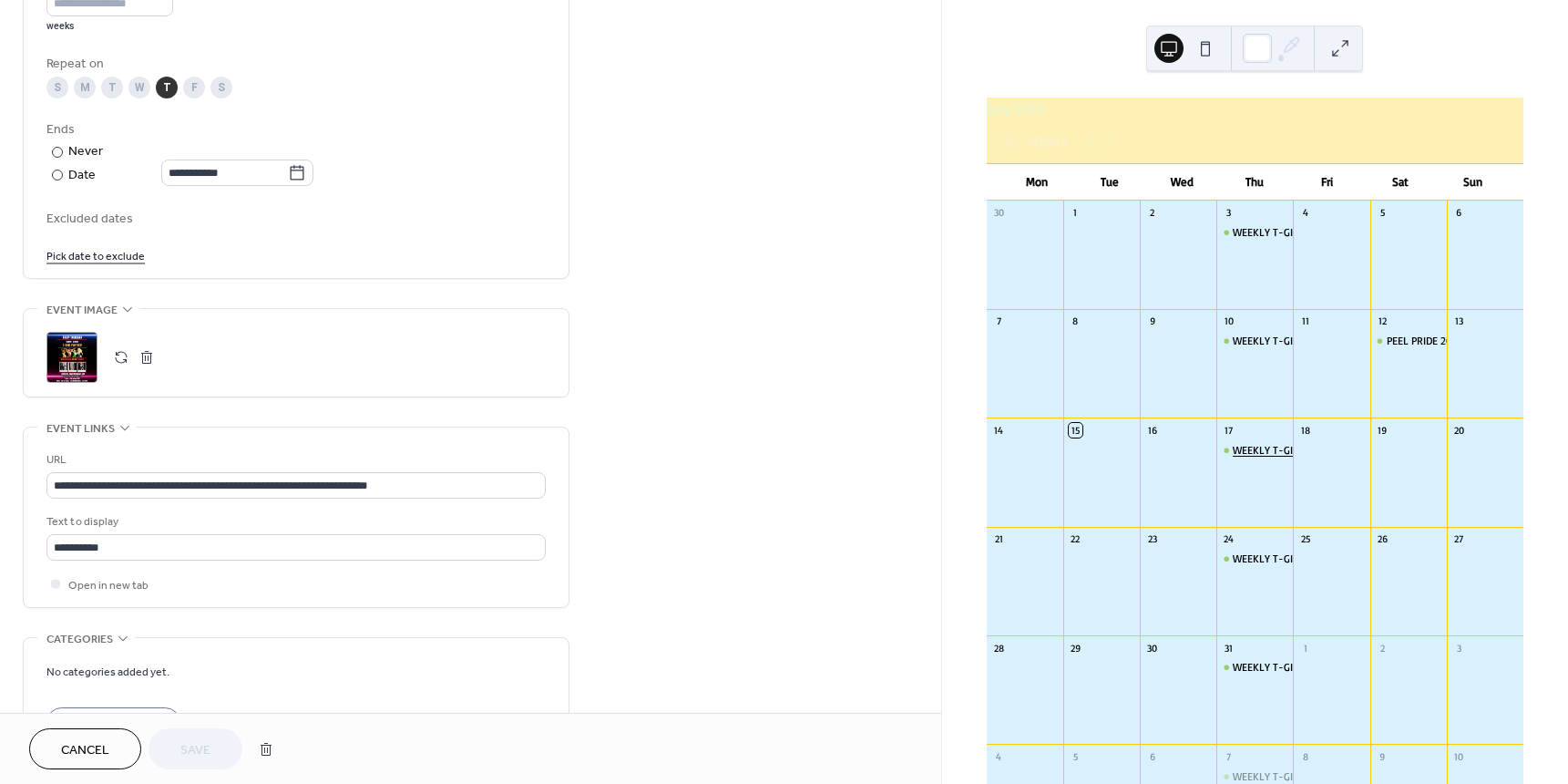 click on "WEEKLY T-GIRL PARTIES!" at bounding box center (1290, 450) 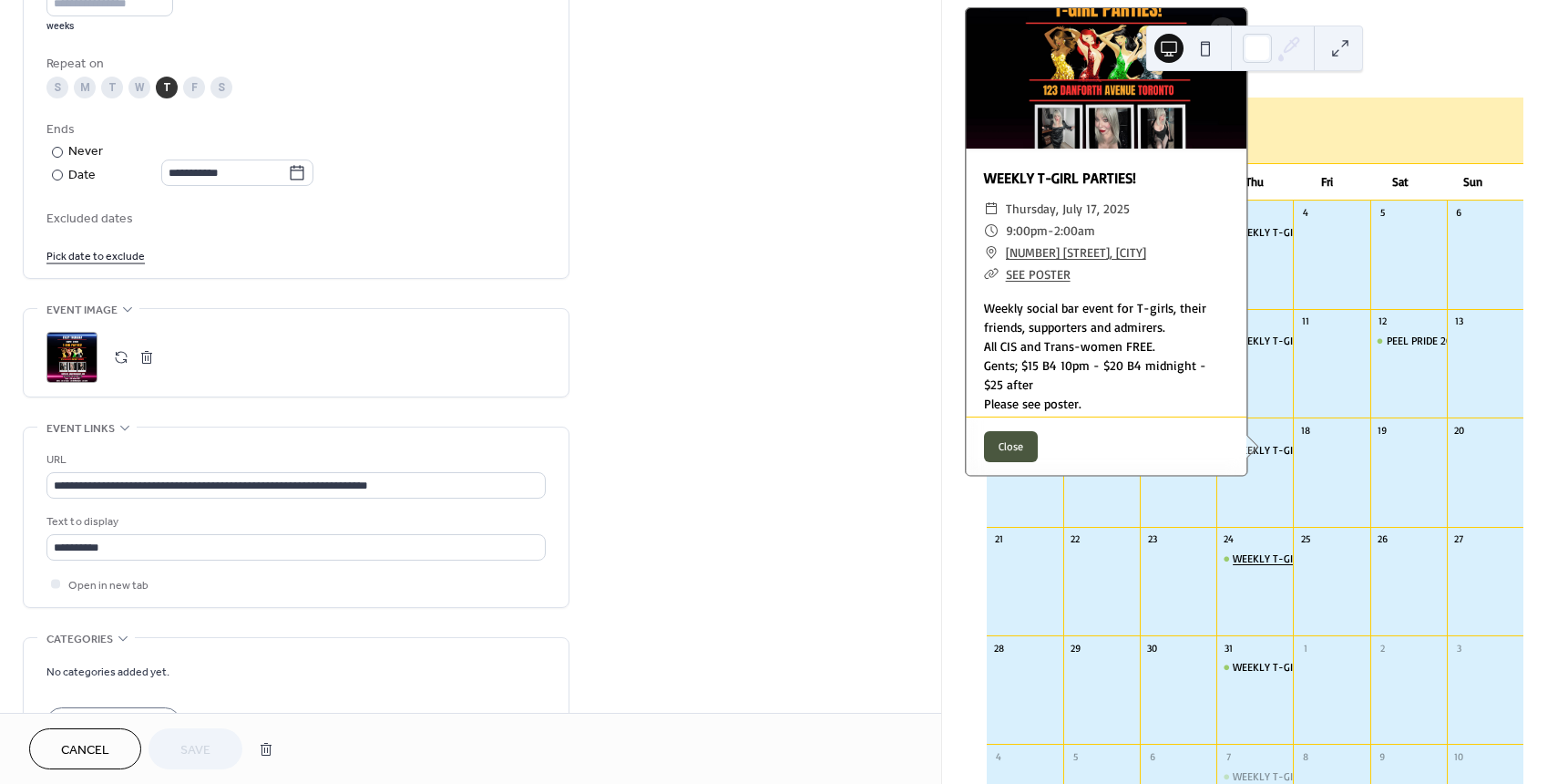 click on "WEEKLY T-GIRL PARTIES!" at bounding box center (1290, 559) 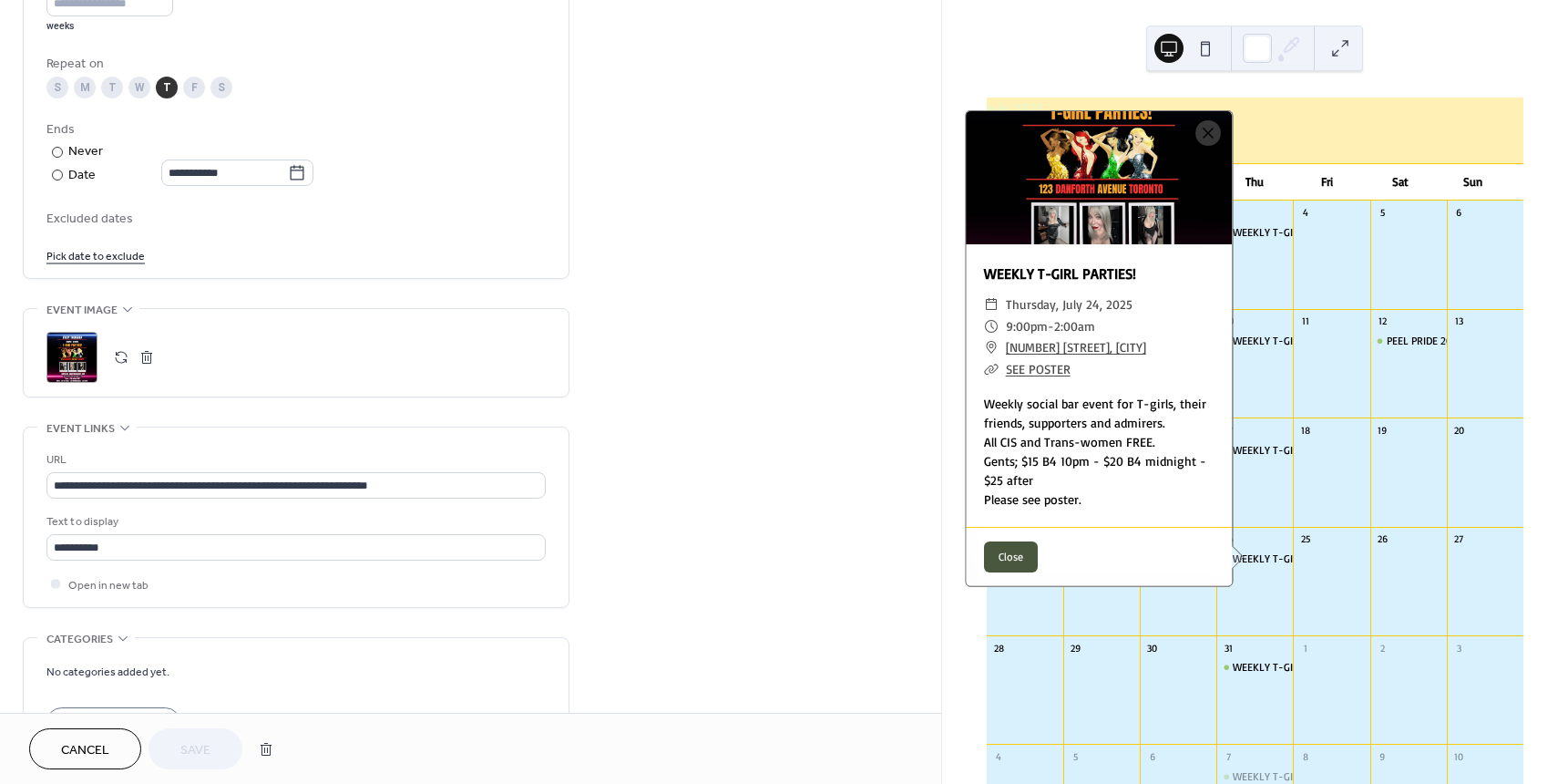 click at bounding box center [1208, 133] 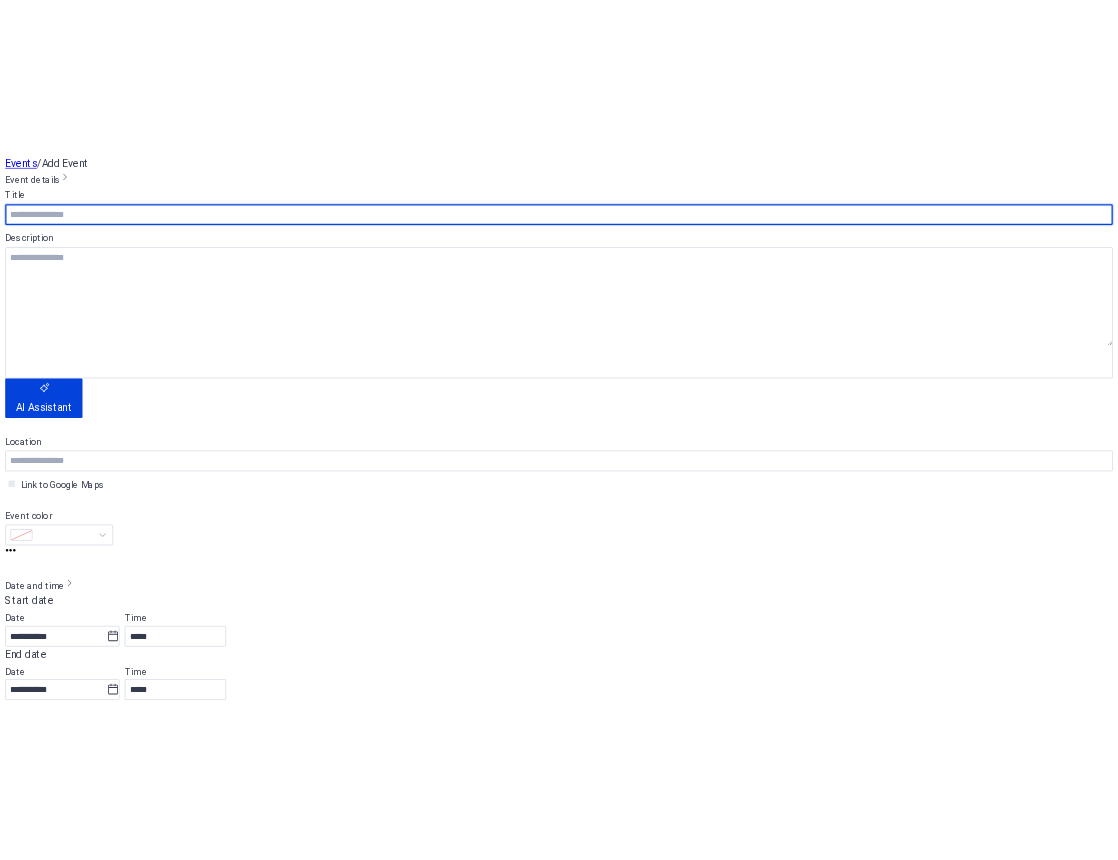 scroll, scrollTop: 0, scrollLeft: 0, axis: both 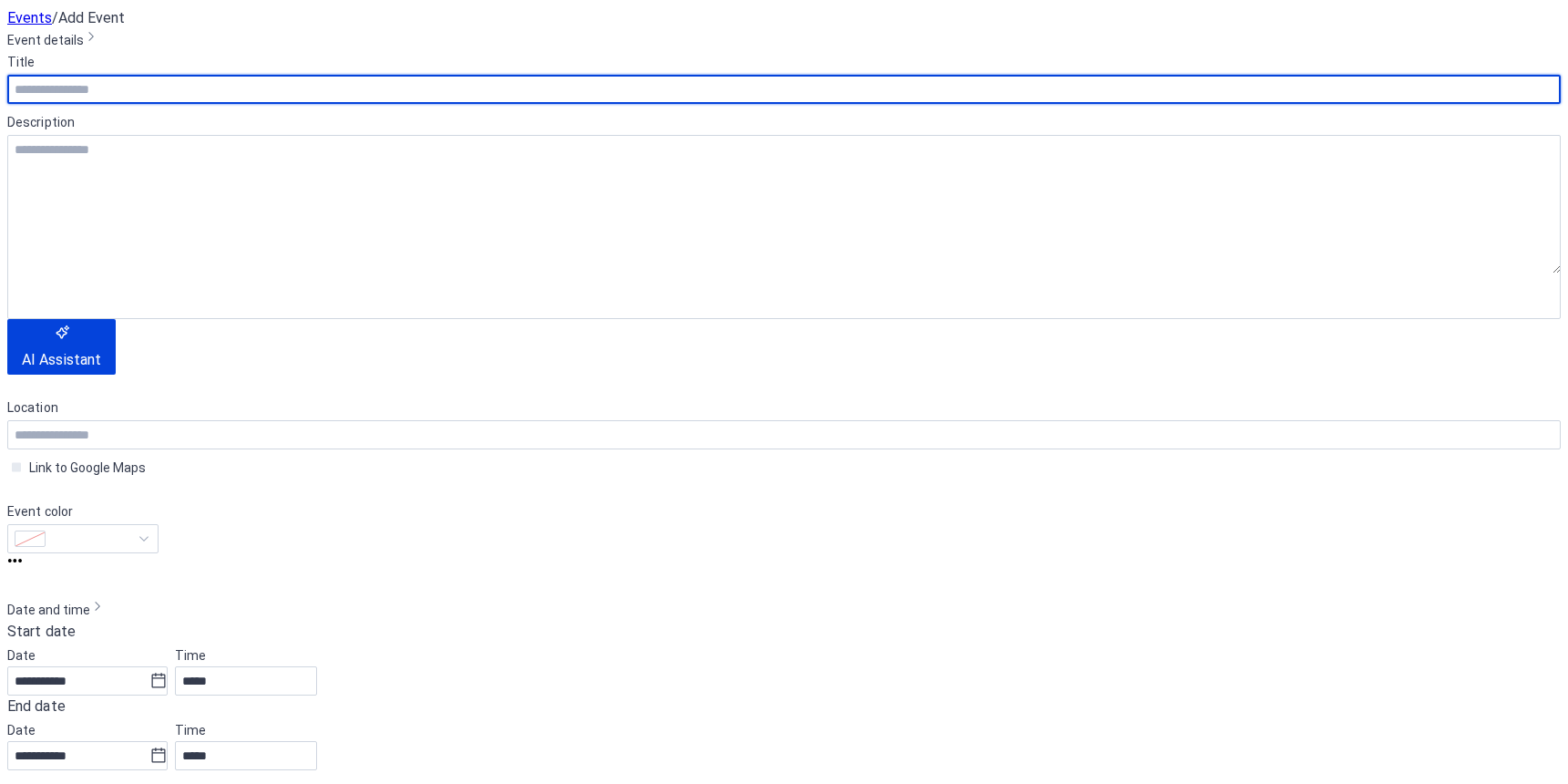 click at bounding box center [784, 89] 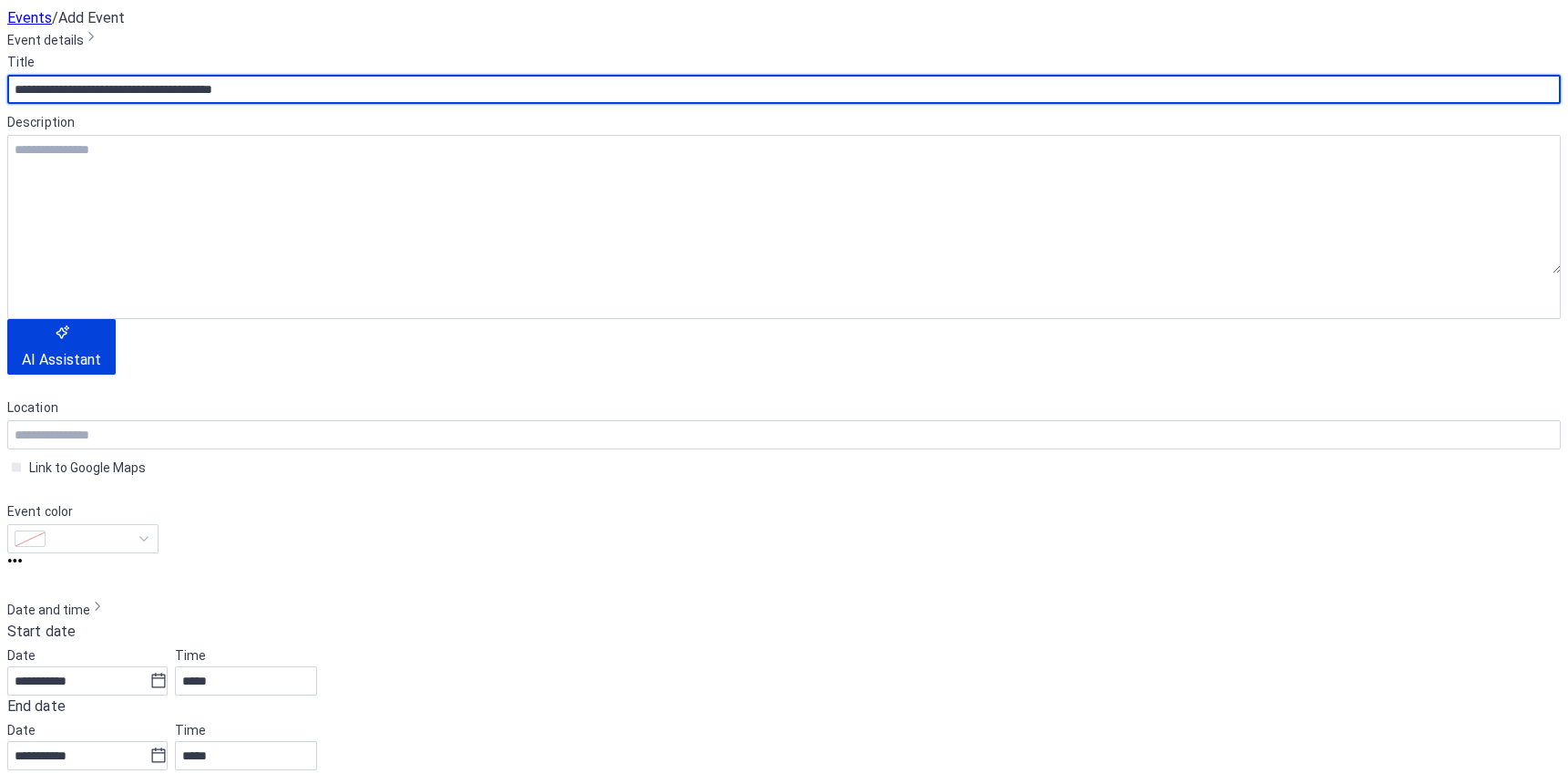 drag, startPoint x: 95, startPoint y: 159, endPoint x: -4, endPoint y: 162, distance: 99.04544 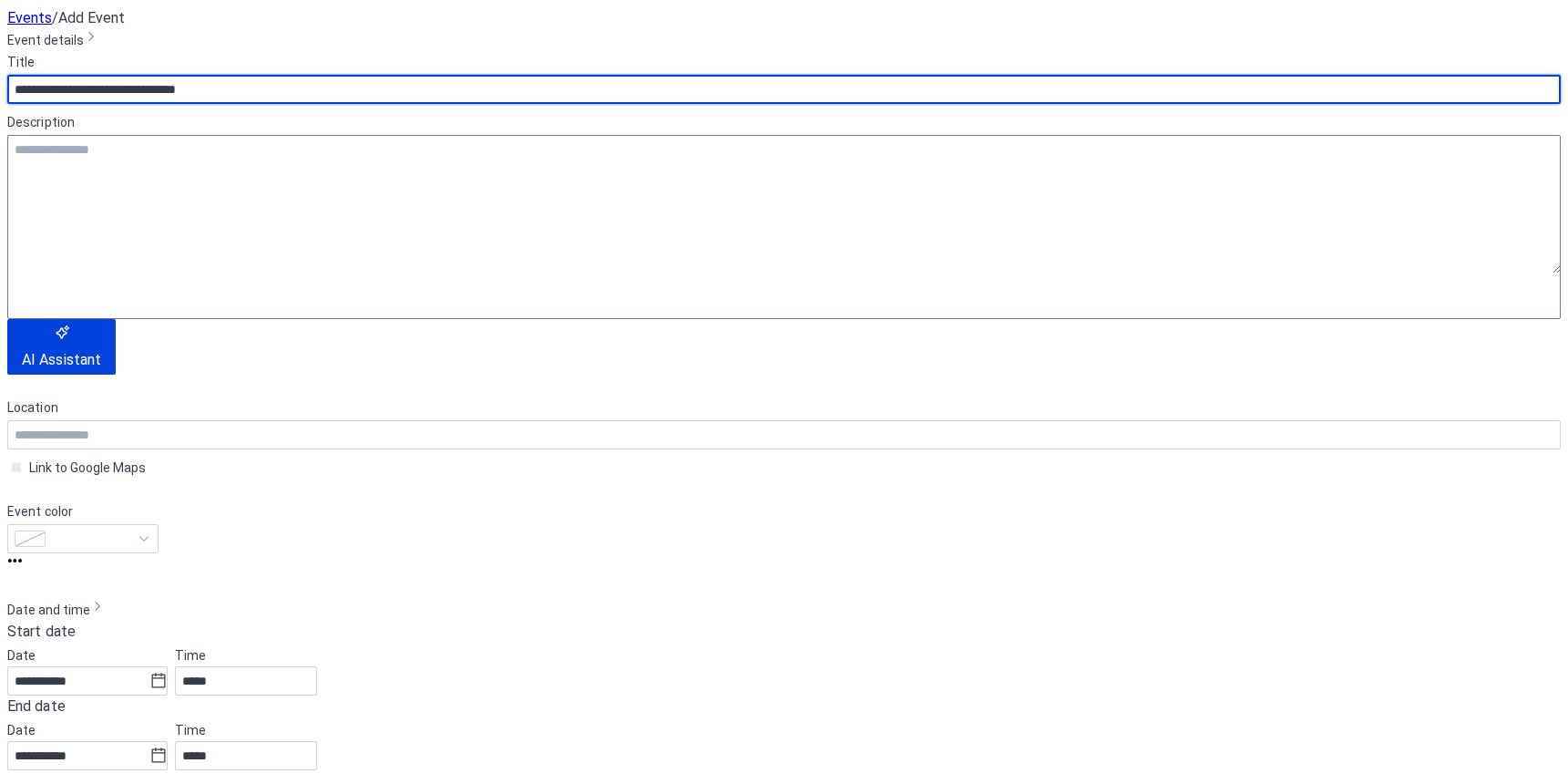 type on "**********" 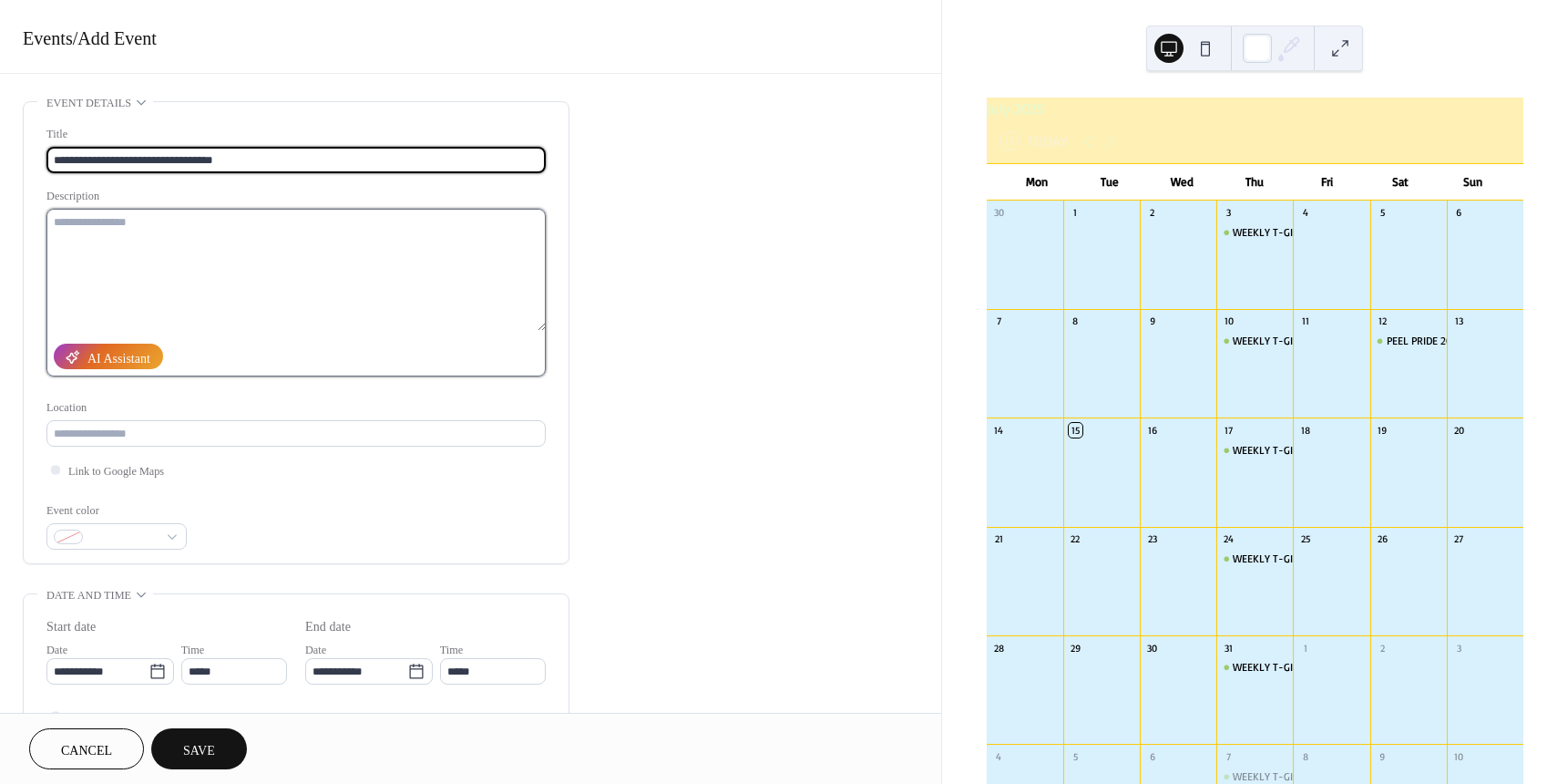 click at bounding box center (296, 270) 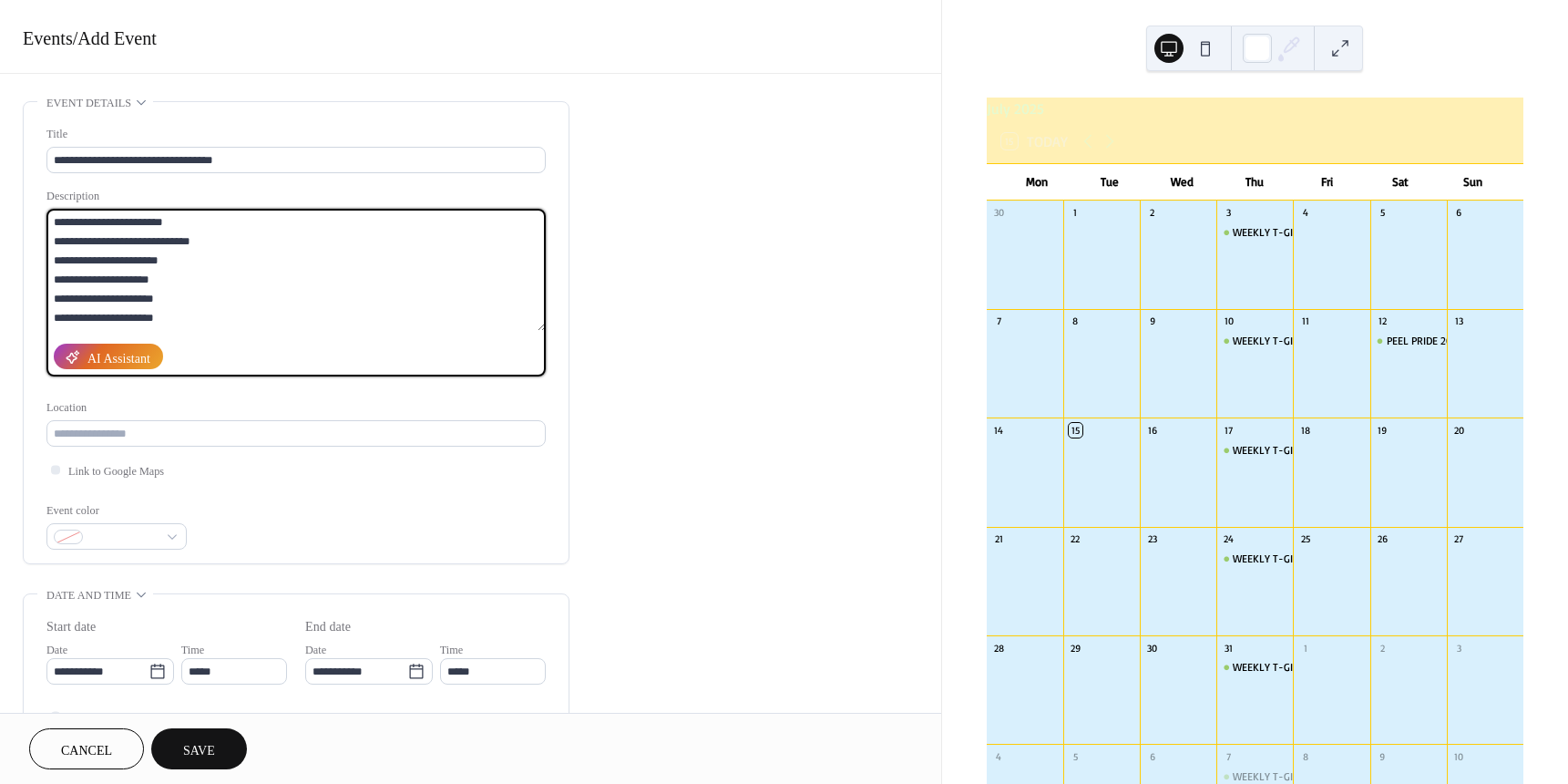 click on "[REDACTED]" at bounding box center [296, 270] 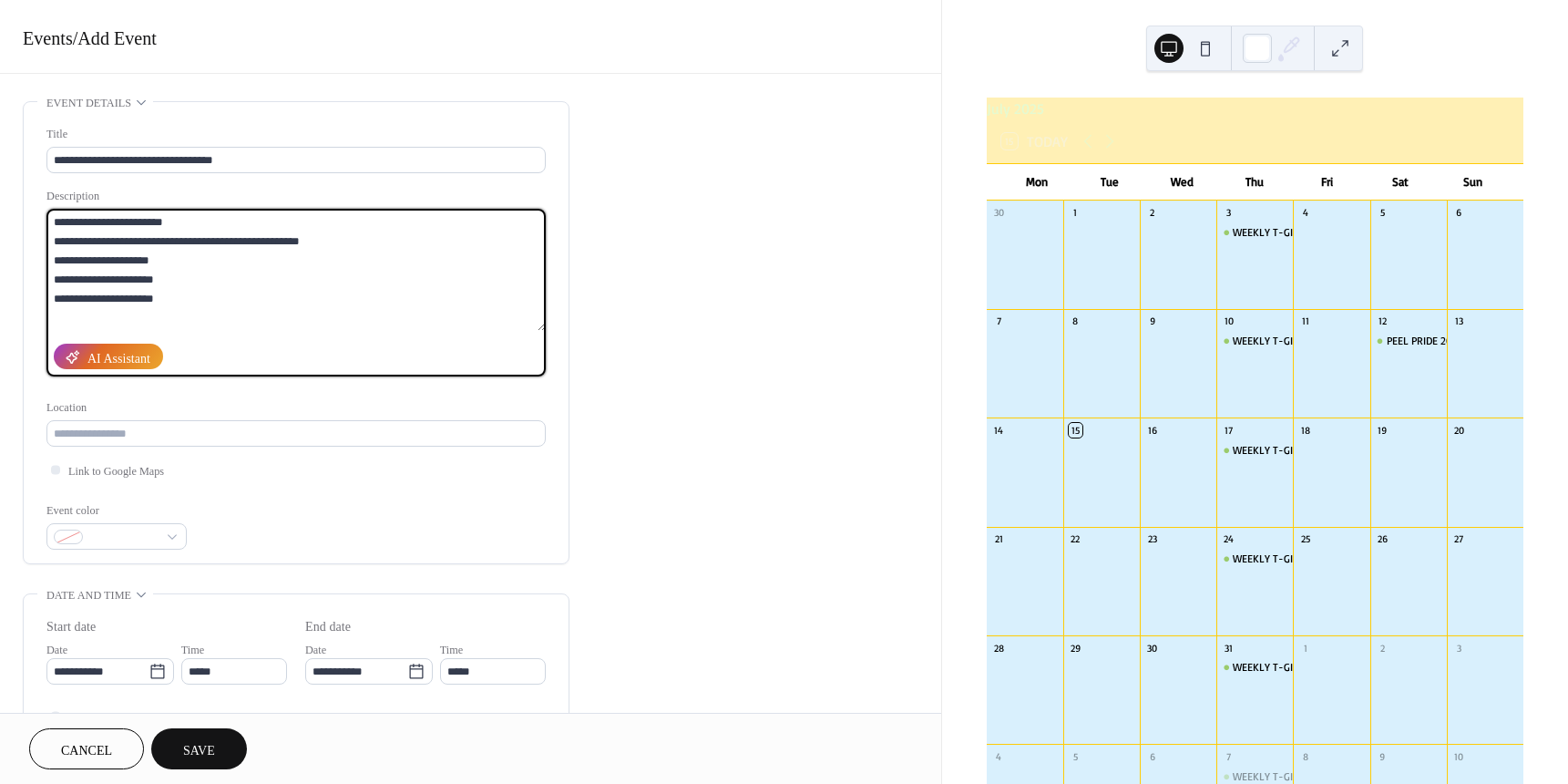 click on "[REDACTED]" at bounding box center [296, 270] 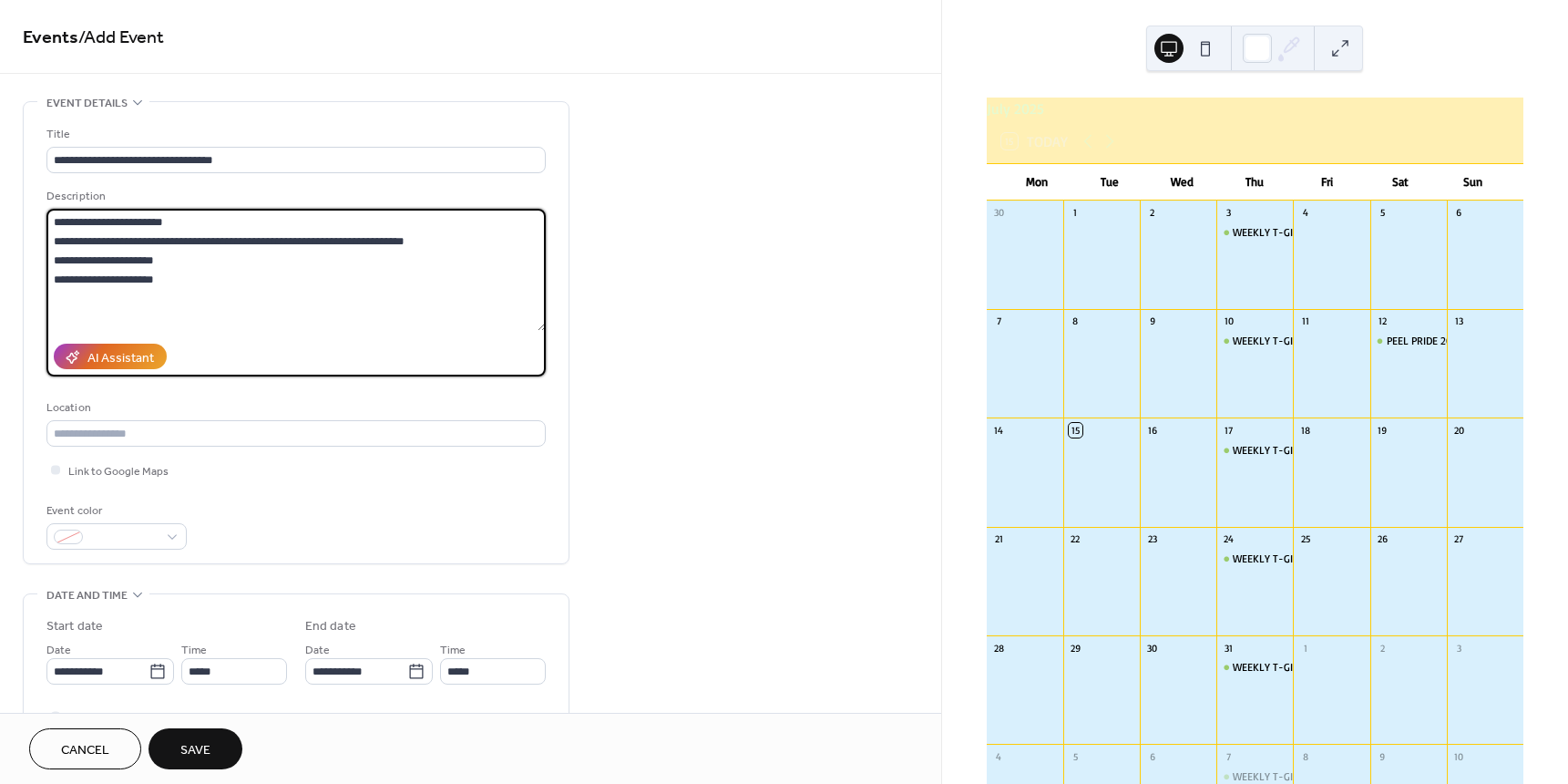 click on "[REDACTED]" at bounding box center (296, 270) 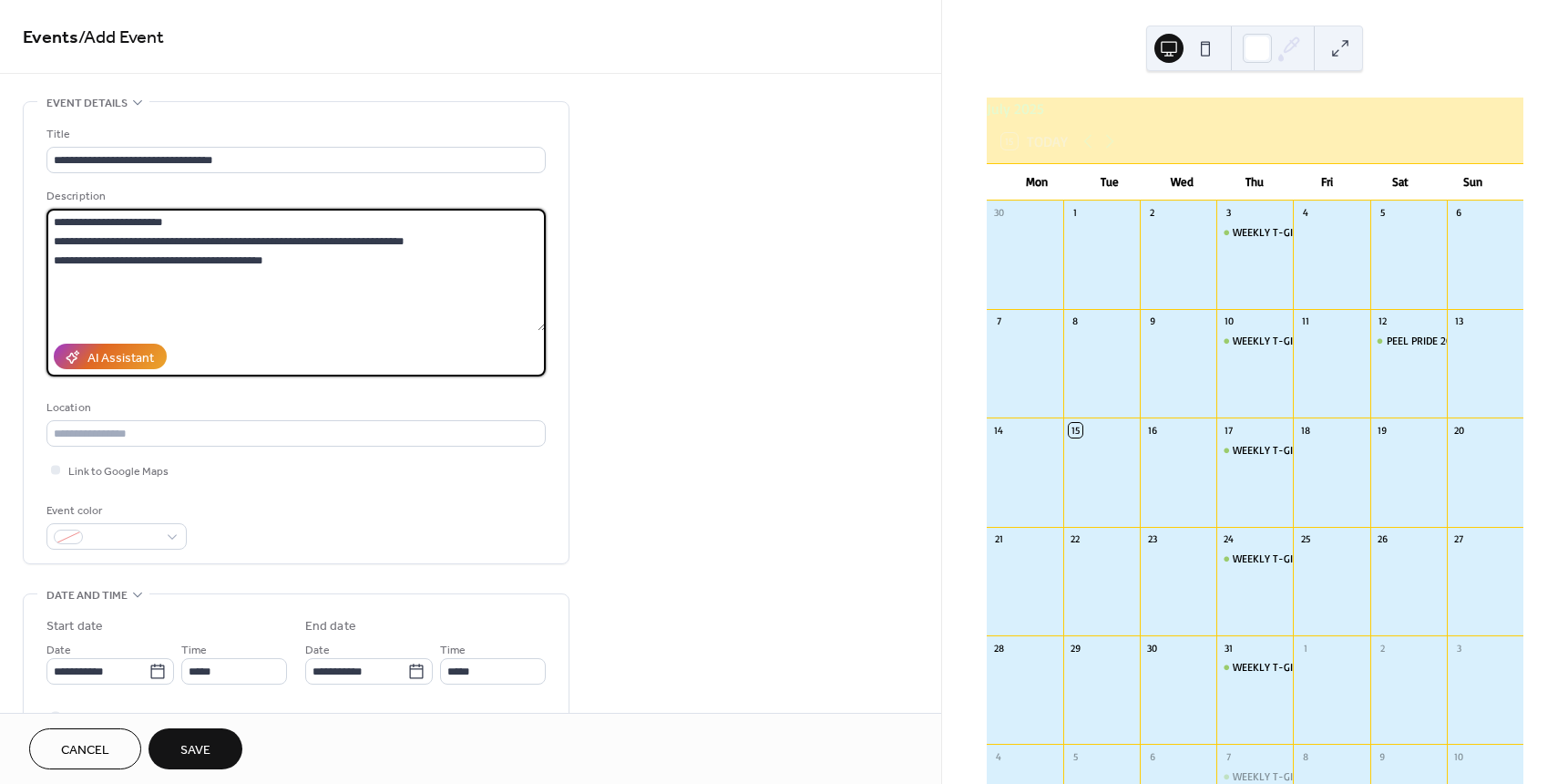 click on "[REDACTED]" at bounding box center (296, 270) 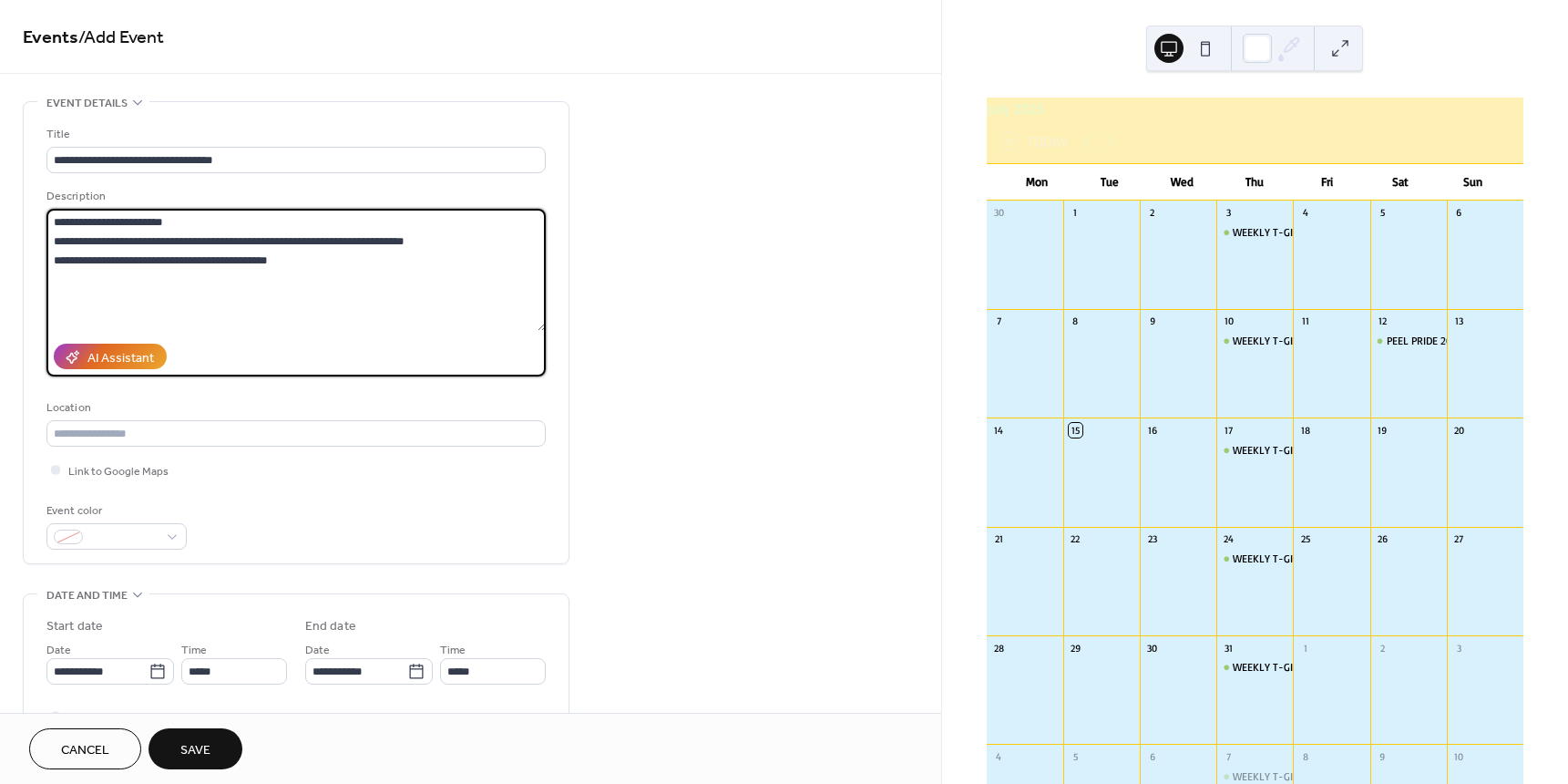 click on "[REDACTED]" at bounding box center (296, 270) 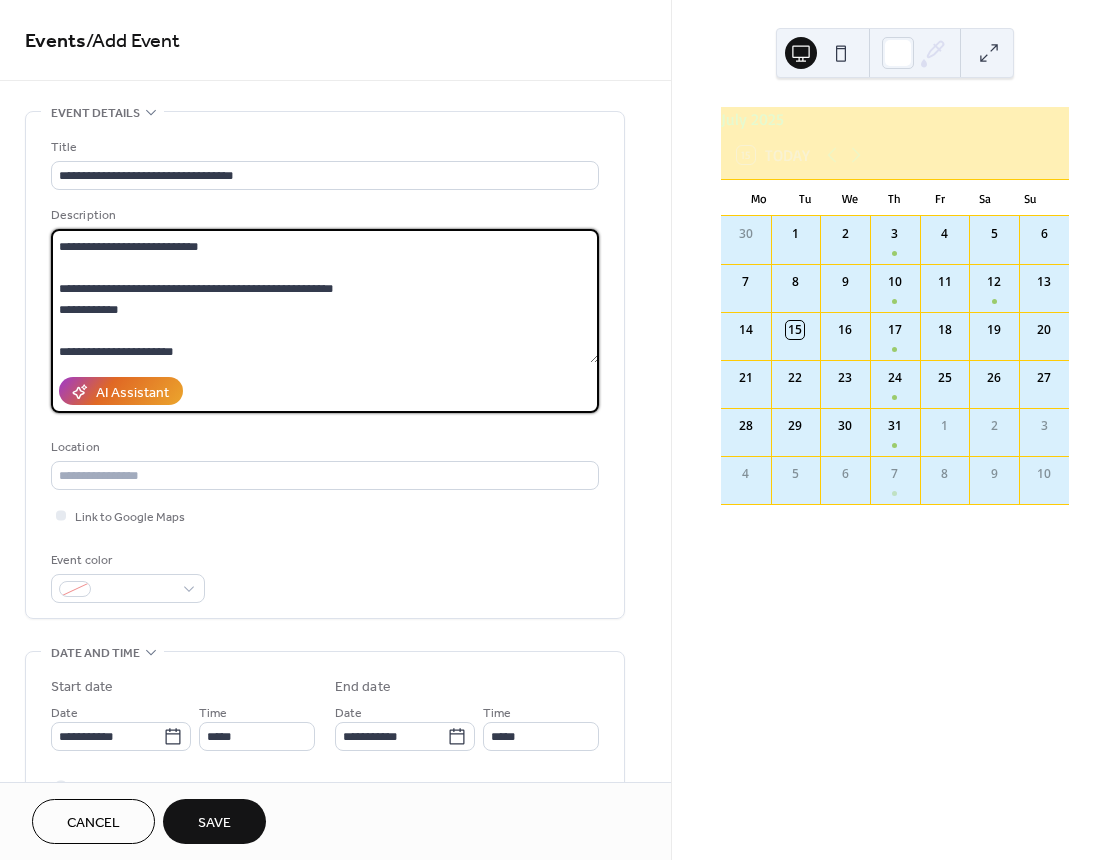 scroll, scrollTop: 102, scrollLeft: 0, axis: vertical 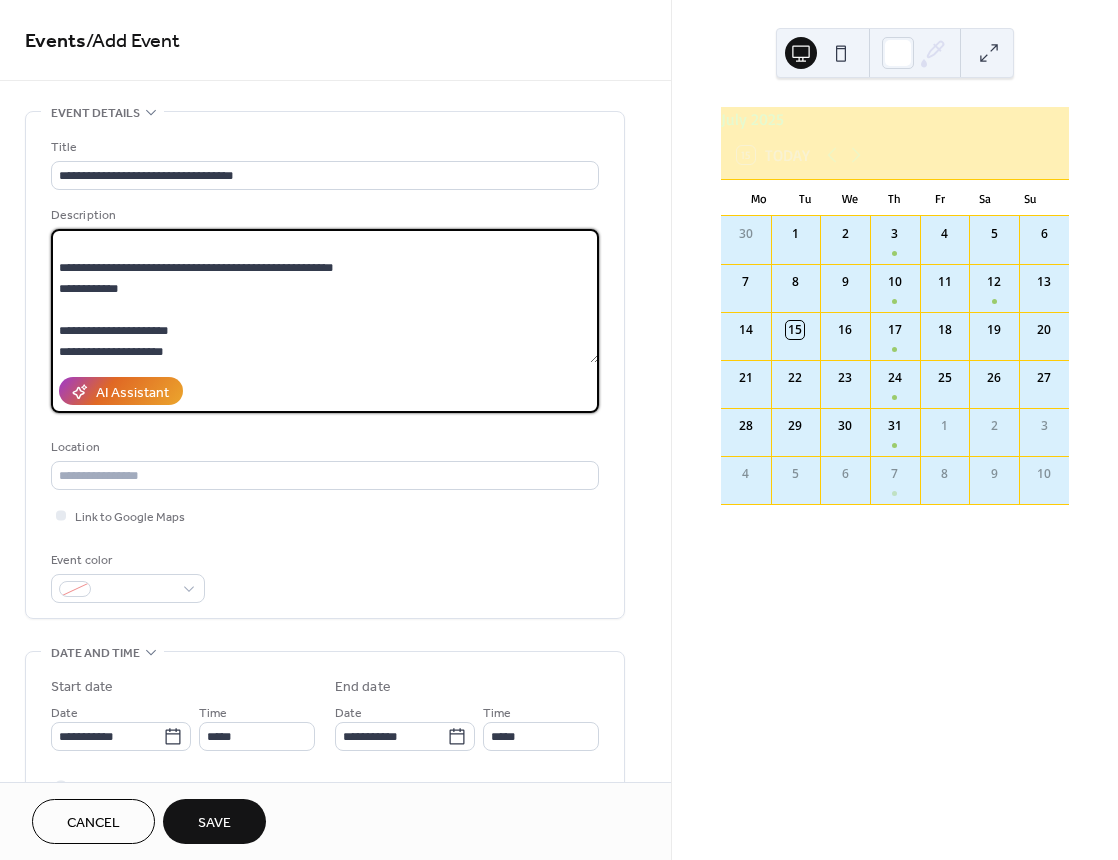 drag, startPoint x: 82, startPoint y: 346, endPoint x: 67, endPoint y: 355, distance: 17.492855 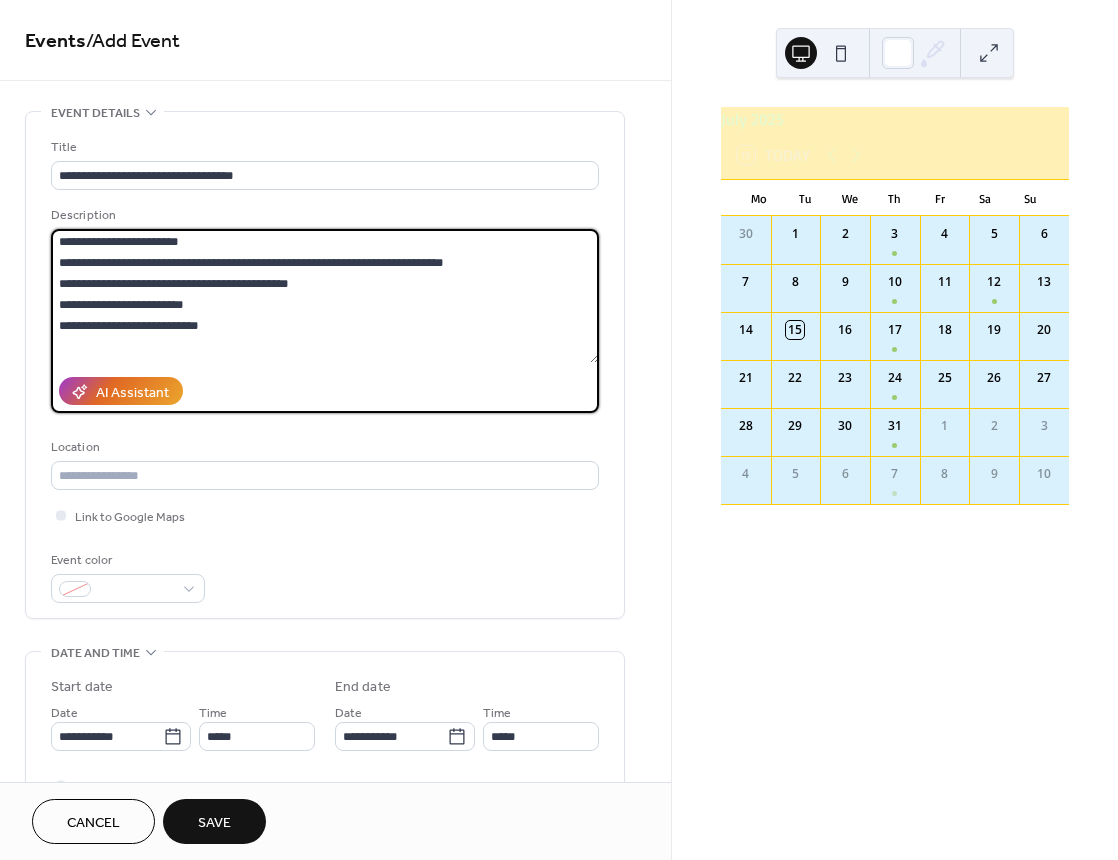 scroll, scrollTop: 0, scrollLeft: 0, axis: both 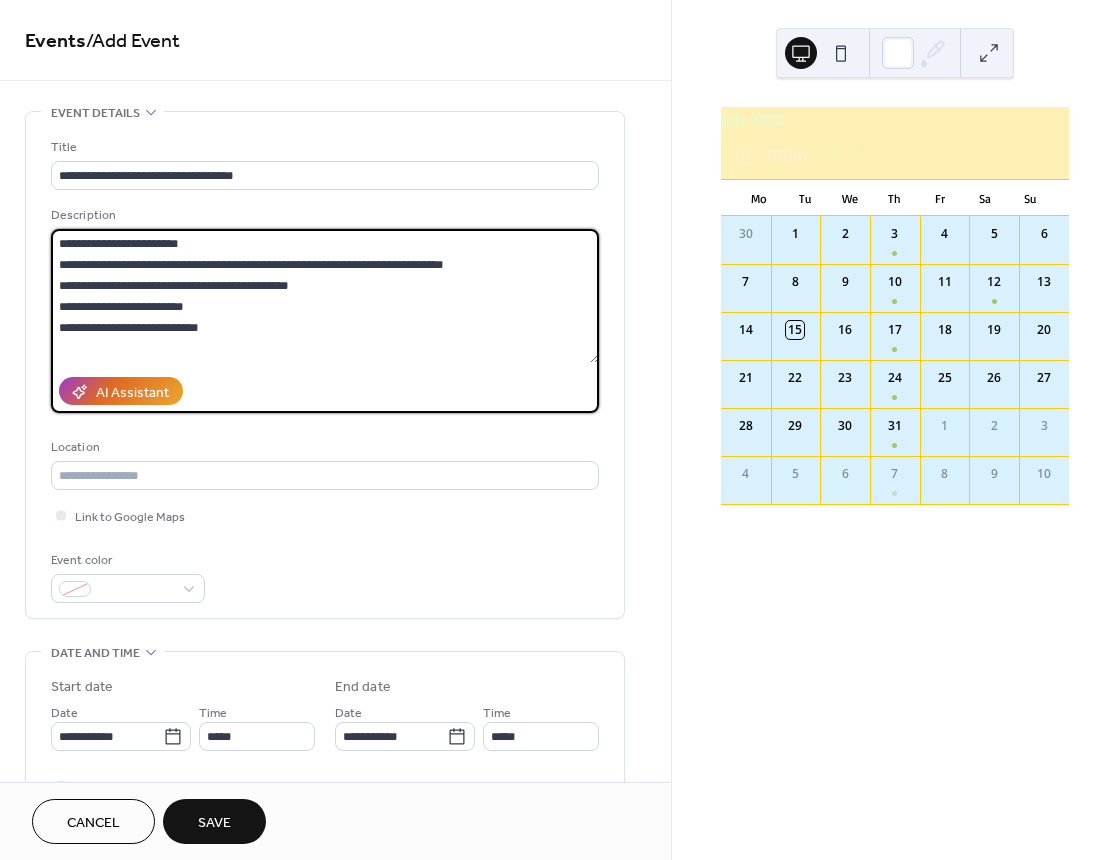 click on "[REDACTED]" at bounding box center (325, 296) 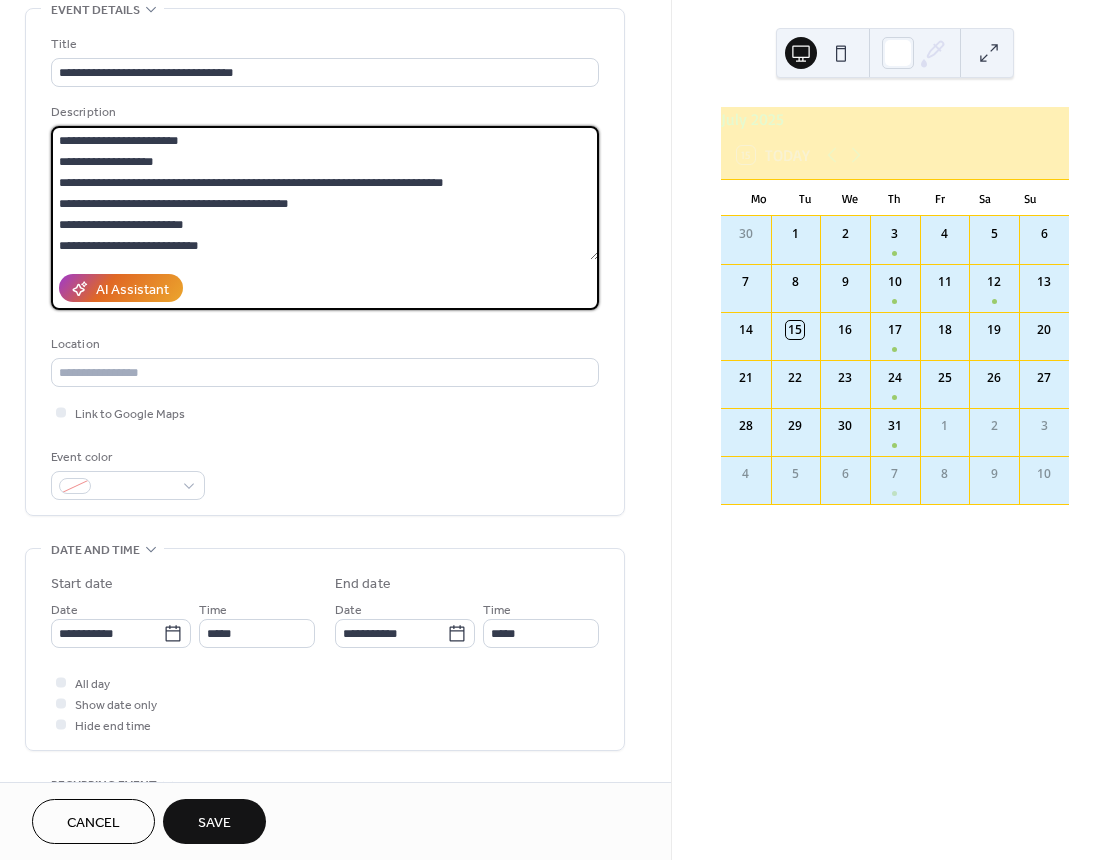 scroll, scrollTop: 200, scrollLeft: 0, axis: vertical 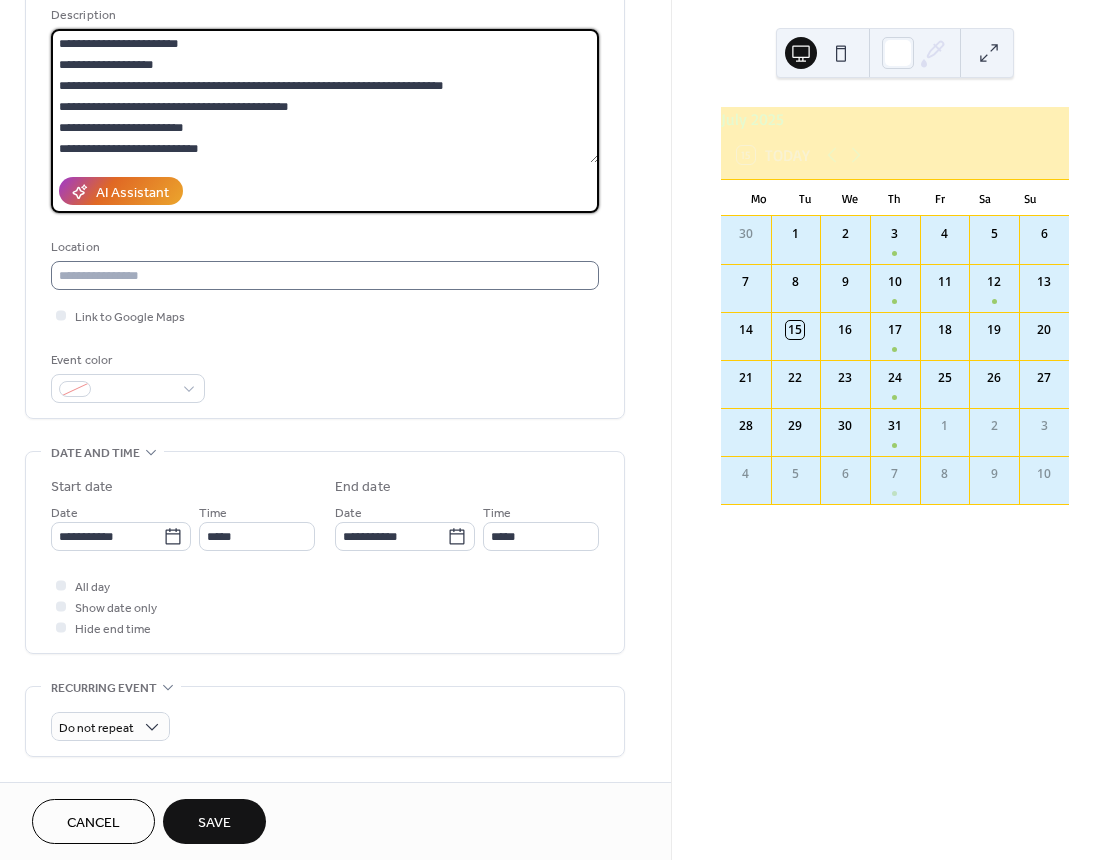 type on "[REDACTED]" 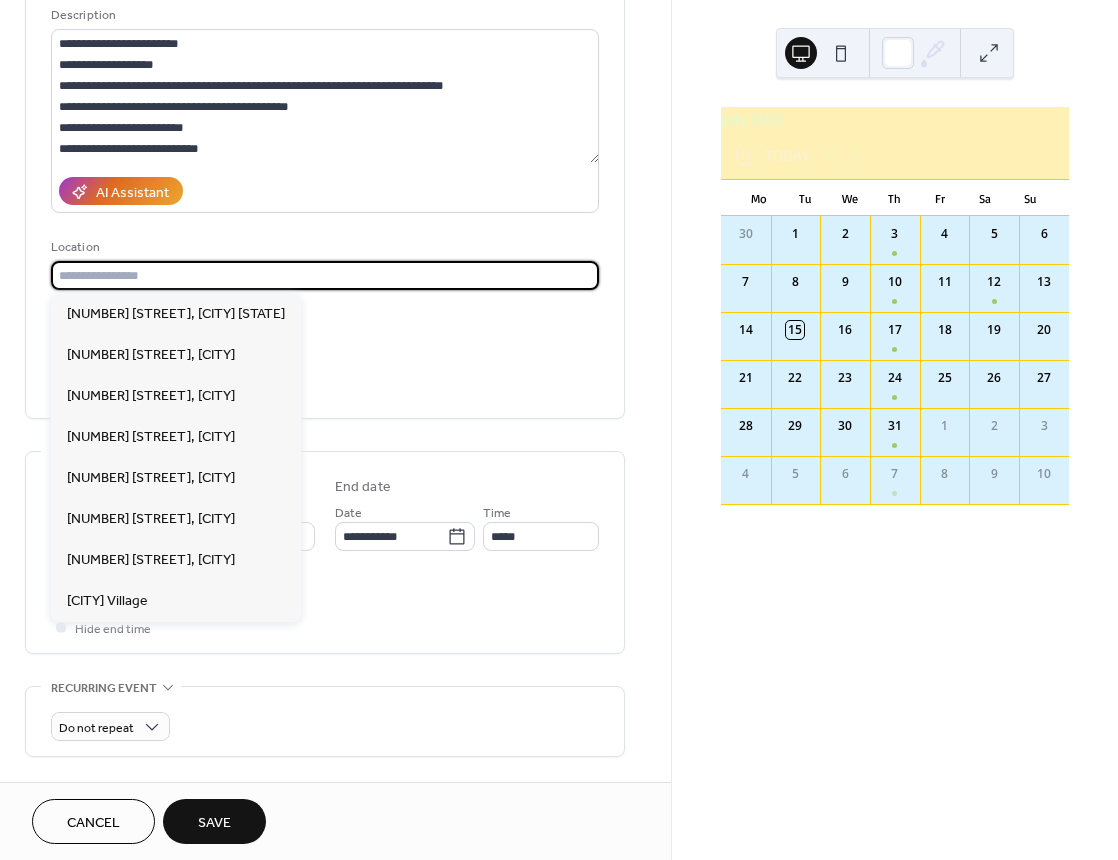 click at bounding box center (325, 275) 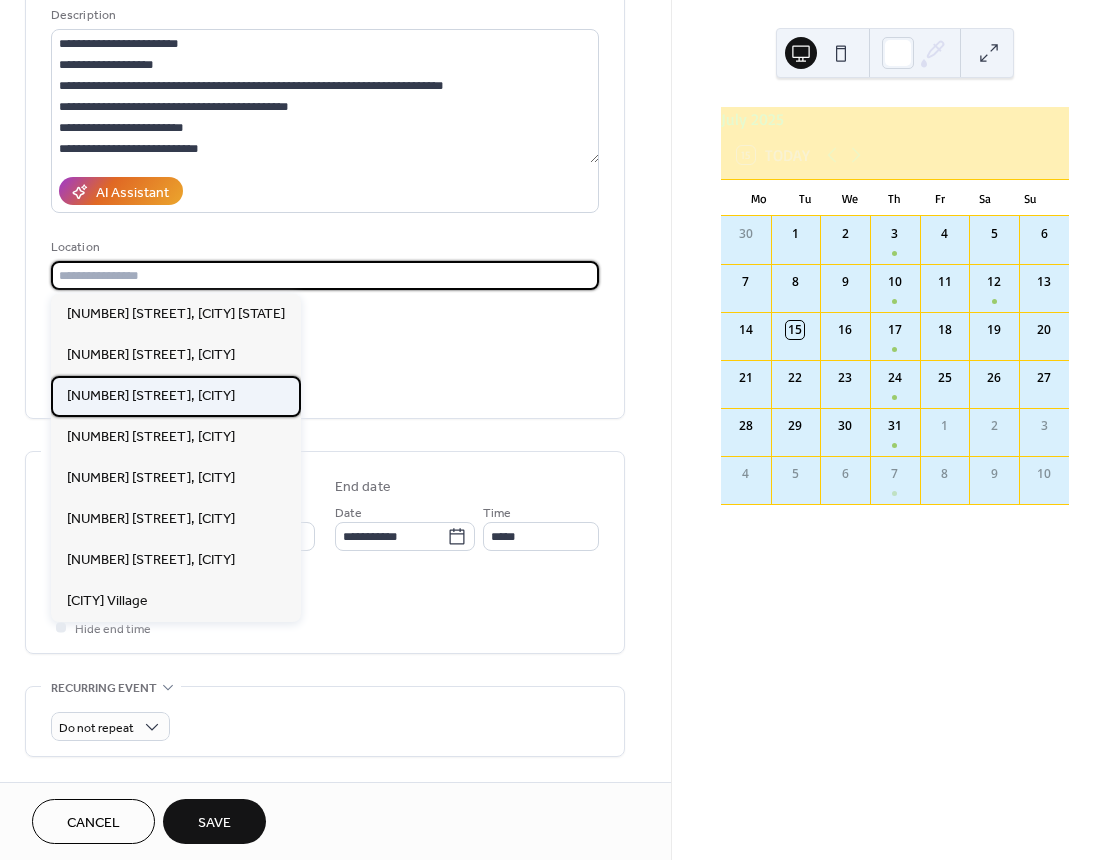 click on "[NUMBER] [STREET], [CITY]" at bounding box center (151, 396) 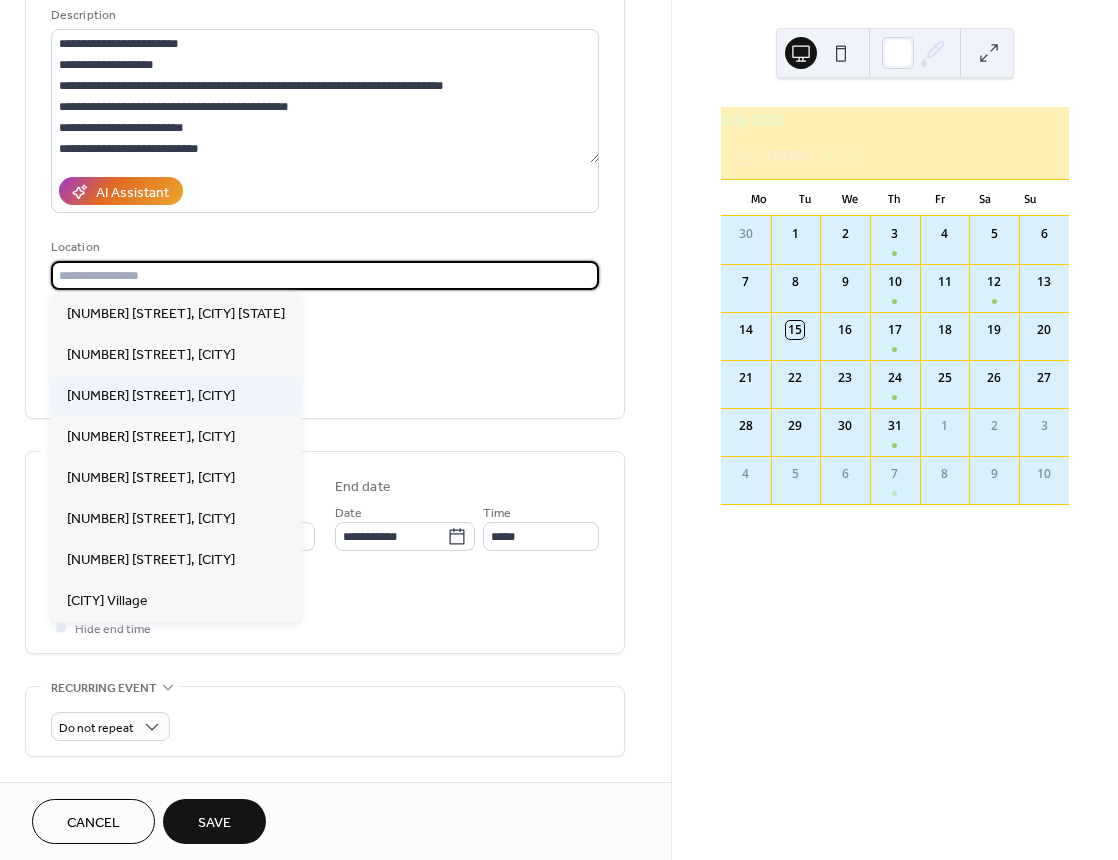 type on "**********" 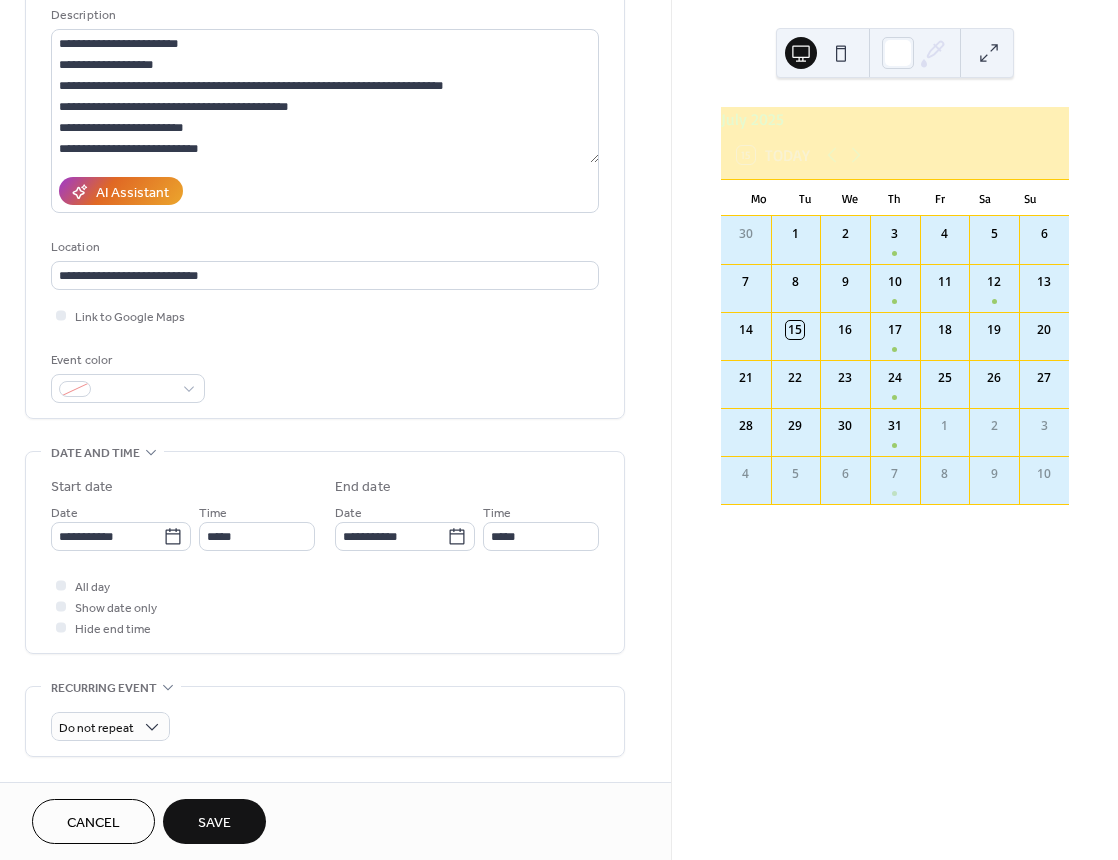 click on "Title [REDACTED] Description [REDACTED] AI Assistant Location Link to Google Maps Event color" at bounding box center (325, 170) 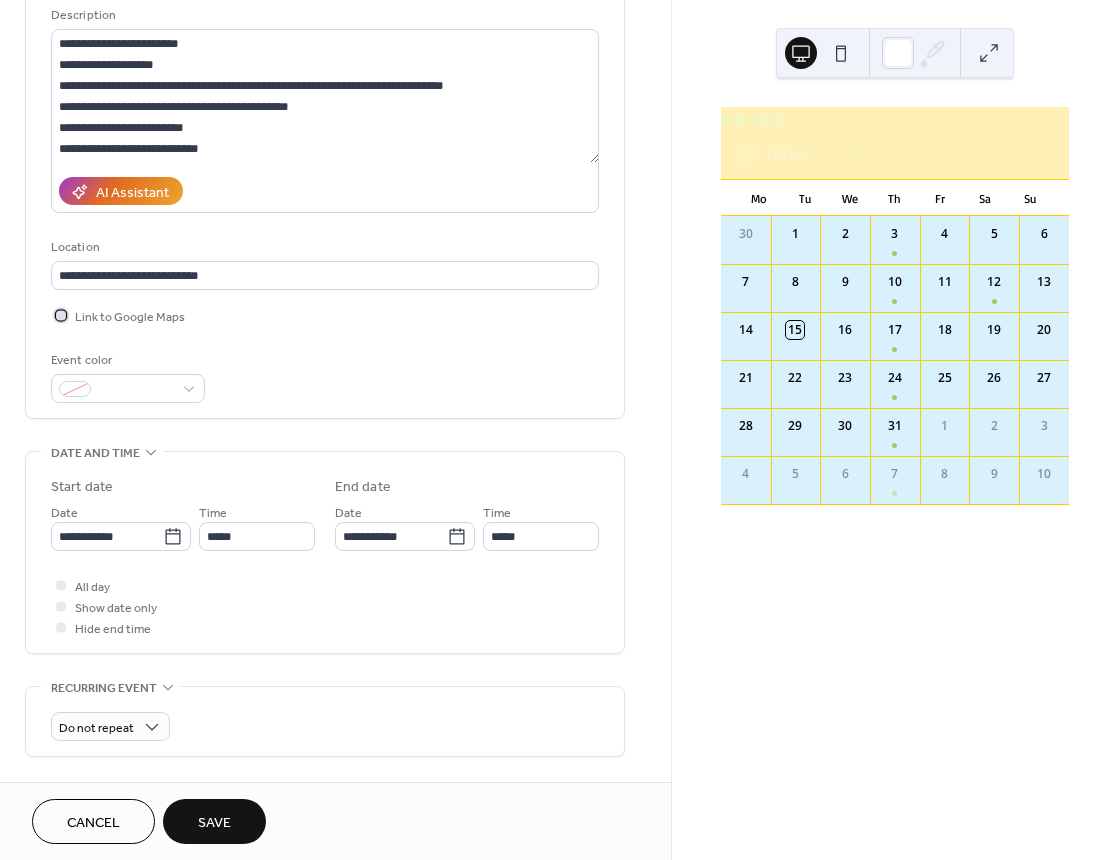 click at bounding box center (61, 315) 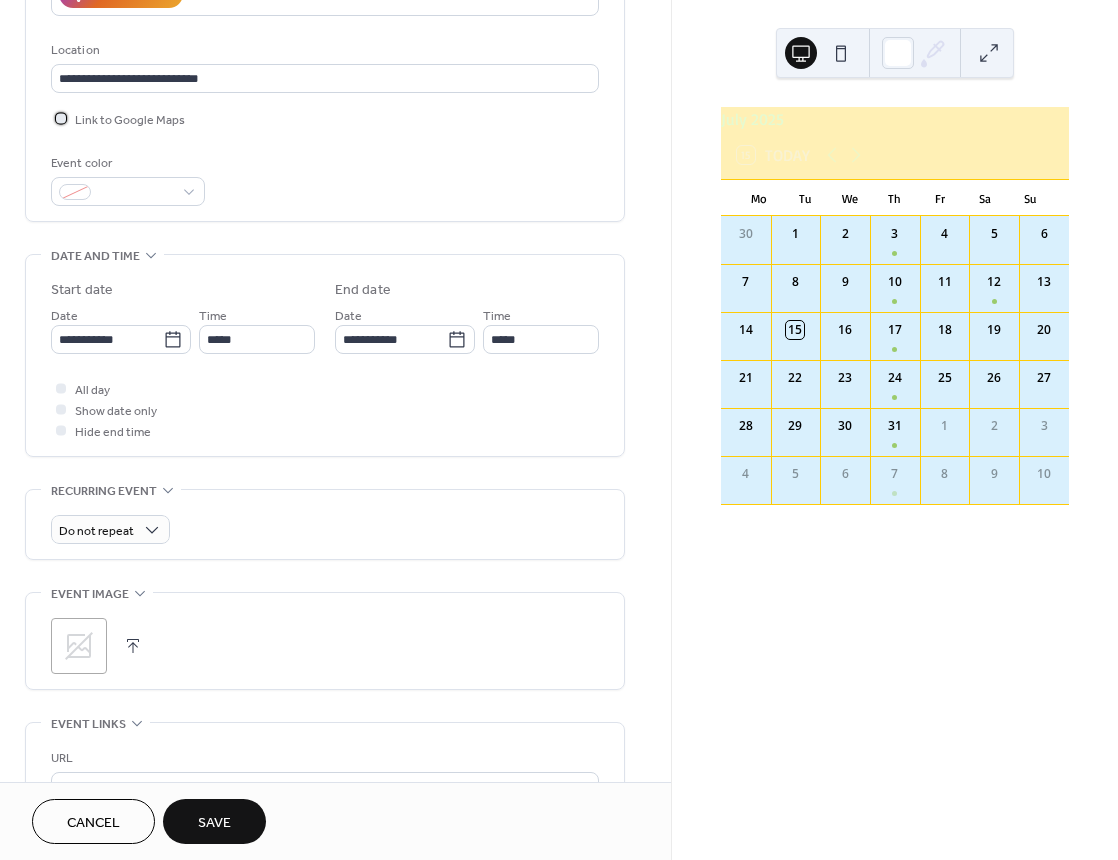 scroll, scrollTop: 400, scrollLeft: 0, axis: vertical 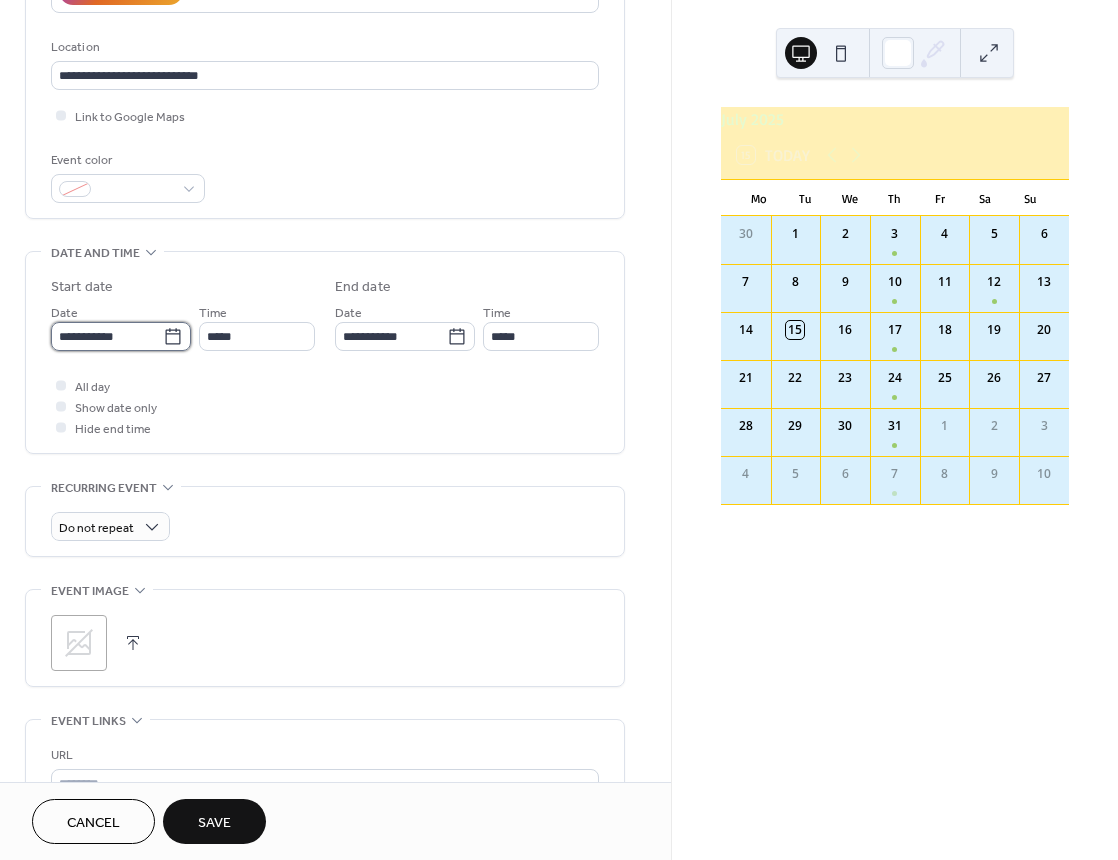 click on "**********" at bounding box center [107, 336] 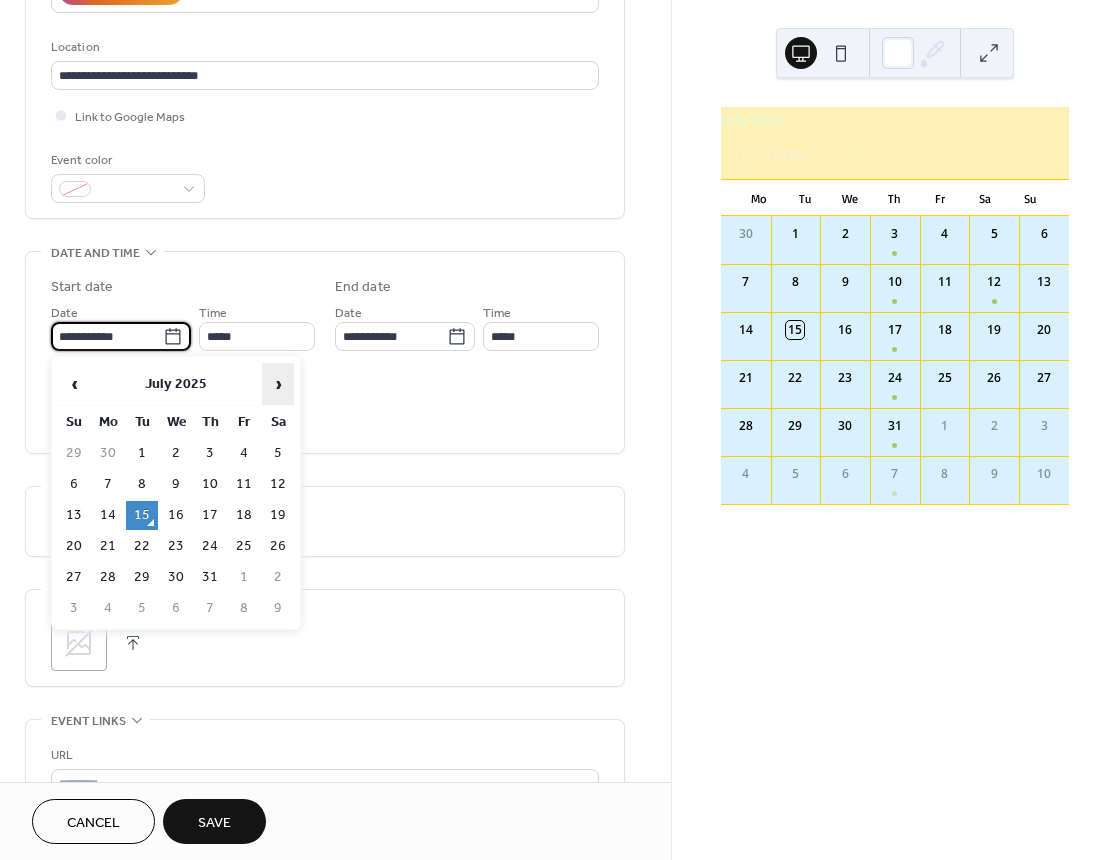 click on "›" at bounding box center (278, 384) 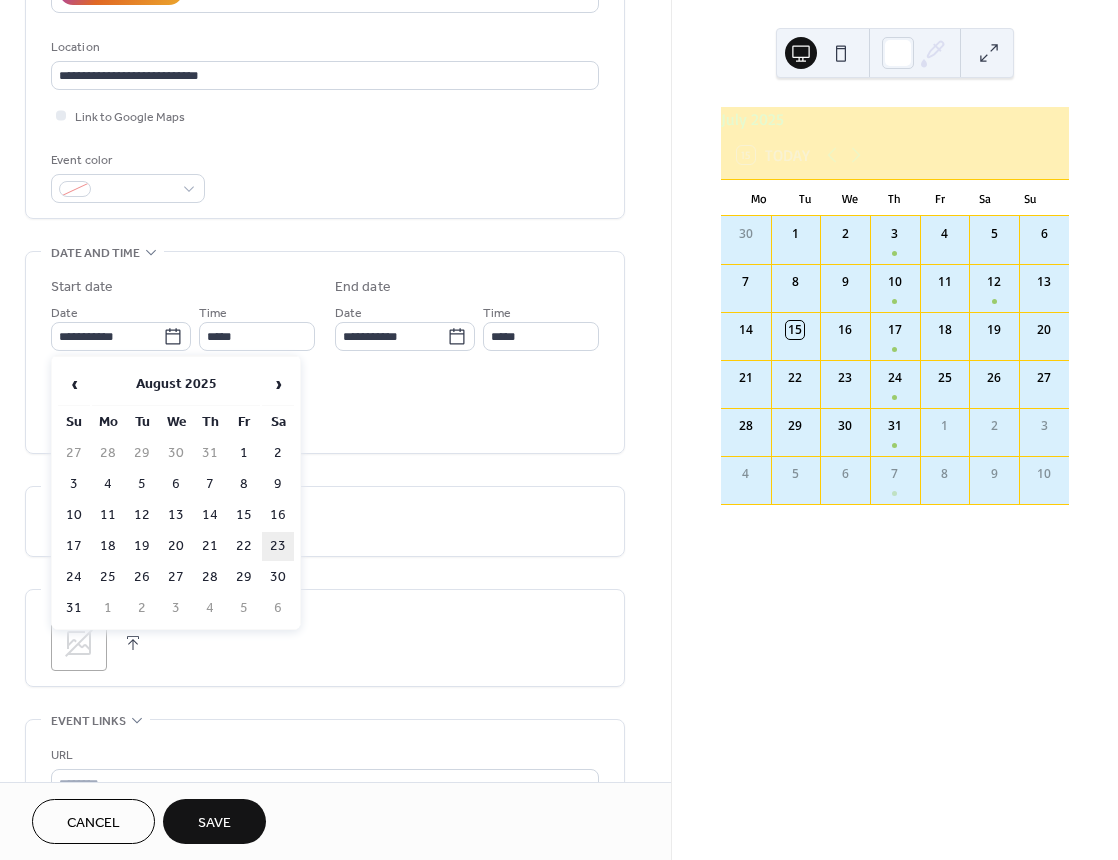 click on "23" at bounding box center [278, 546] 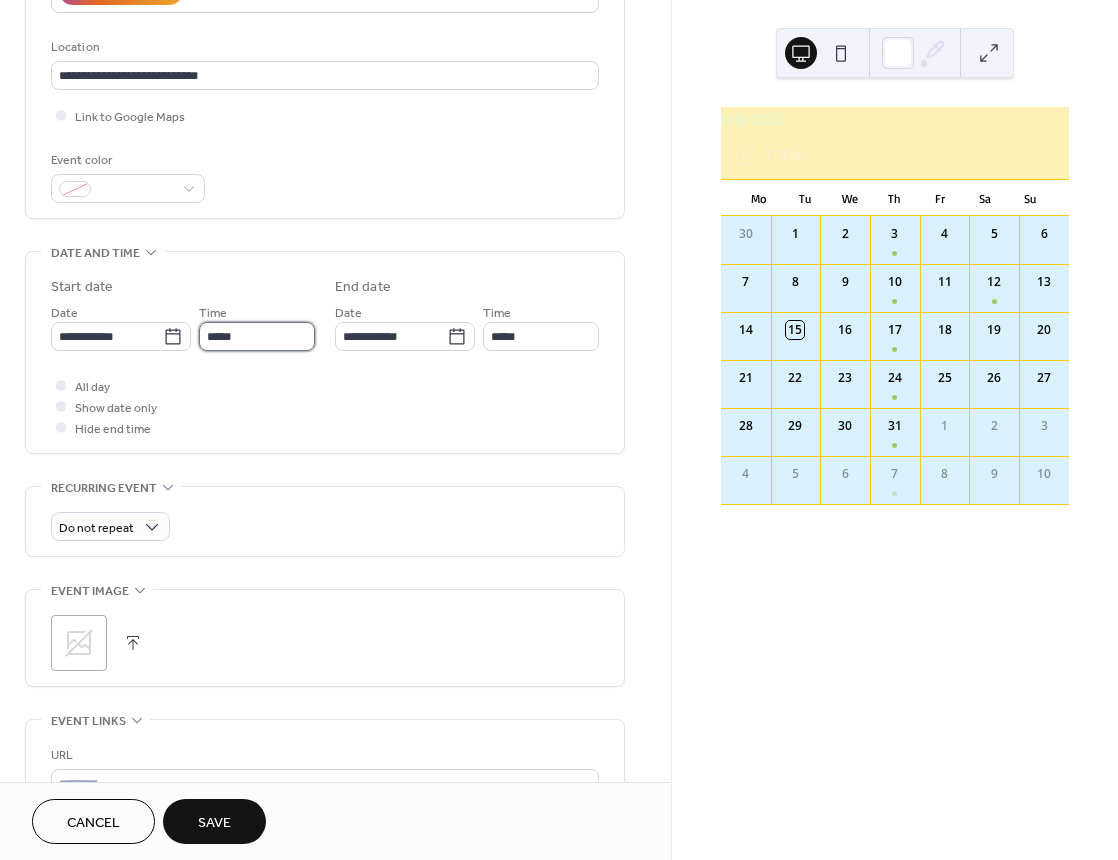 click on "*****" at bounding box center [257, 336] 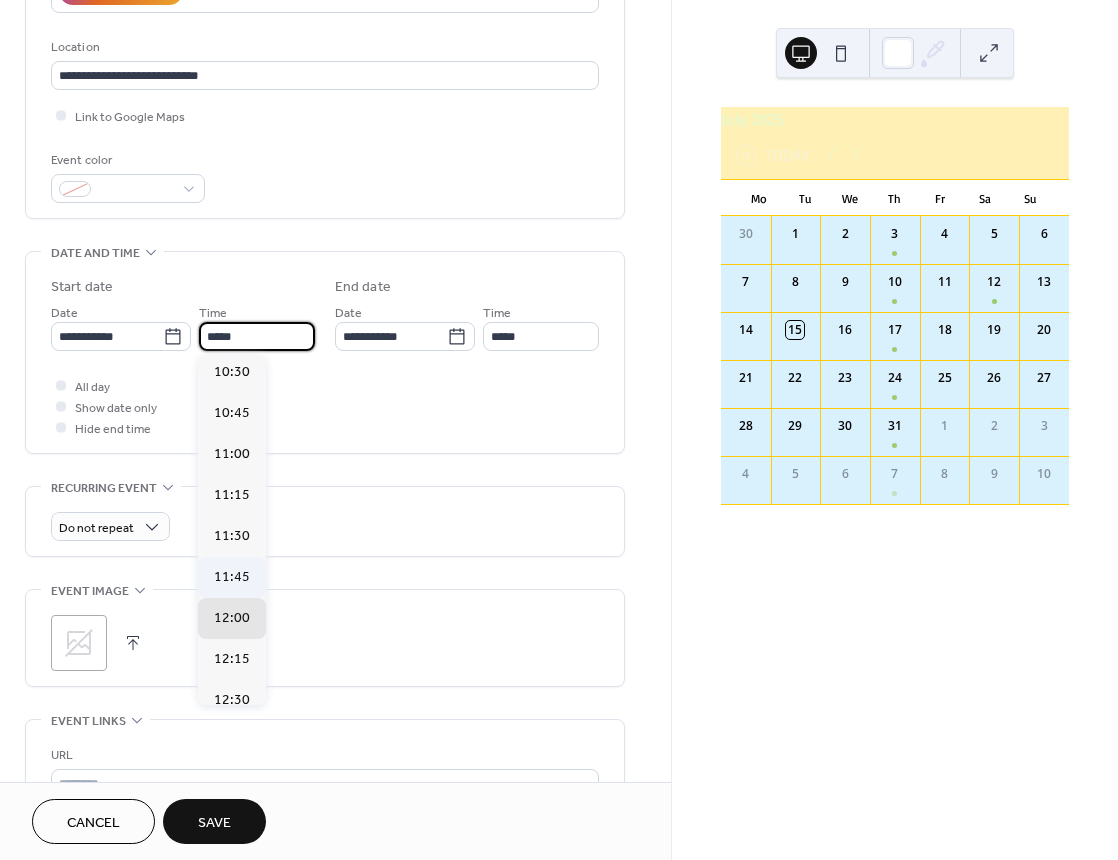 scroll, scrollTop: 1568, scrollLeft: 0, axis: vertical 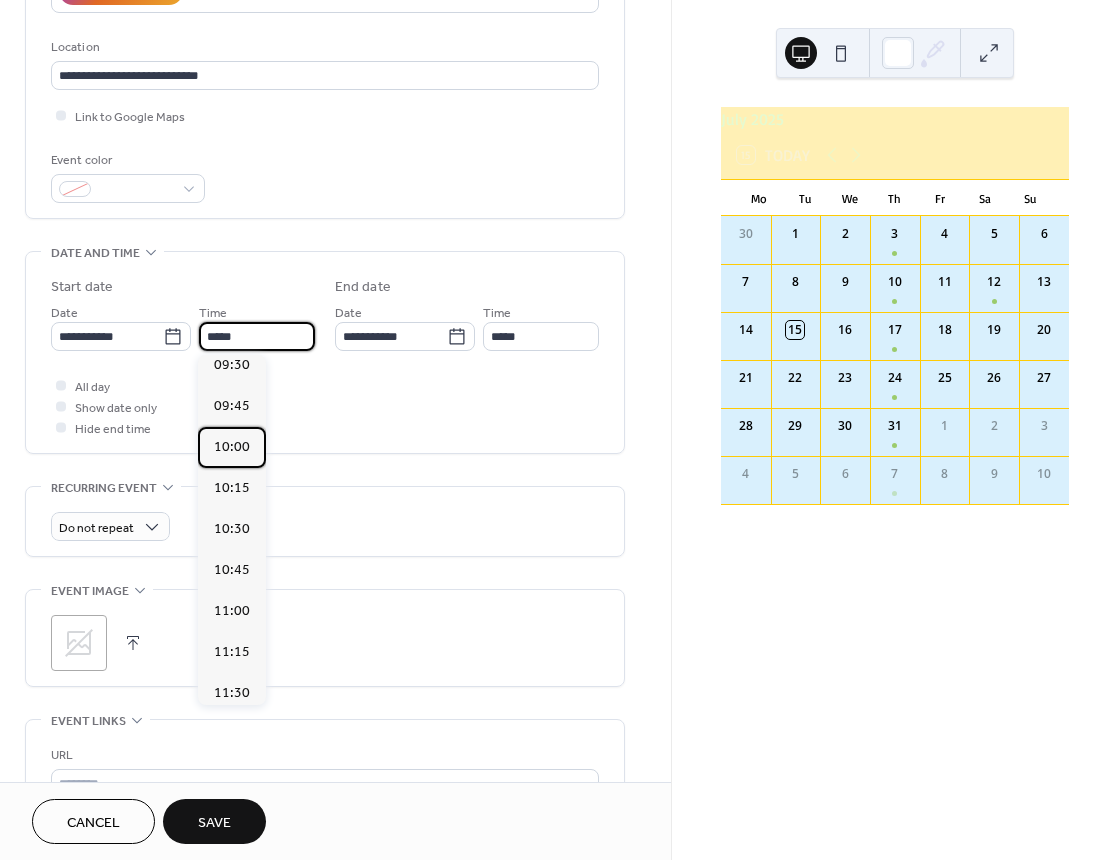 click on "10:00" at bounding box center [232, 447] 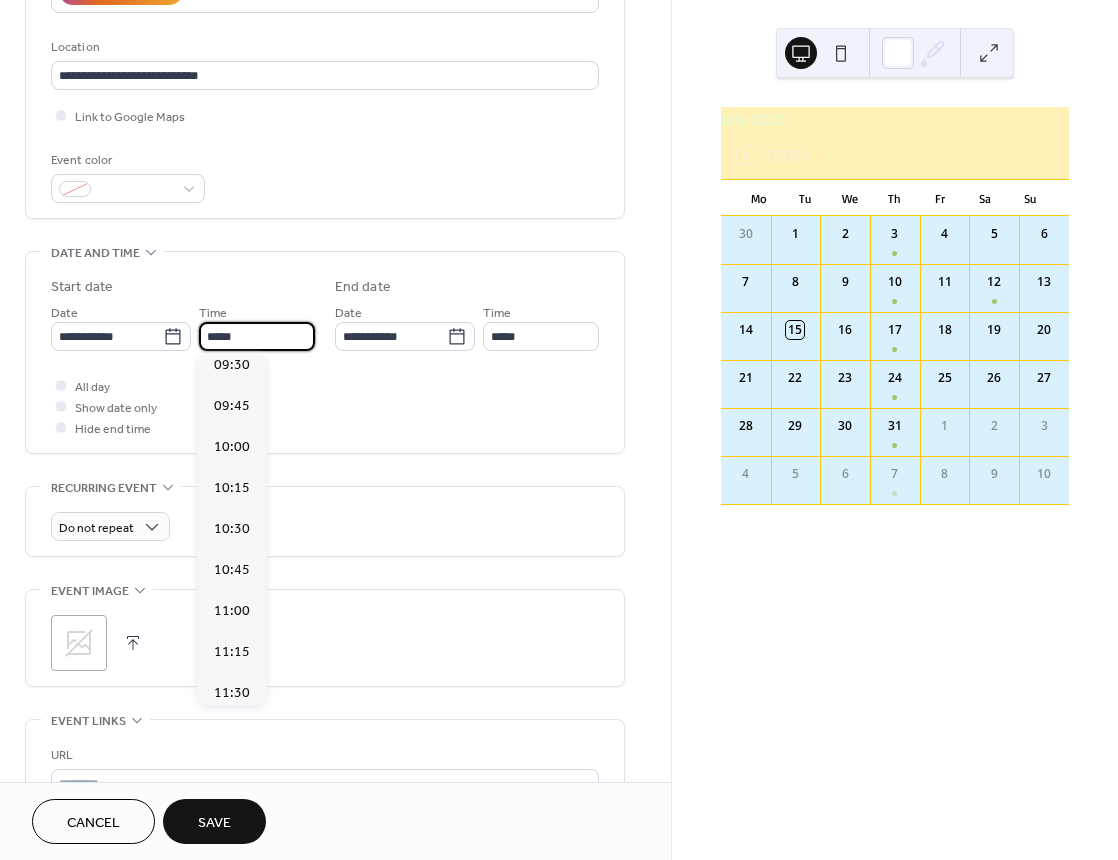 type on "*****" 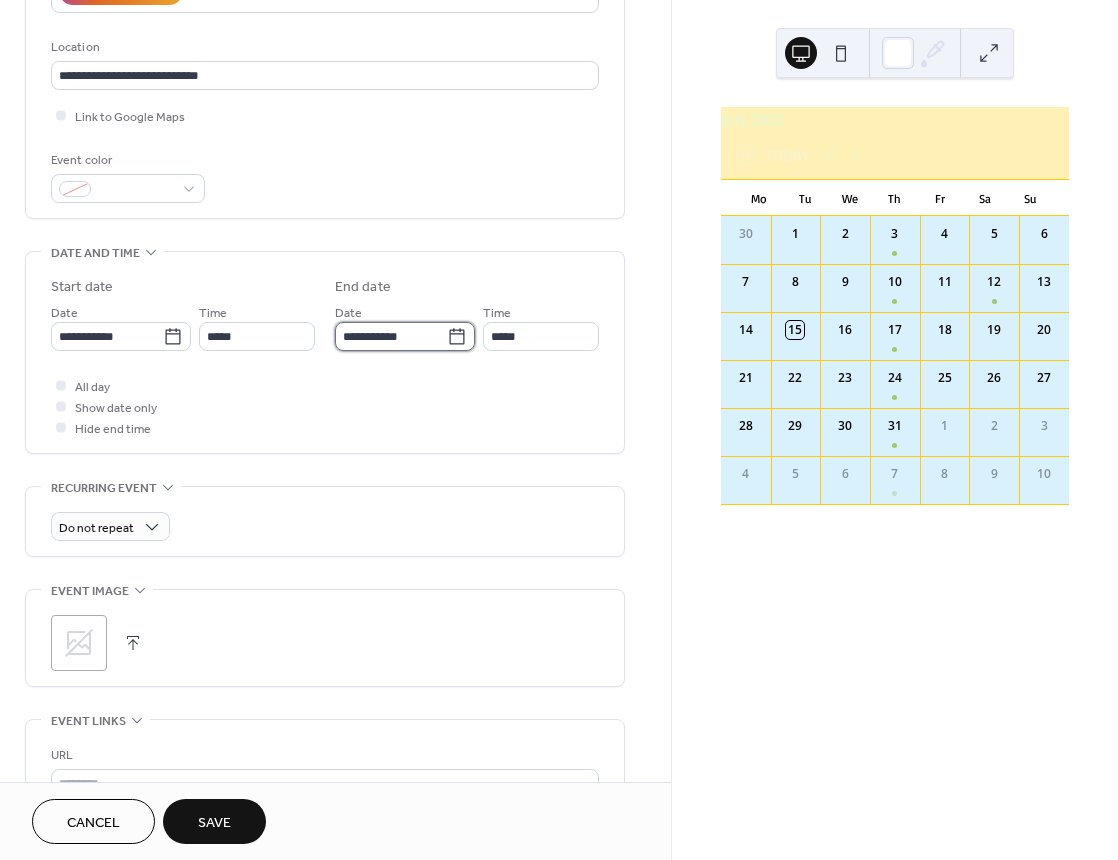 click on "**********" at bounding box center (391, 336) 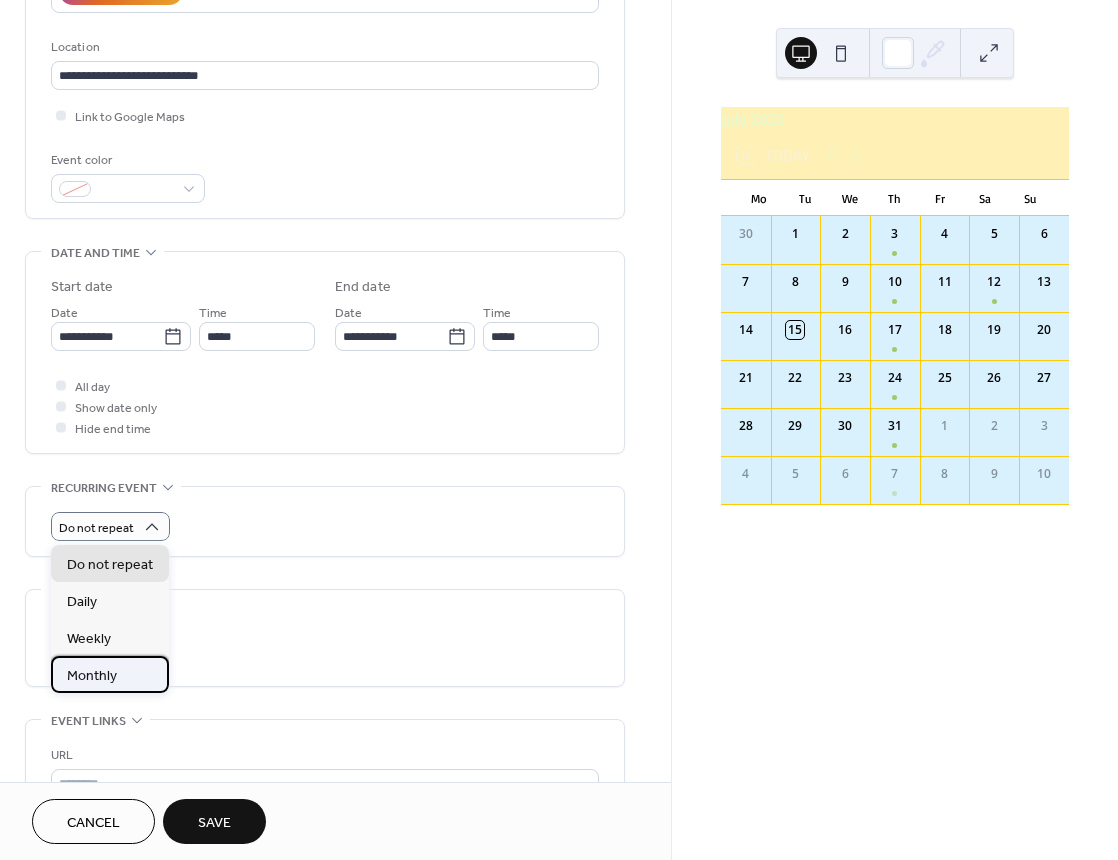 click on "Monthly" at bounding box center (110, 674) 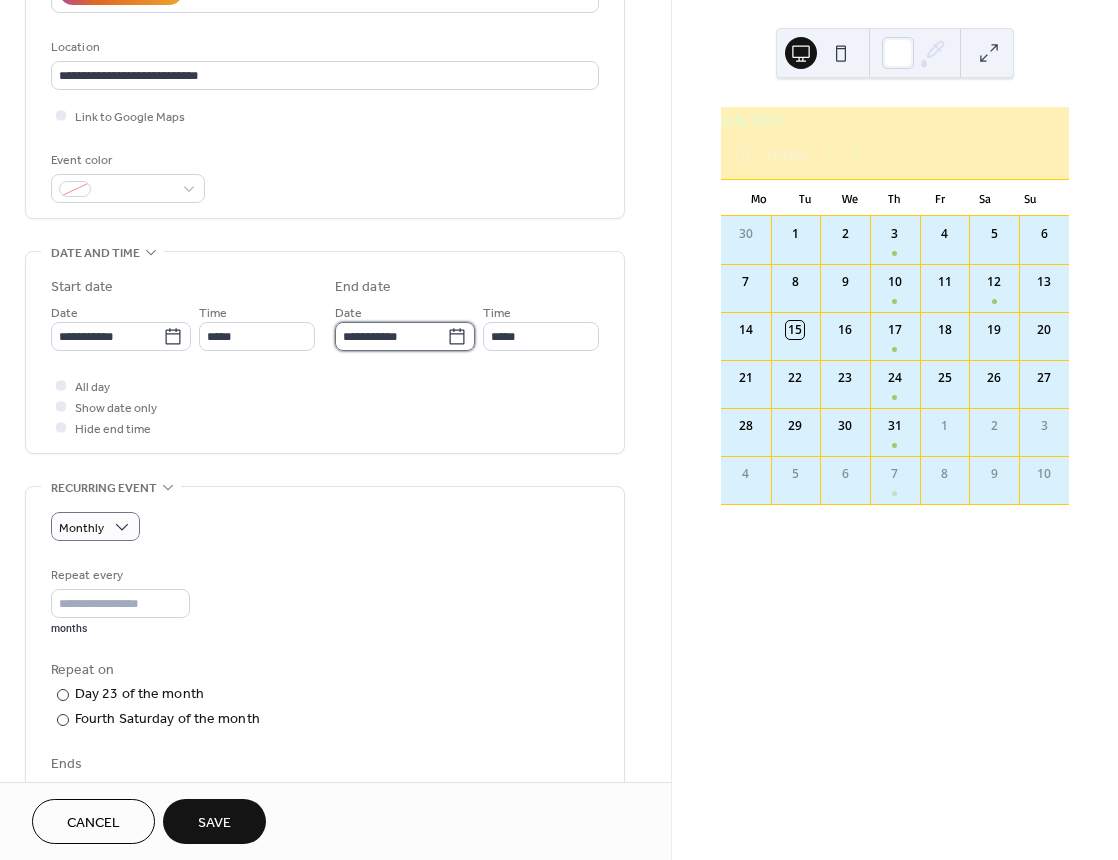 click on "**********" at bounding box center [391, 336] 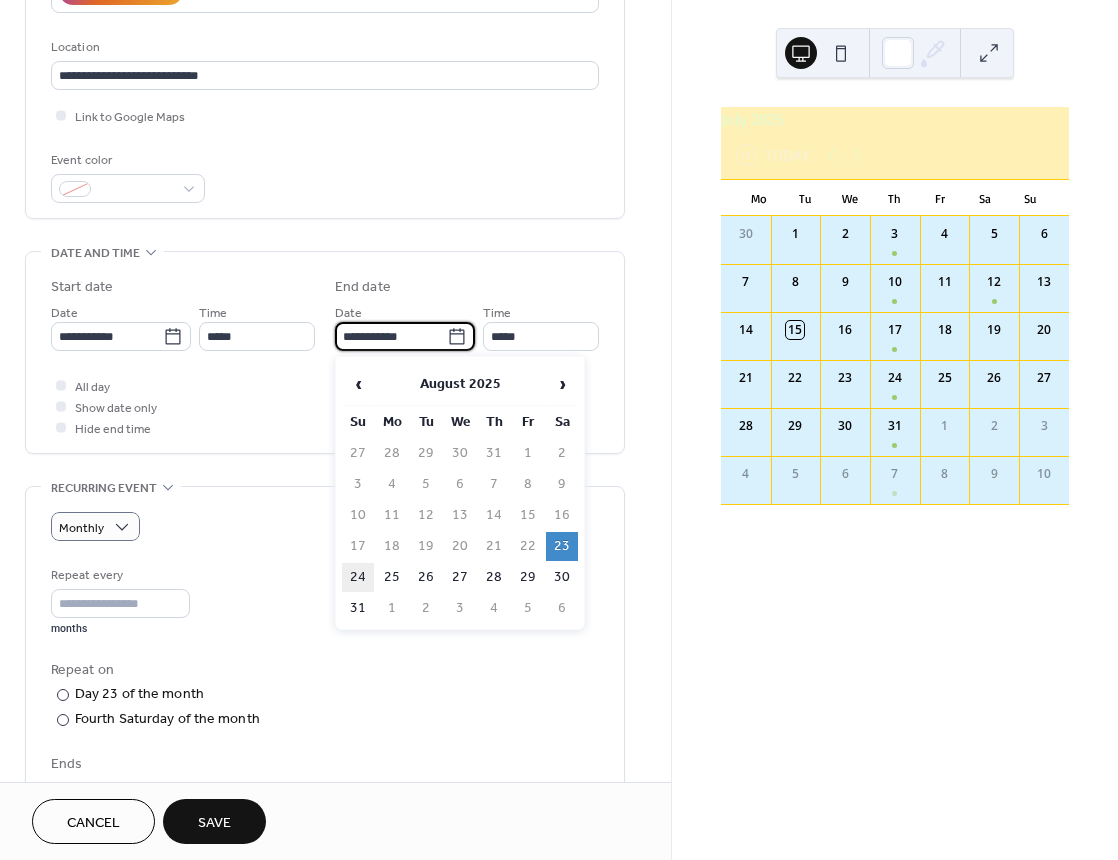 click on "24" at bounding box center [358, 577] 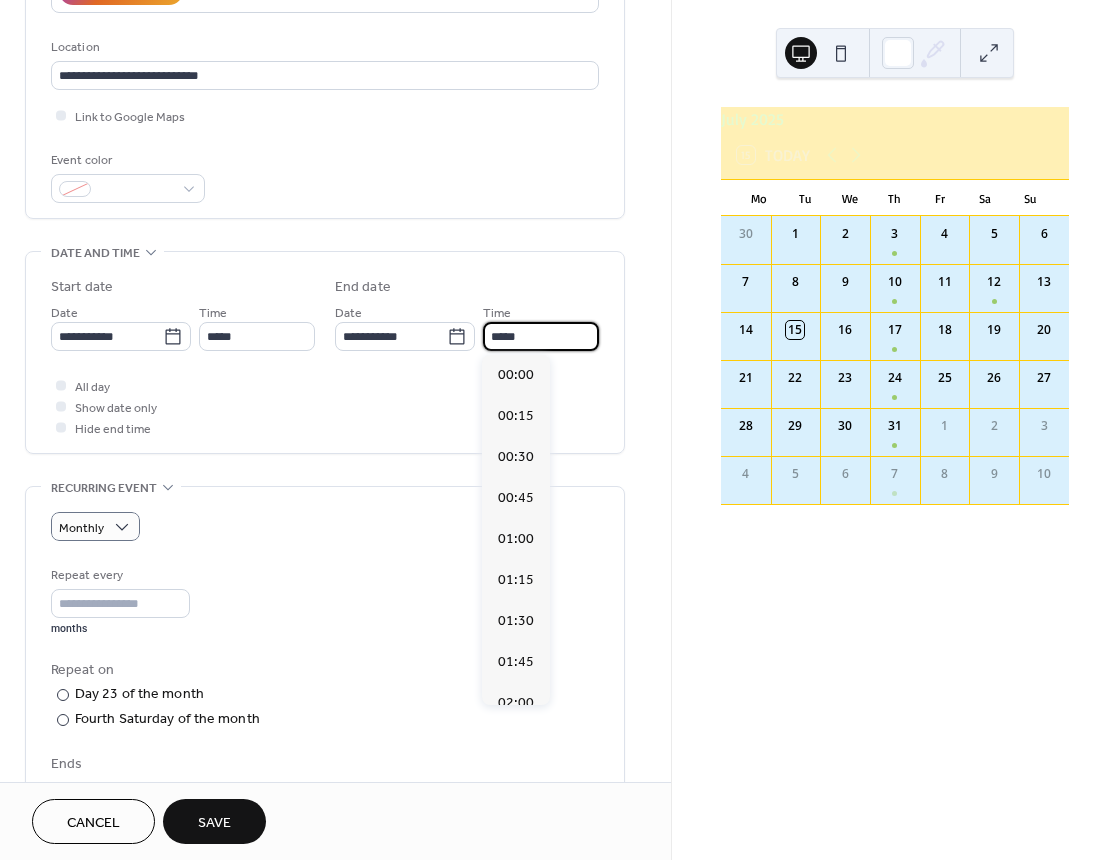 click on "*****" at bounding box center [541, 336] 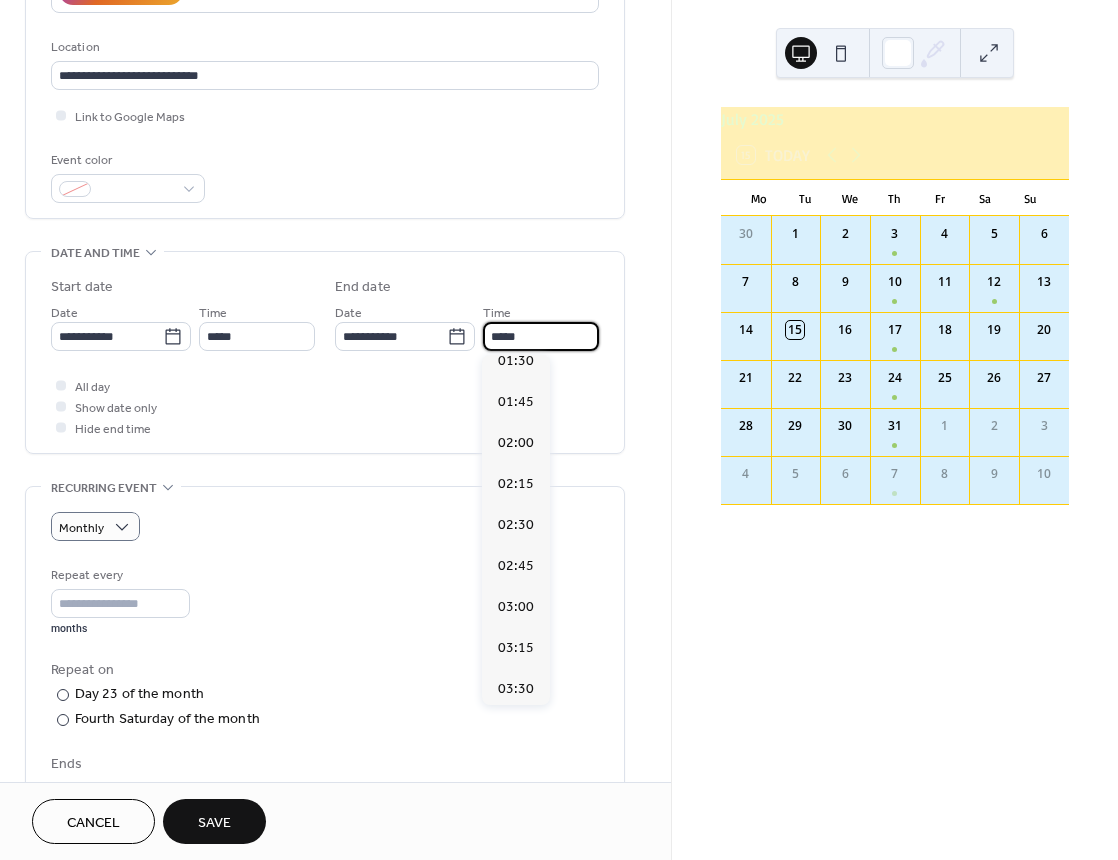 scroll, scrollTop: 204, scrollLeft: 0, axis: vertical 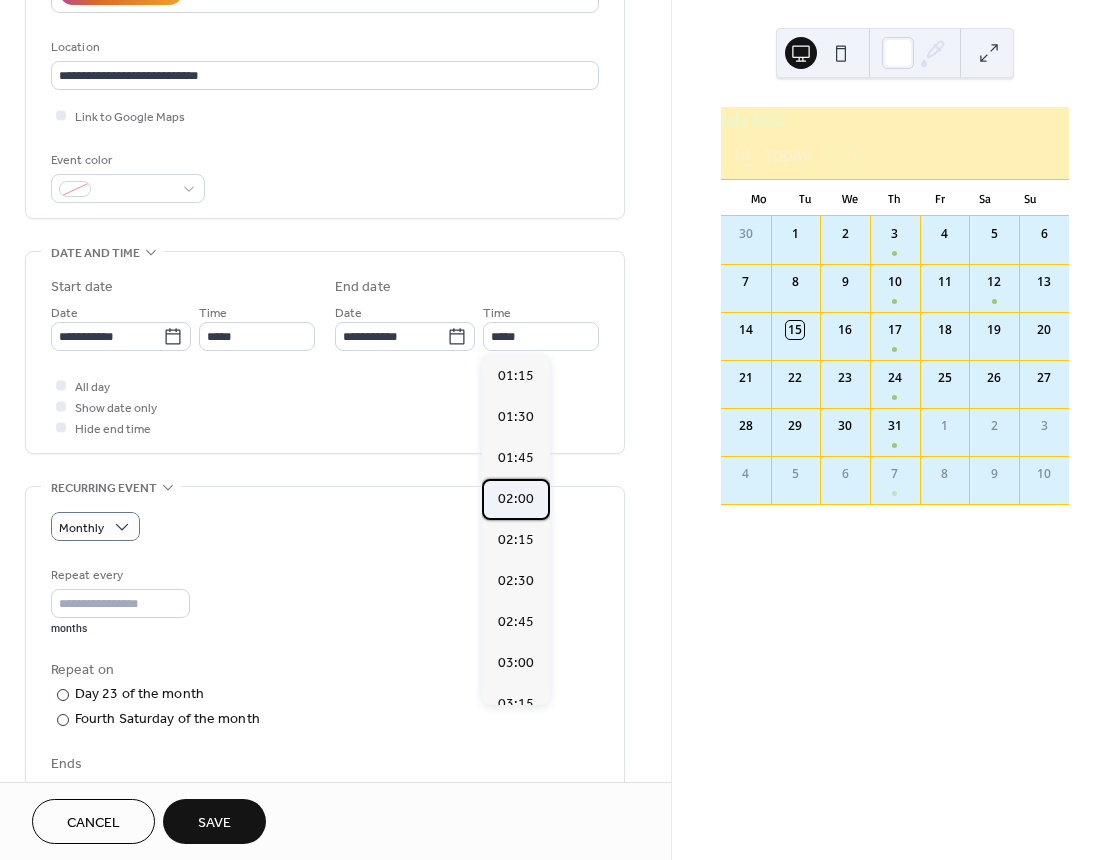 click on "02:00" at bounding box center [516, 499] 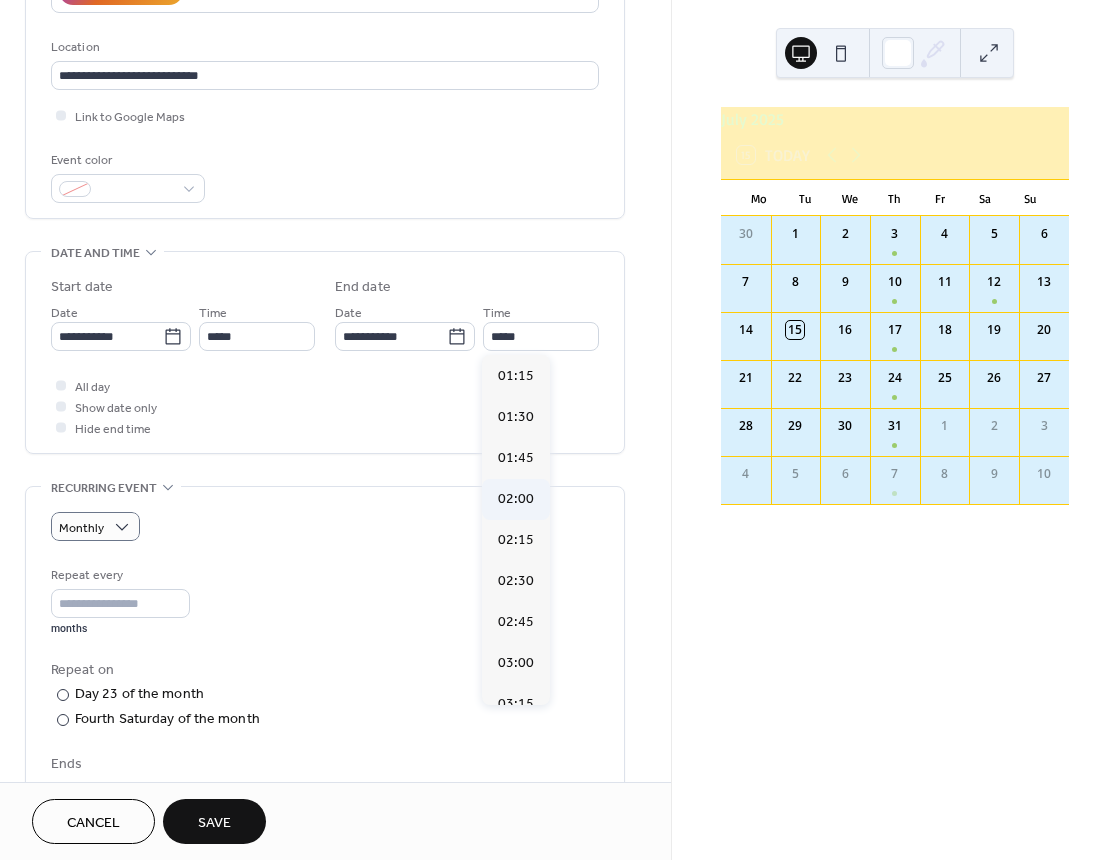 type on "*****" 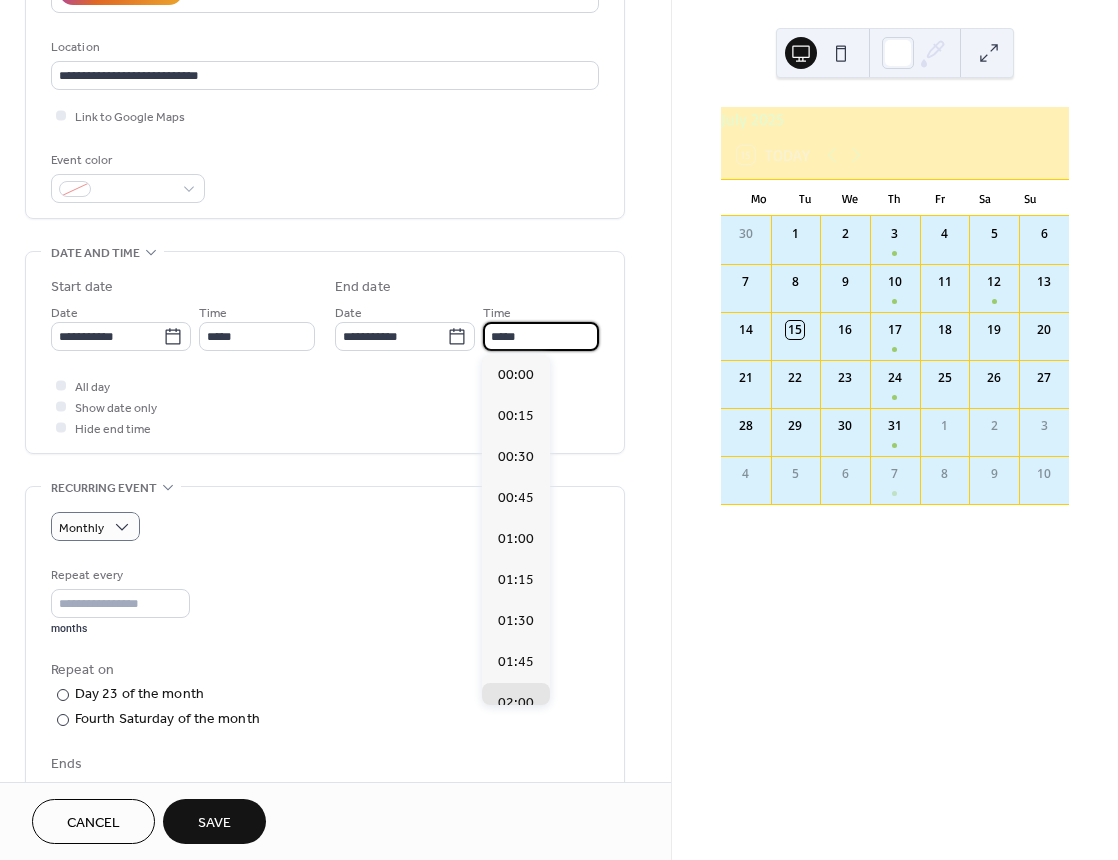click on "*****" at bounding box center (541, 336) 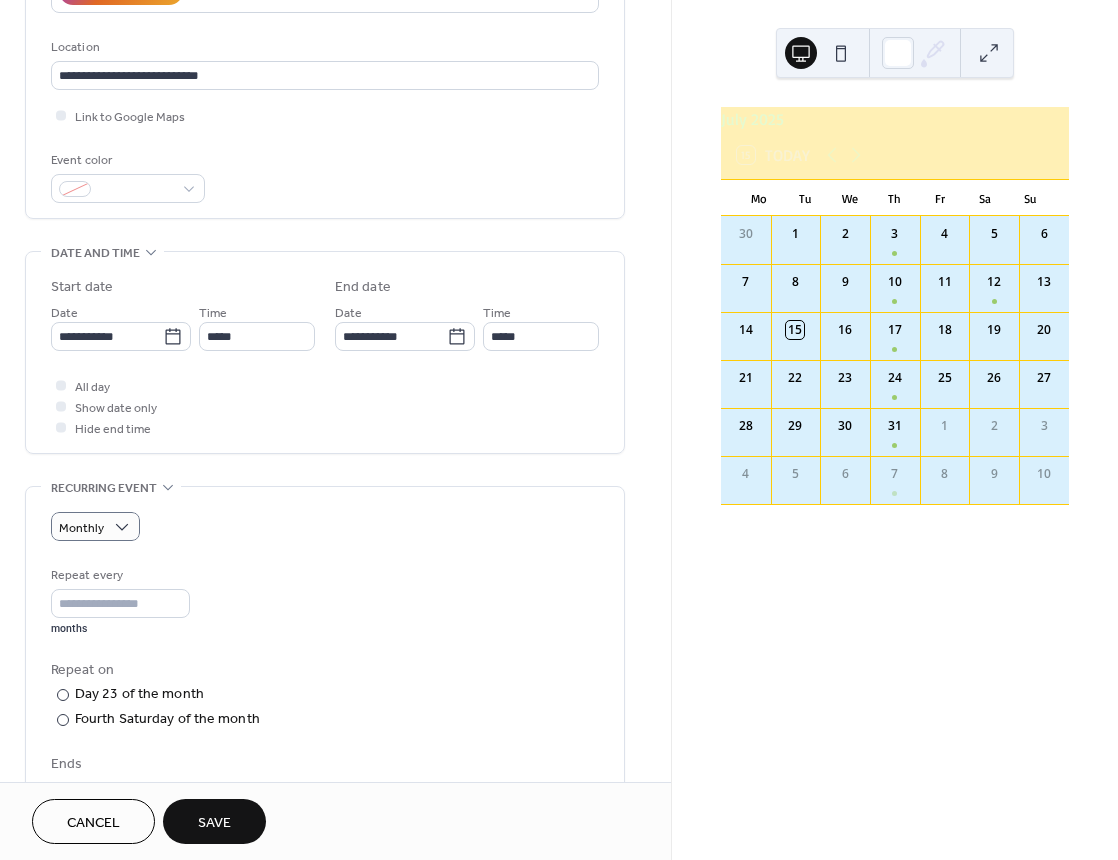 click on "All day Show date only Hide end time" at bounding box center [325, 406] 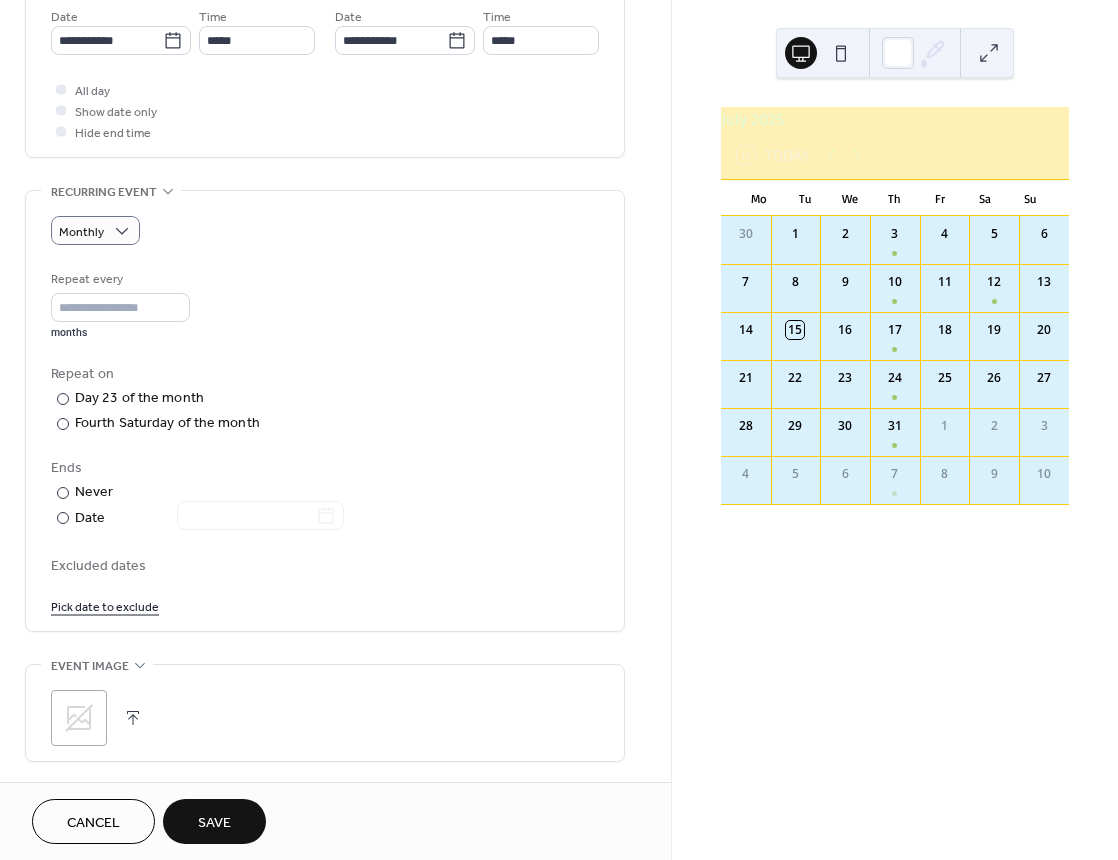 scroll, scrollTop: 700, scrollLeft: 0, axis: vertical 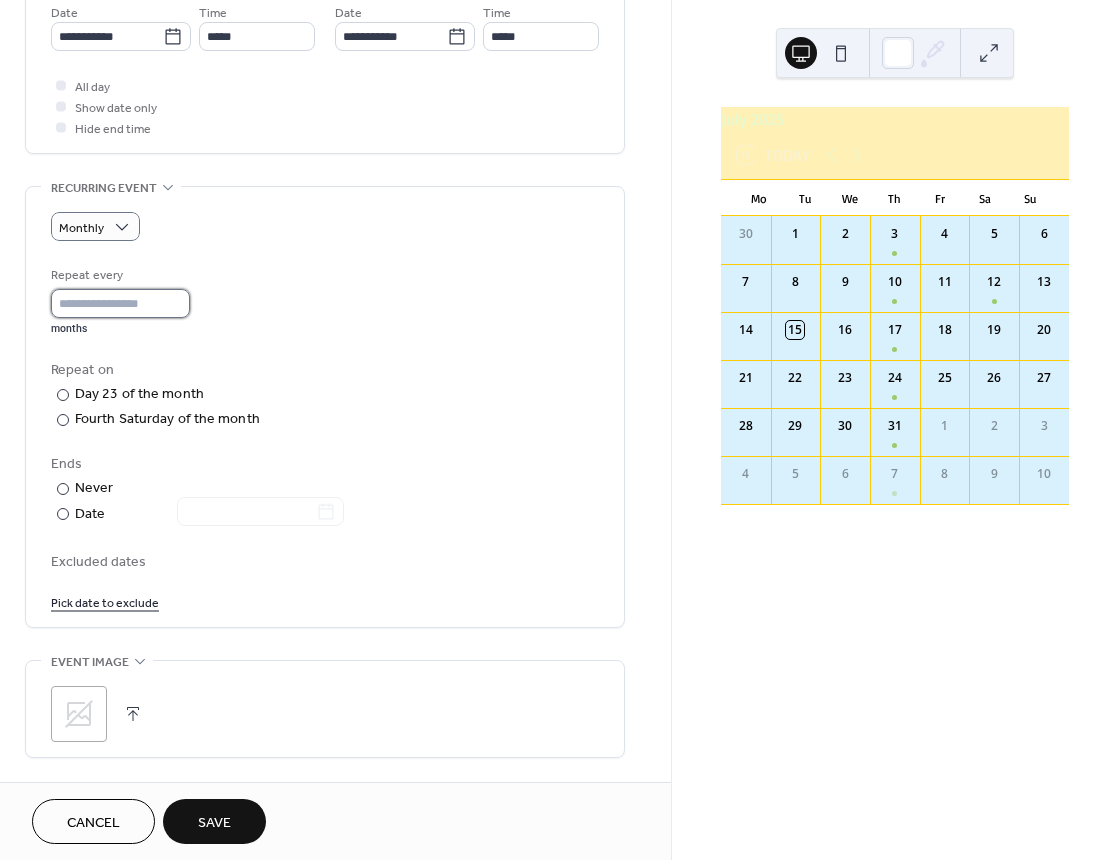 click on "*" at bounding box center [120, 303] 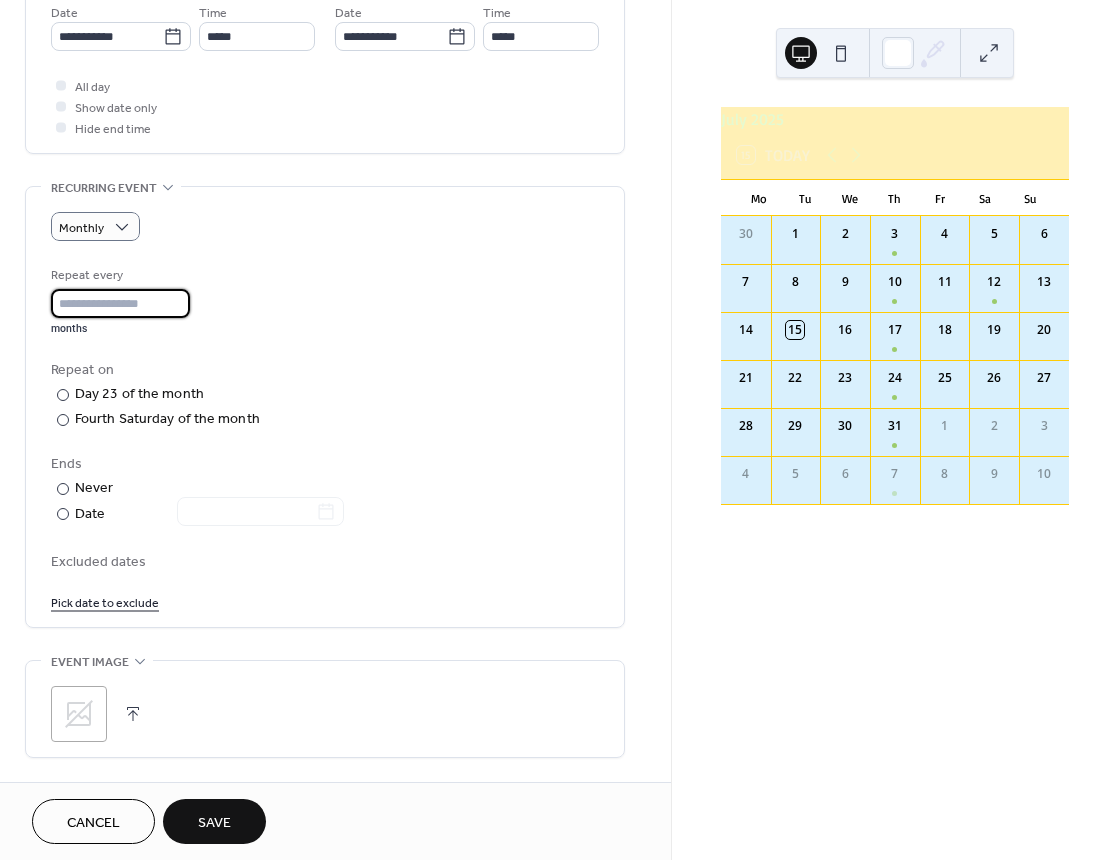 click on "Repeat every * months Repeat on Day 23 of the month Fourth Saturday of the month Last Saturday of the month Ends Never Date Excluded dates Pick date to exclude" at bounding box center (325, 438) 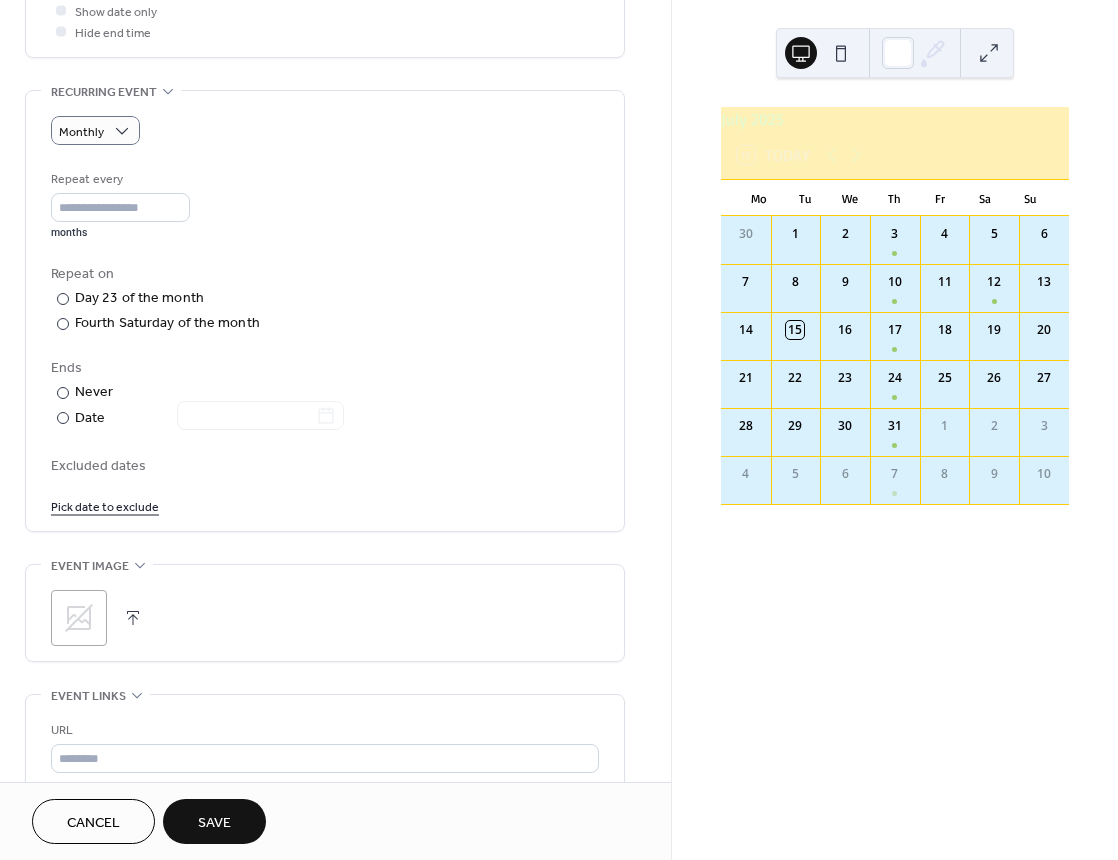 scroll, scrollTop: 800, scrollLeft: 0, axis: vertical 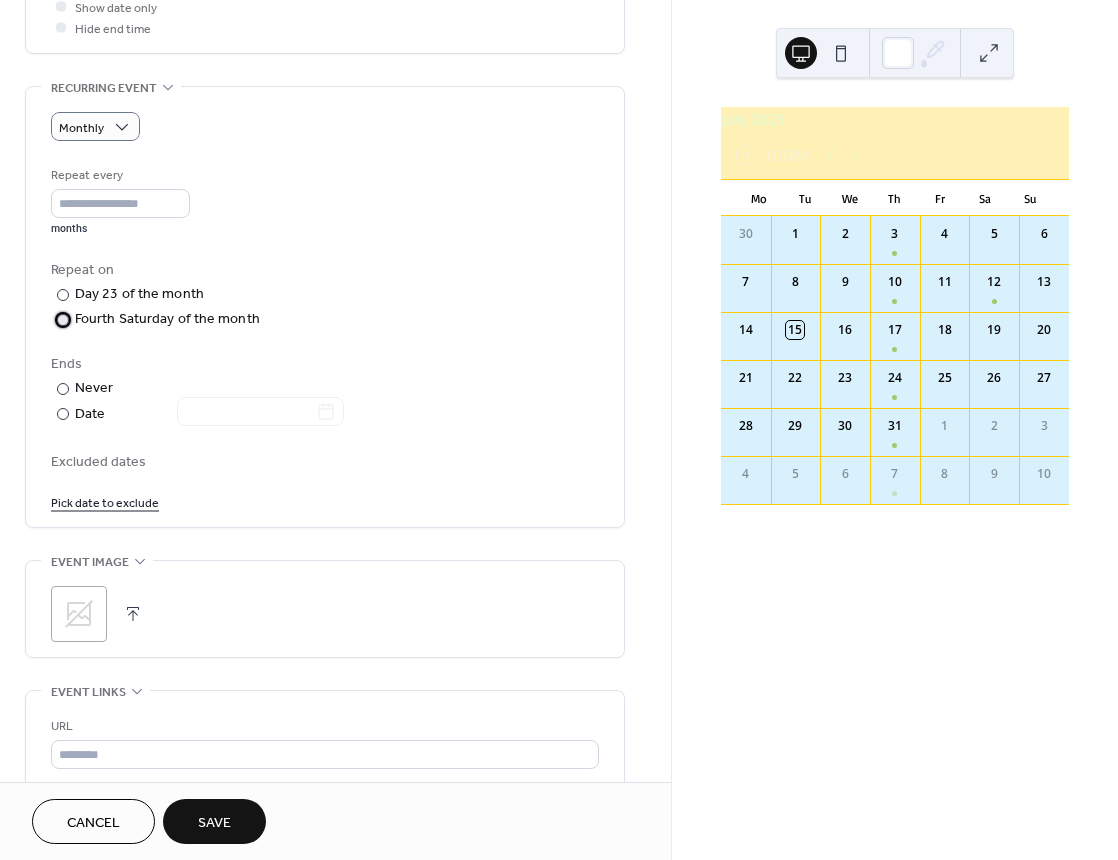 click at bounding box center [63, 320] 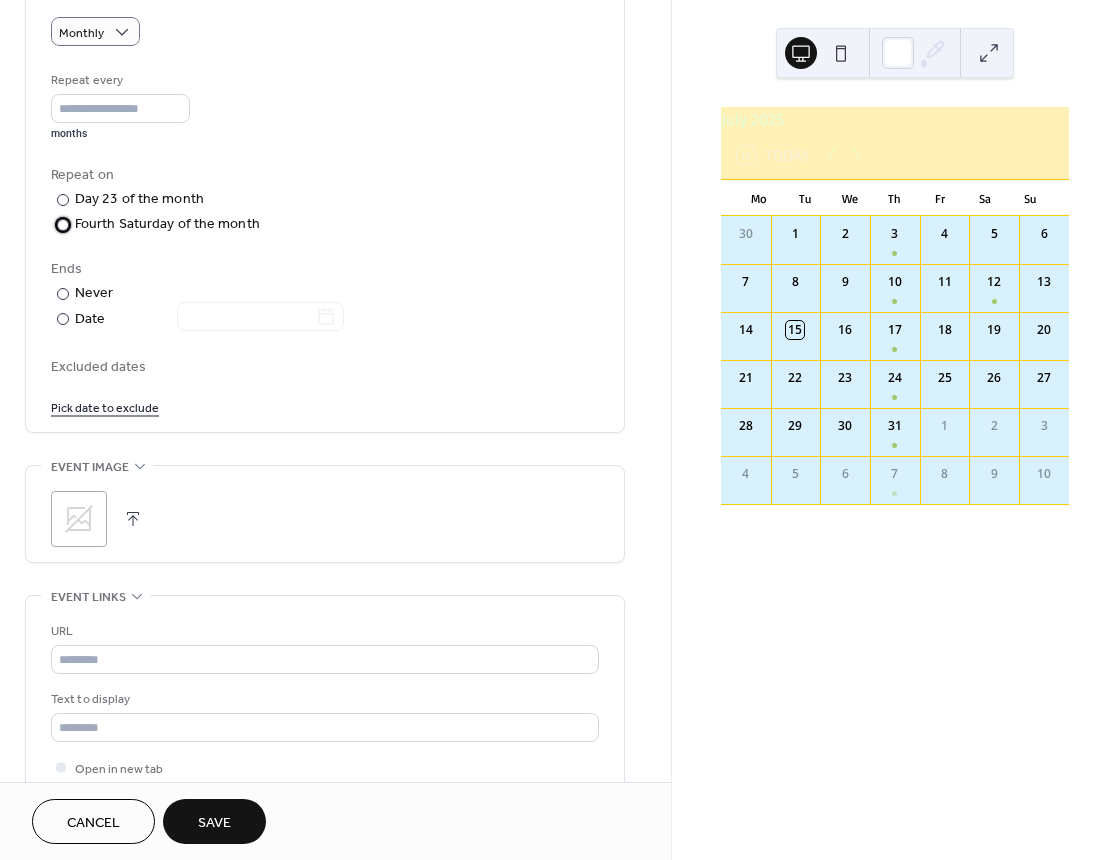scroll, scrollTop: 900, scrollLeft: 0, axis: vertical 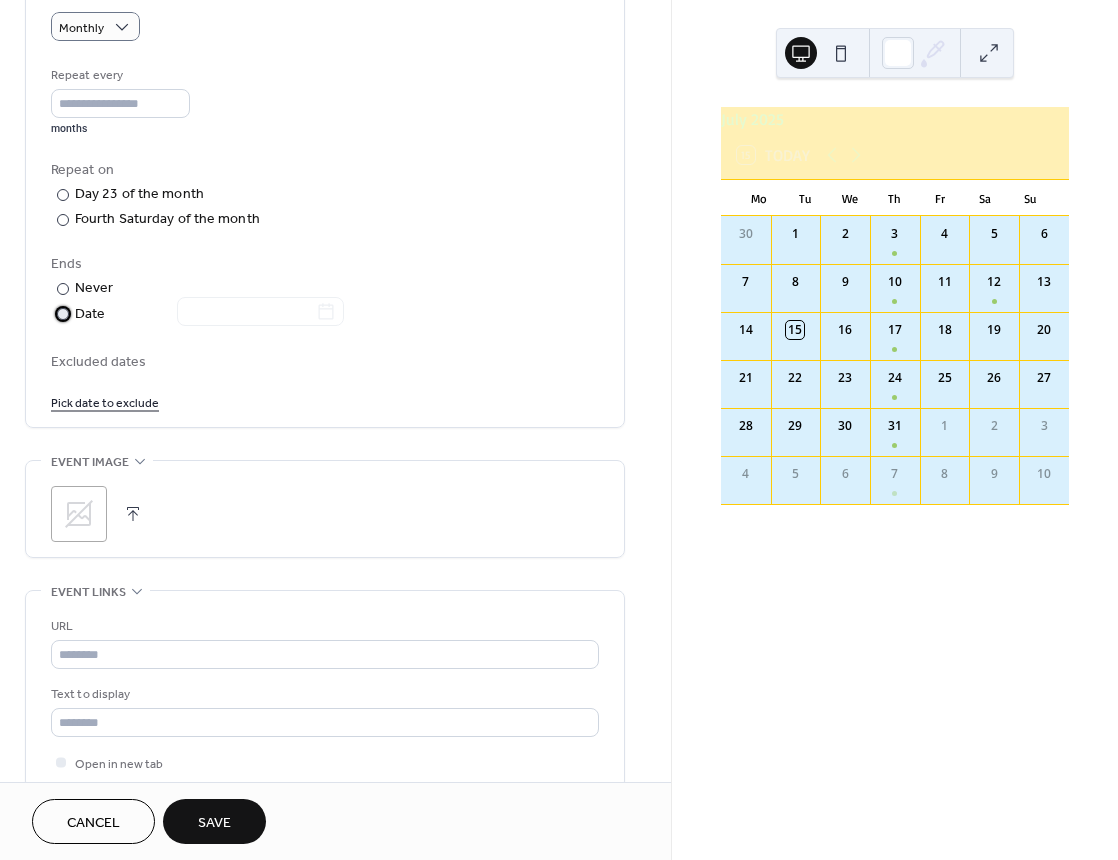 click at bounding box center (63, 314) 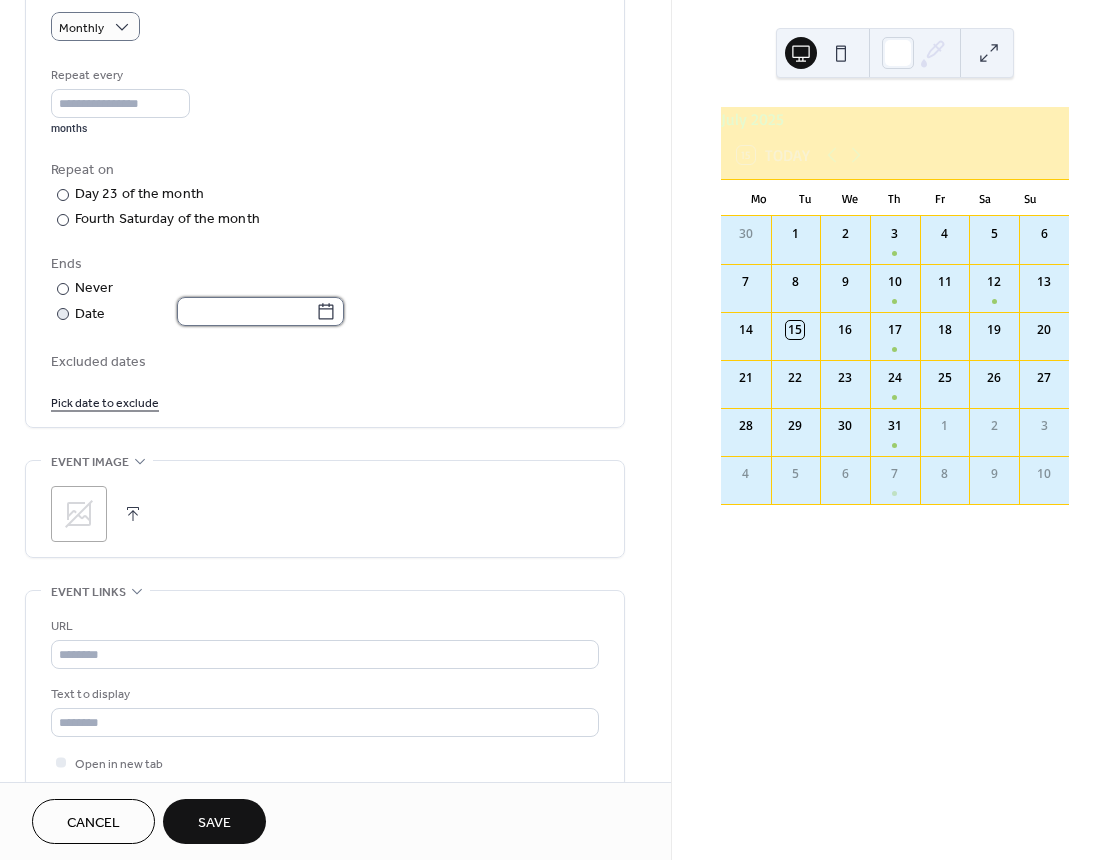 click at bounding box center [246, 311] 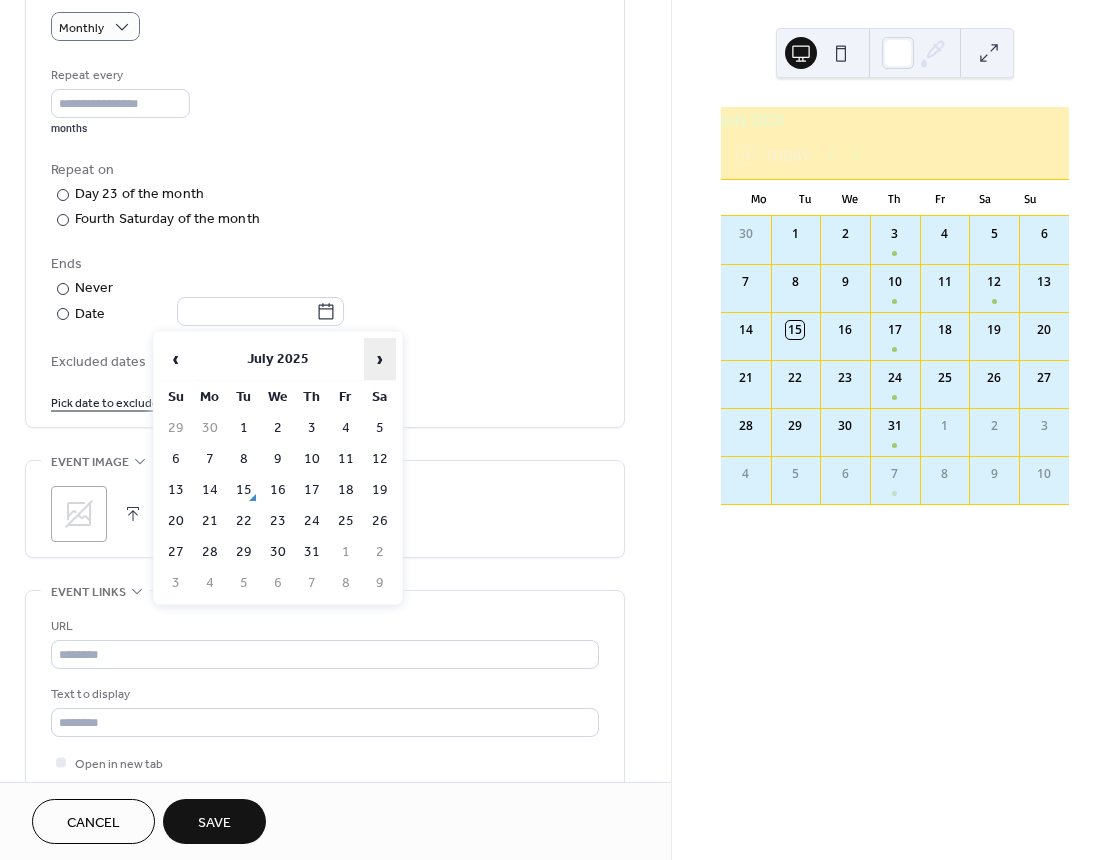 click on "›" at bounding box center (380, 359) 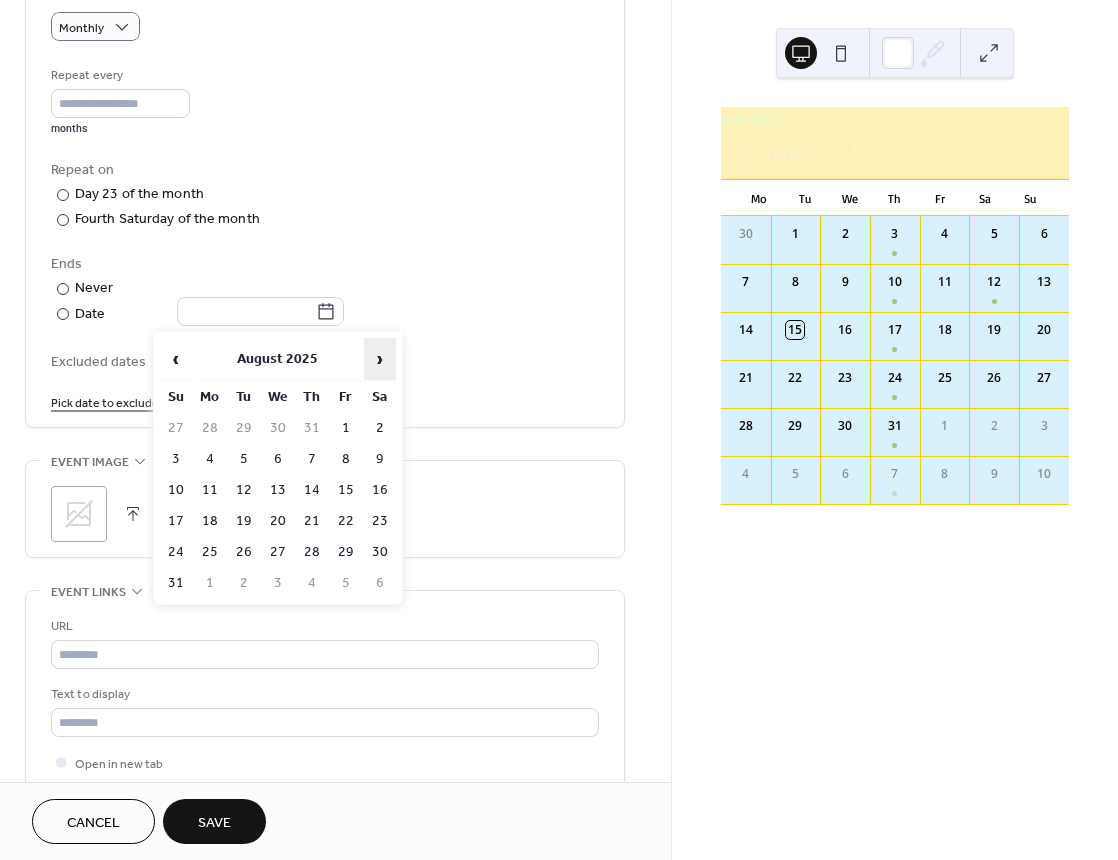 click on "›" at bounding box center (380, 359) 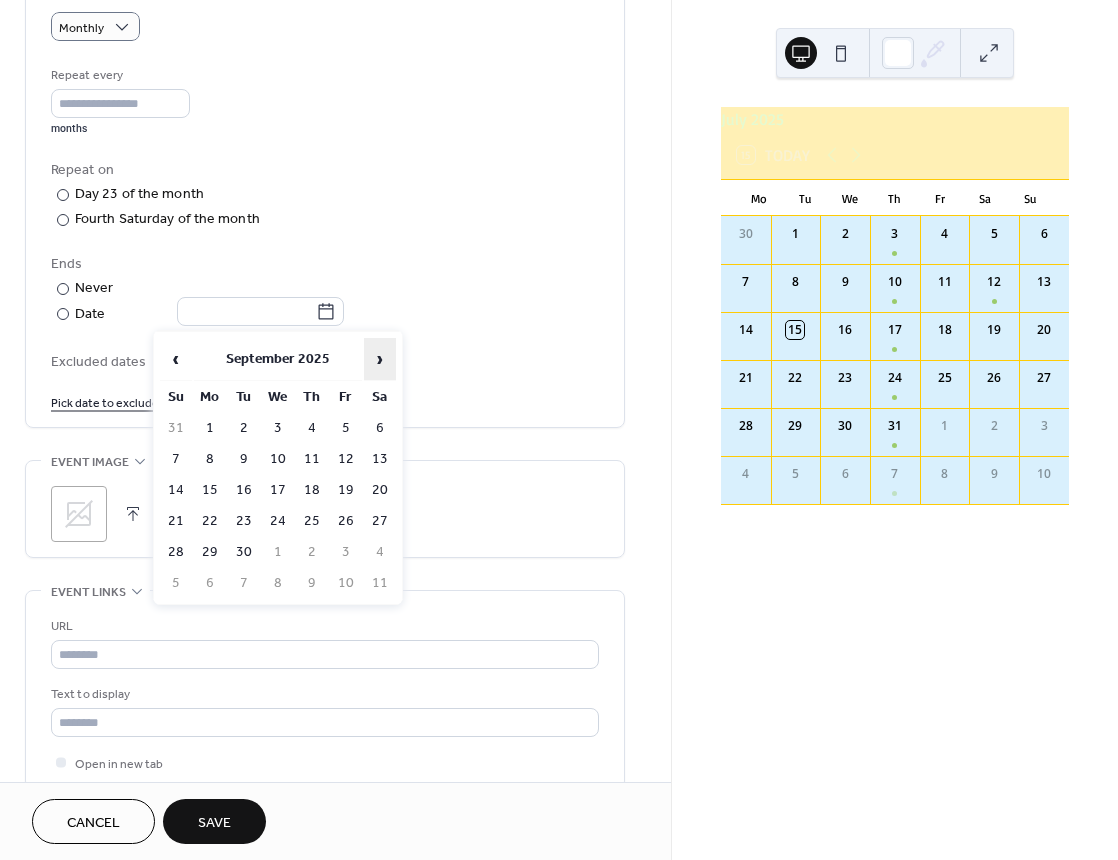 click on "›" at bounding box center (380, 359) 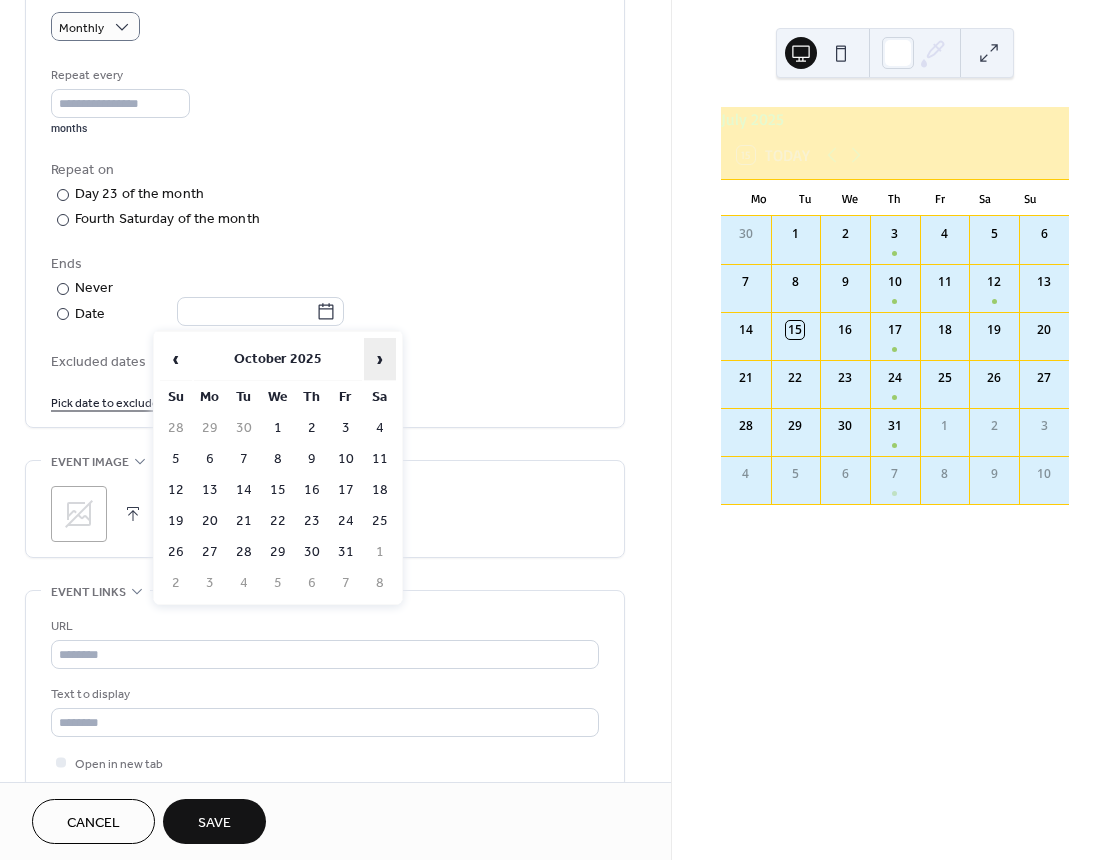 click on "›" at bounding box center (380, 359) 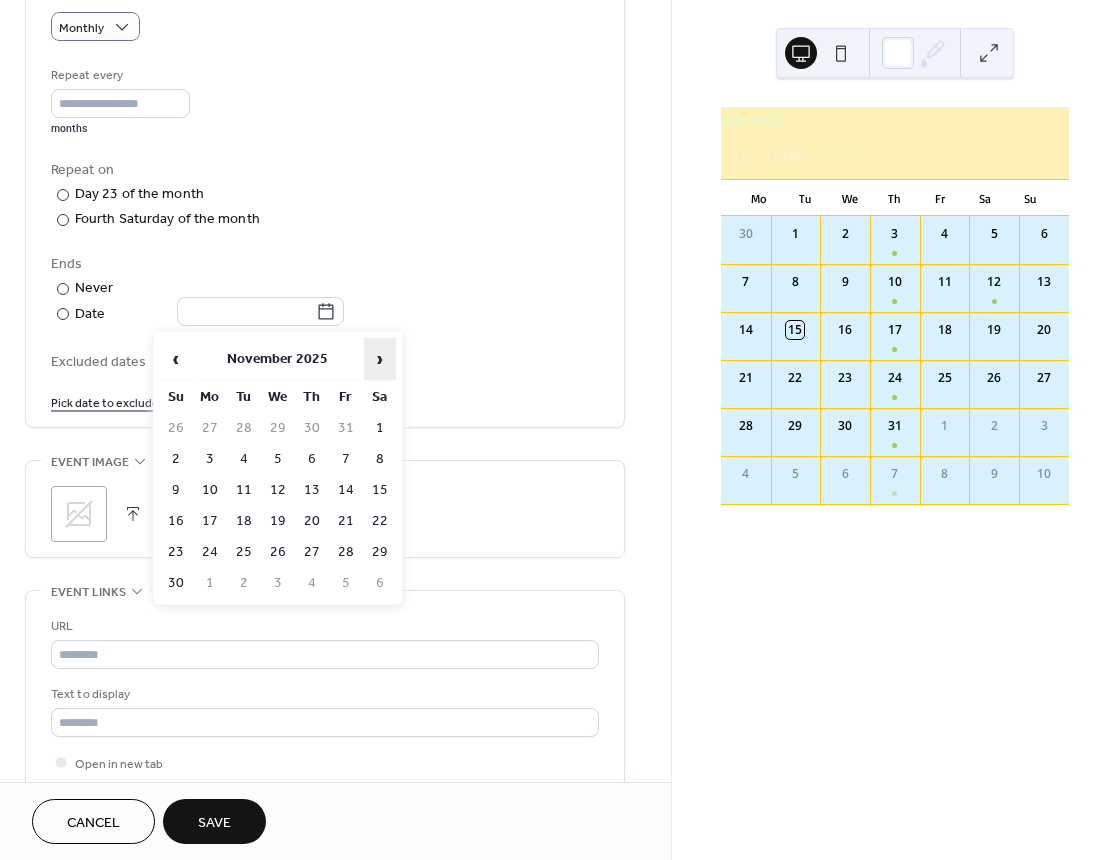 click on "›" at bounding box center (380, 359) 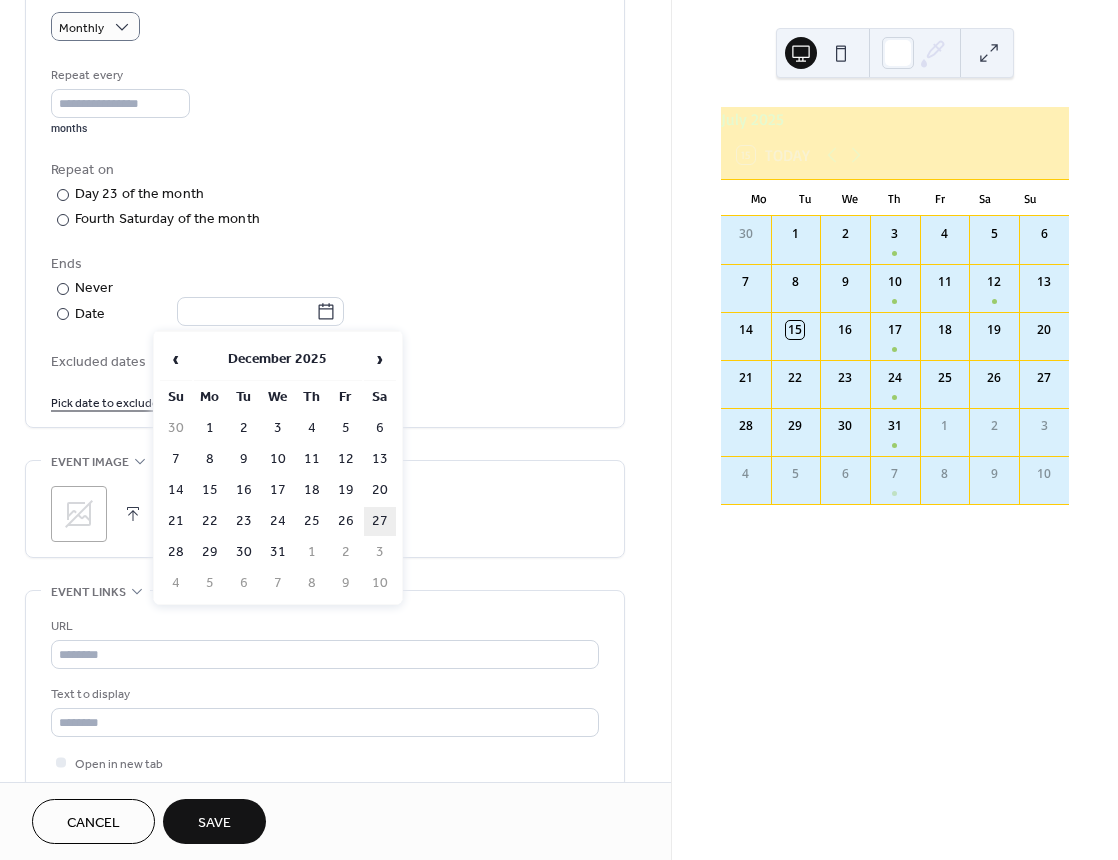 click on "27" at bounding box center (380, 521) 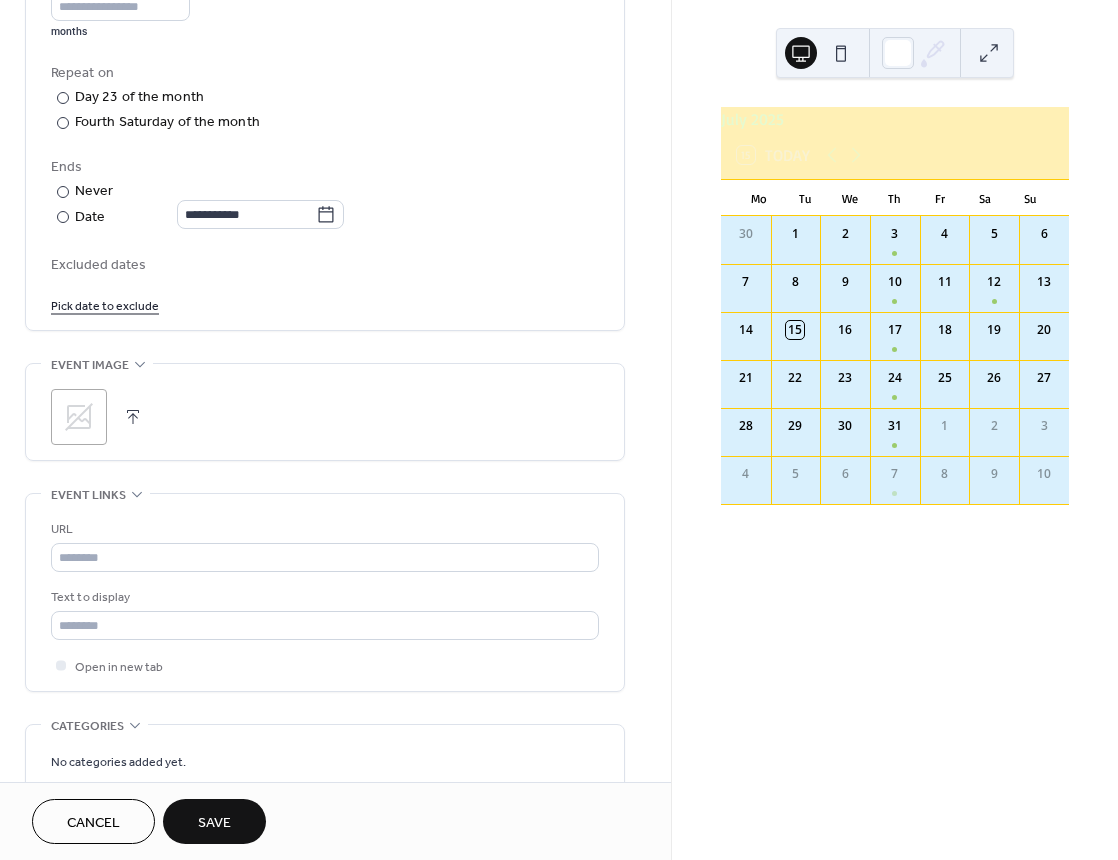 scroll, scrollTop: 1000, scrollLeft: 0, axis: vertical 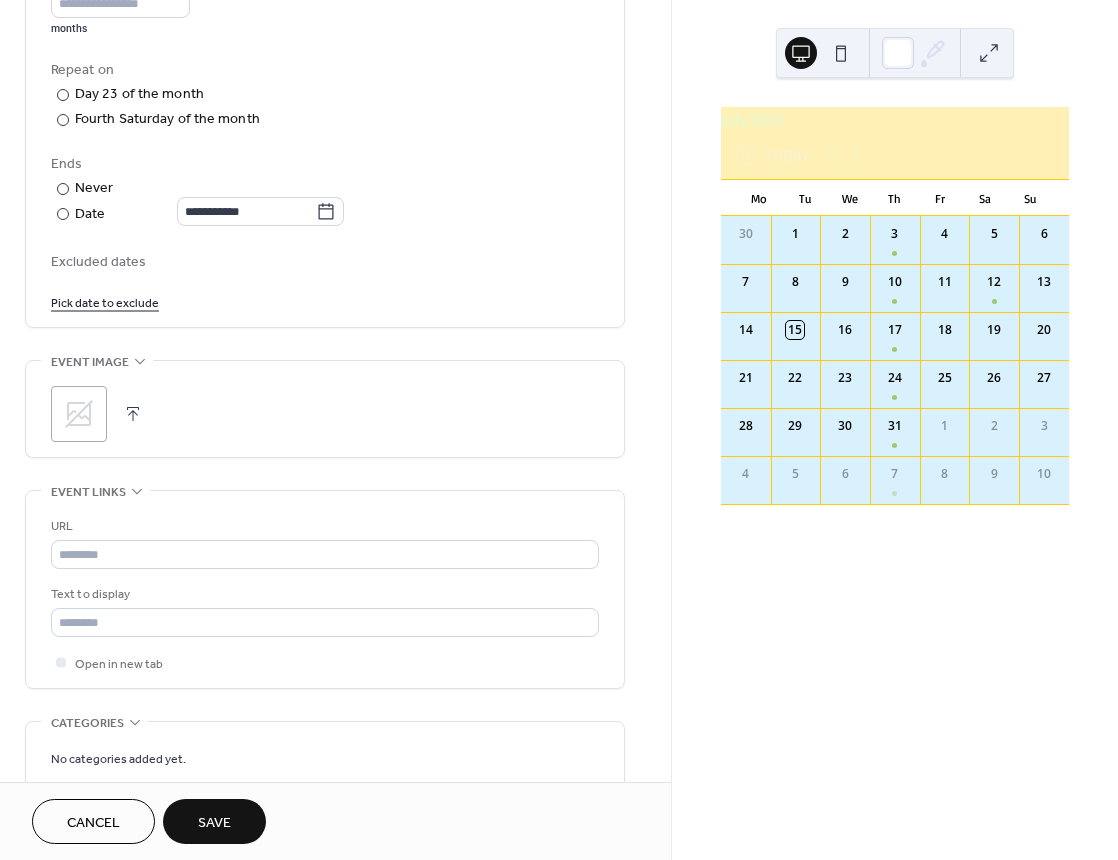 click at bounding box center [133, 414] 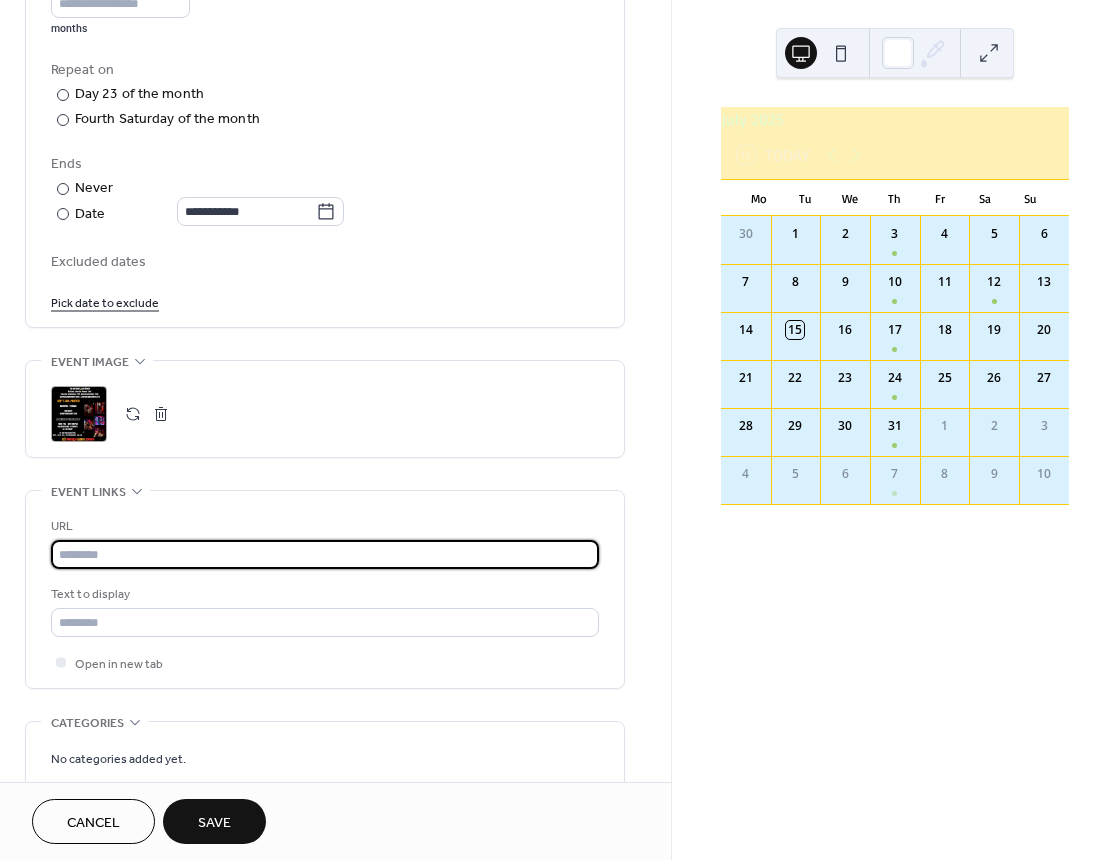 click at bounding box center (325, 554) 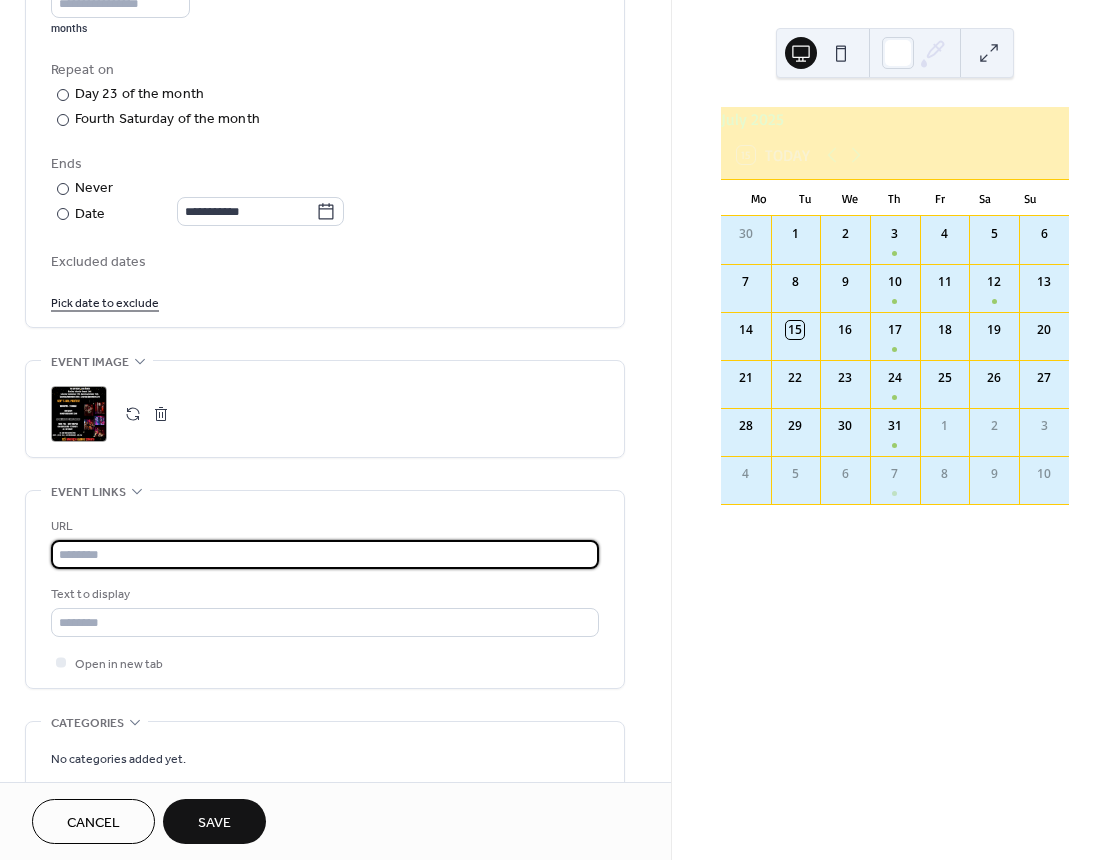 type on "**********" 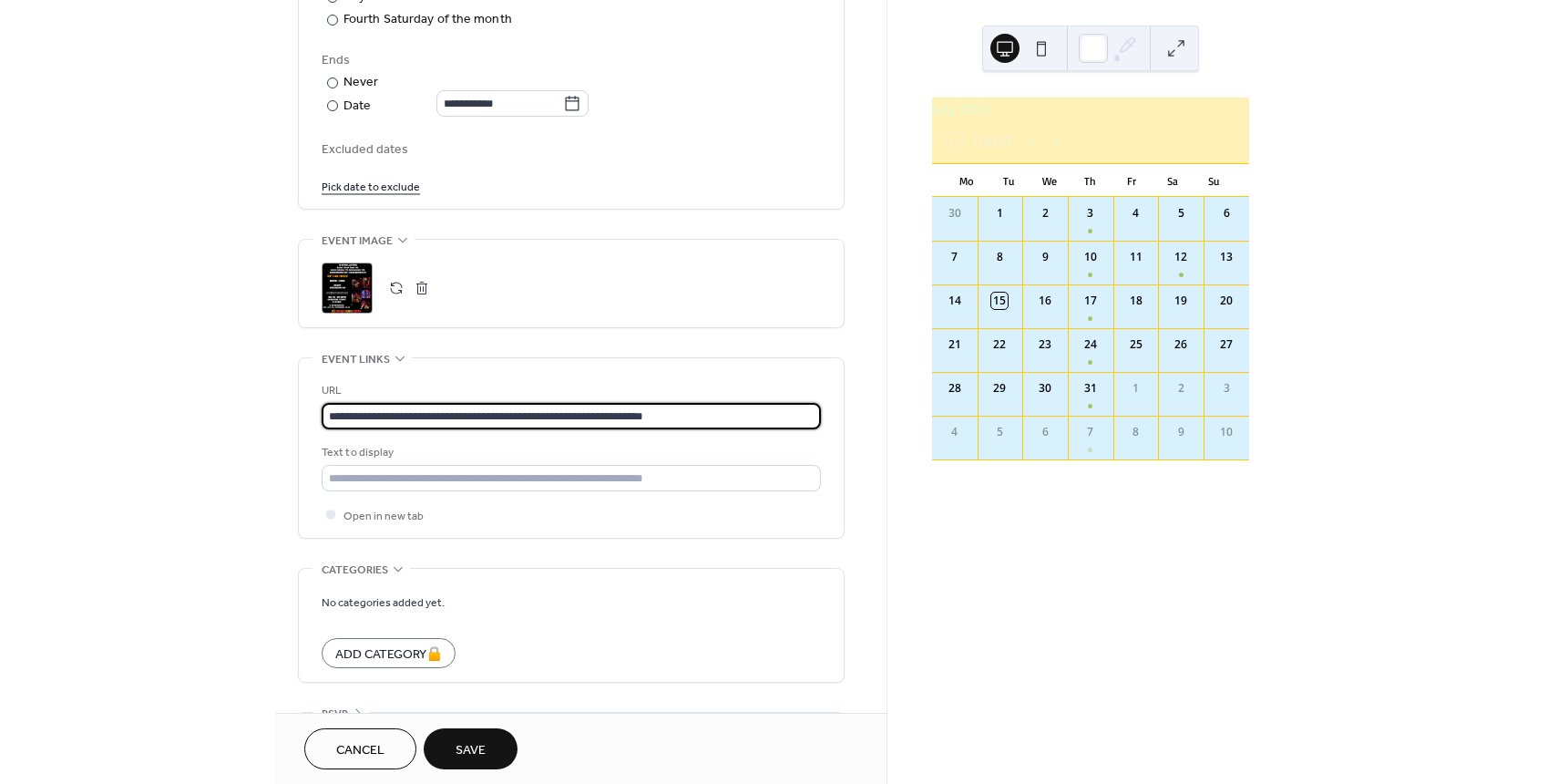 scroll, scrollTop: 1003, scrollLeft: 0, axis: vertical 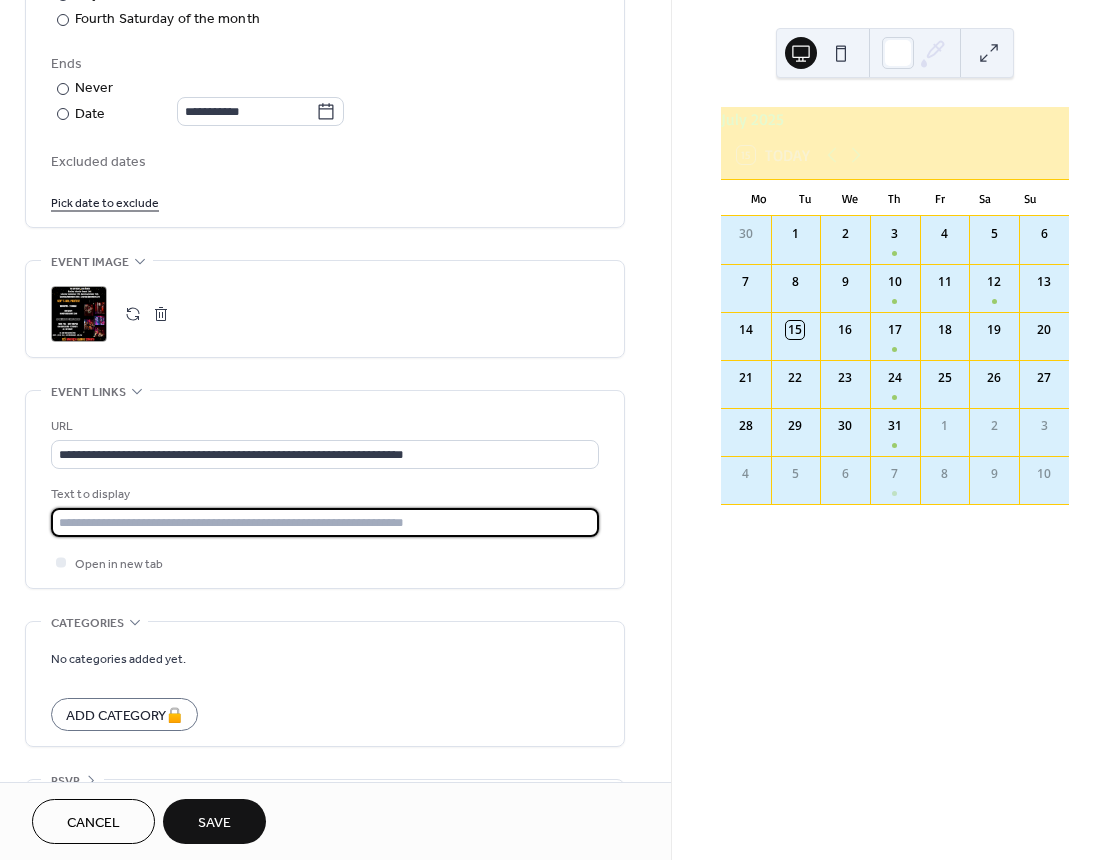 click at bounding box center (325, 522) 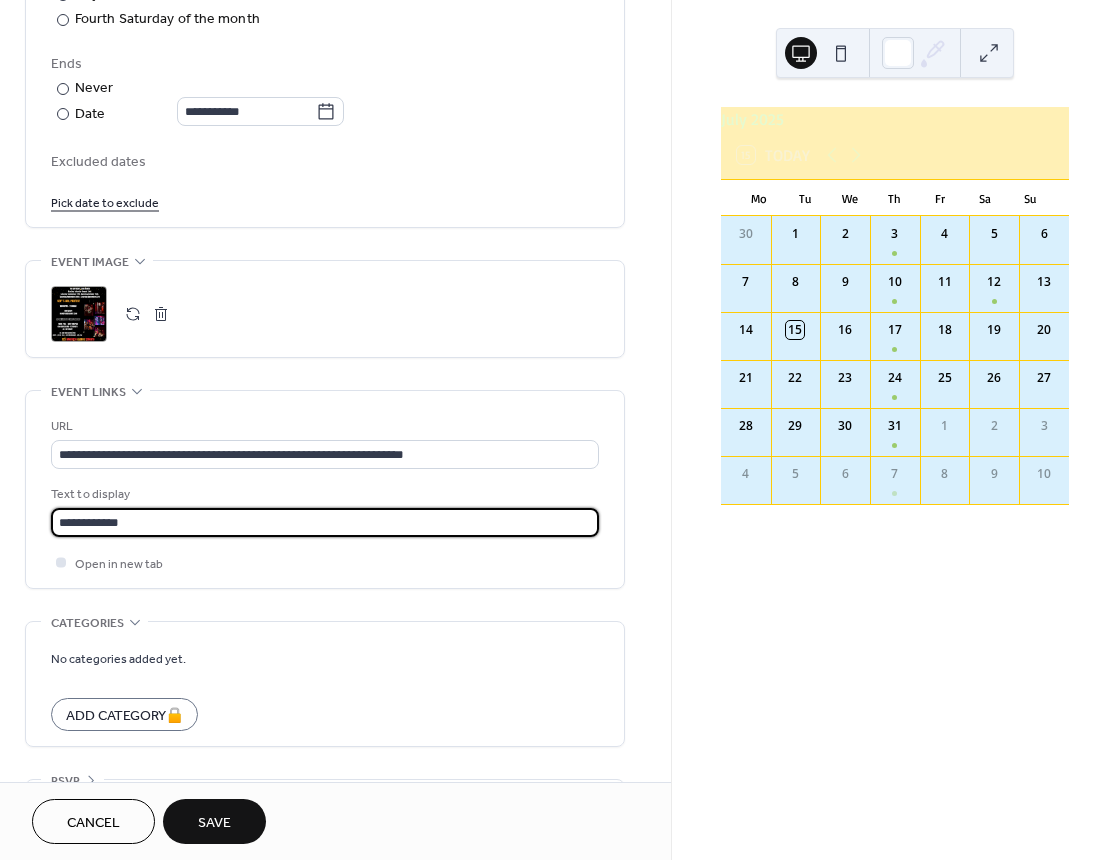 type on "**********" 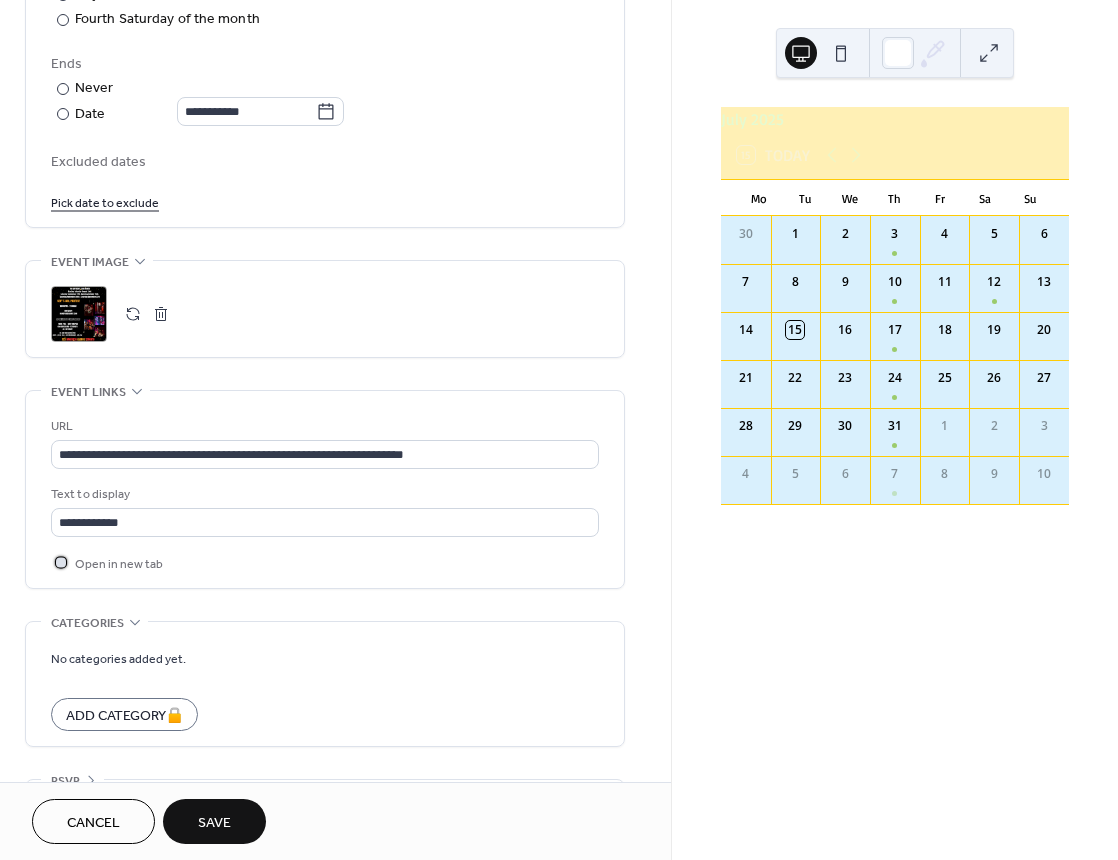 click 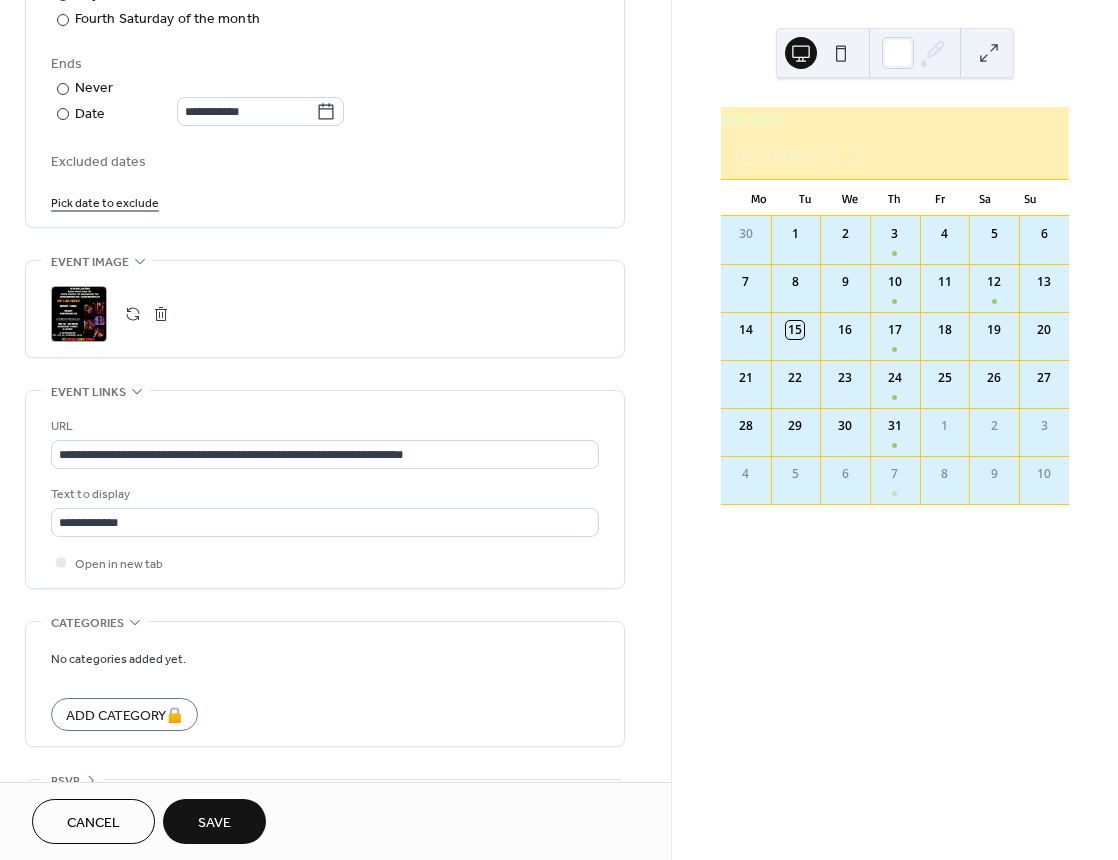 click on "Save" at bounding box center [214, 823] 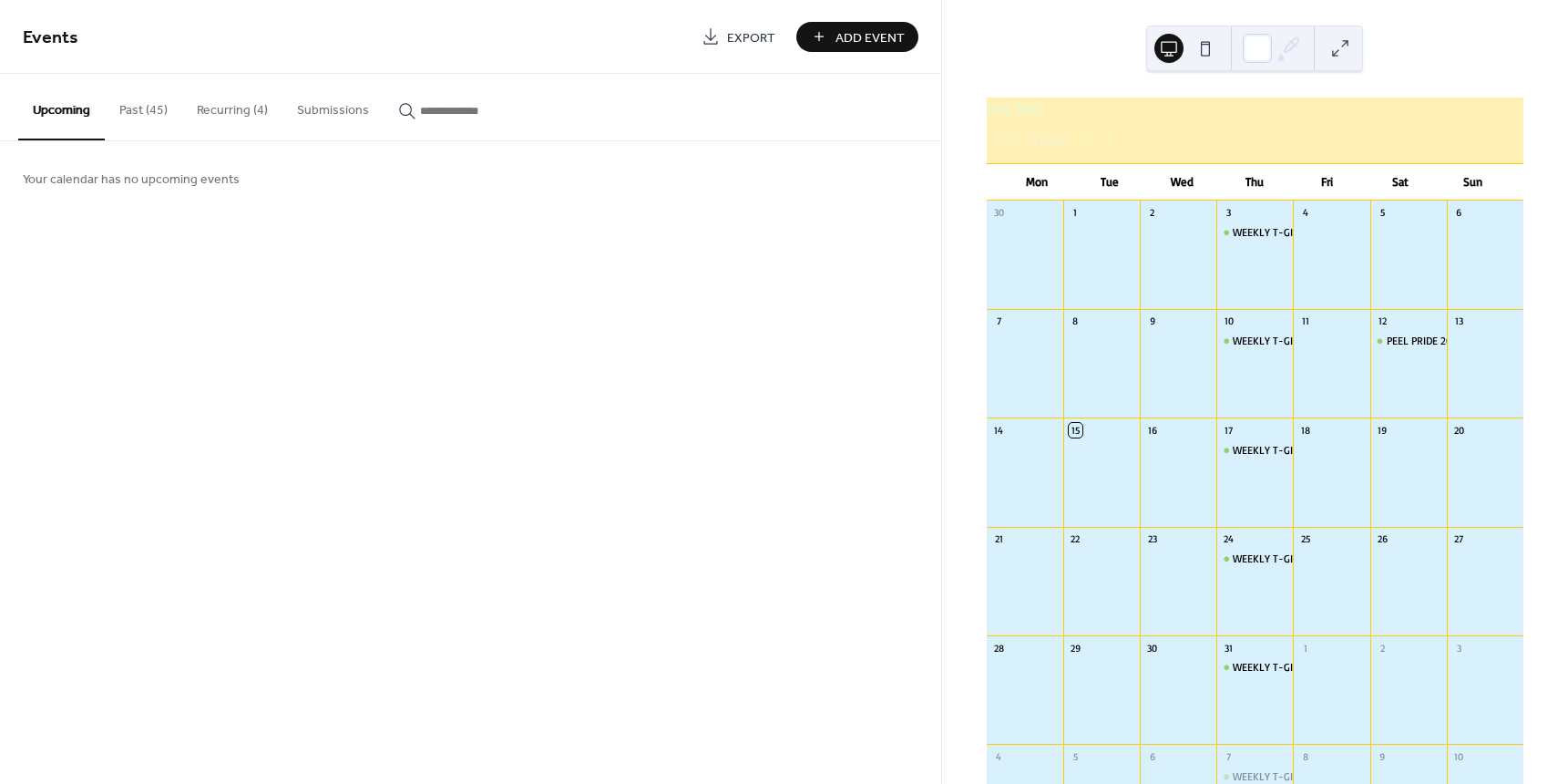 click on "Recurring (4)" at bounding box center [232, 106] 